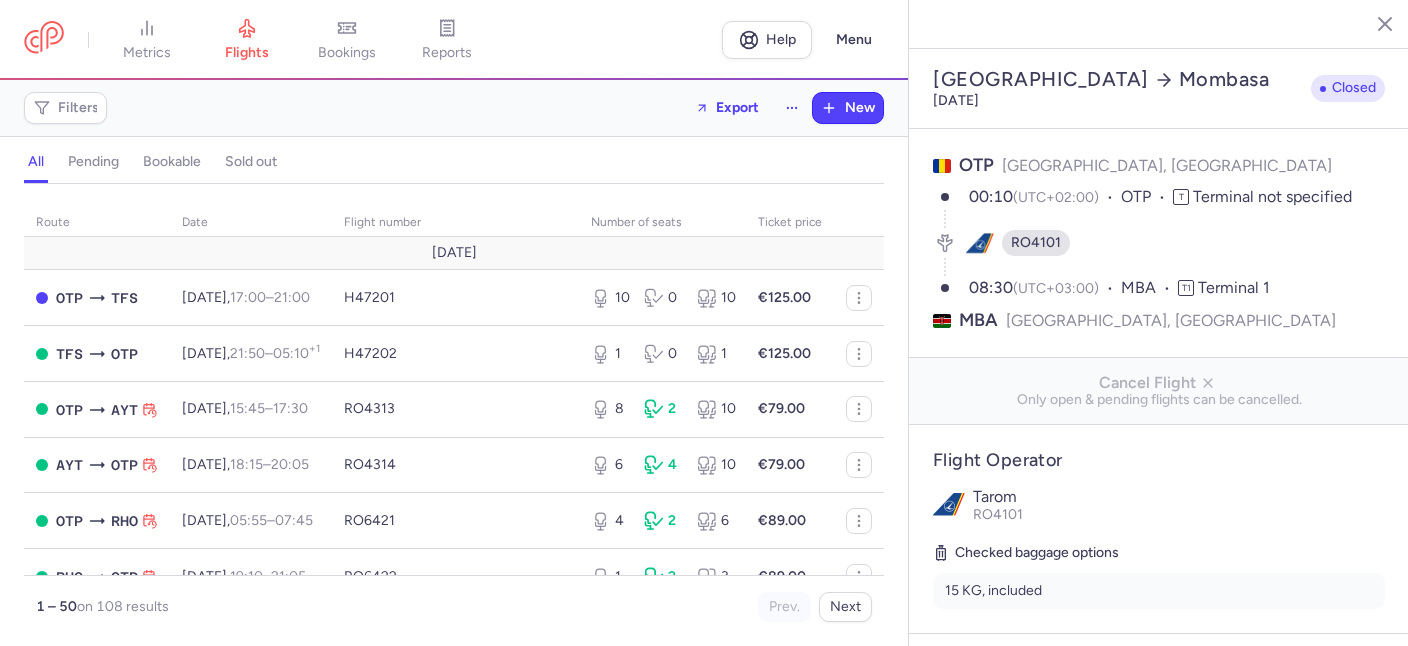 select on "hours" 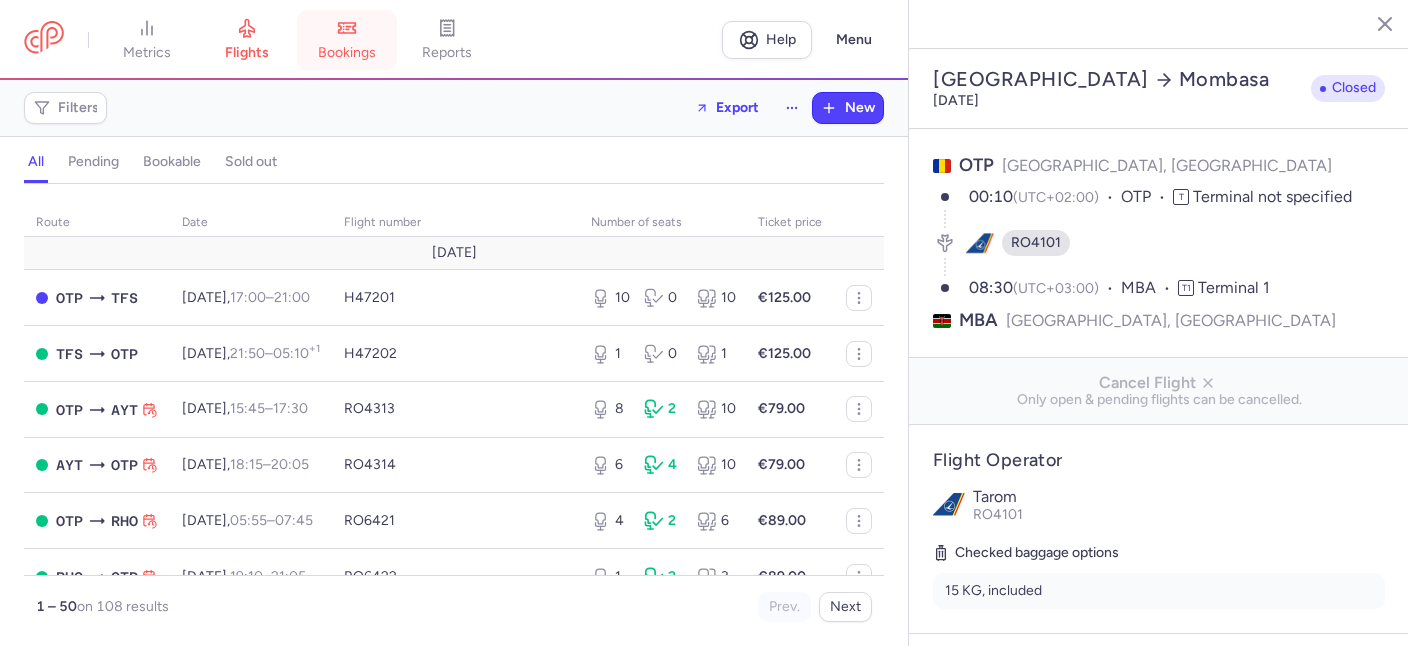 scroll, scrollTop: 0, scrollLeft: 0, axis: both 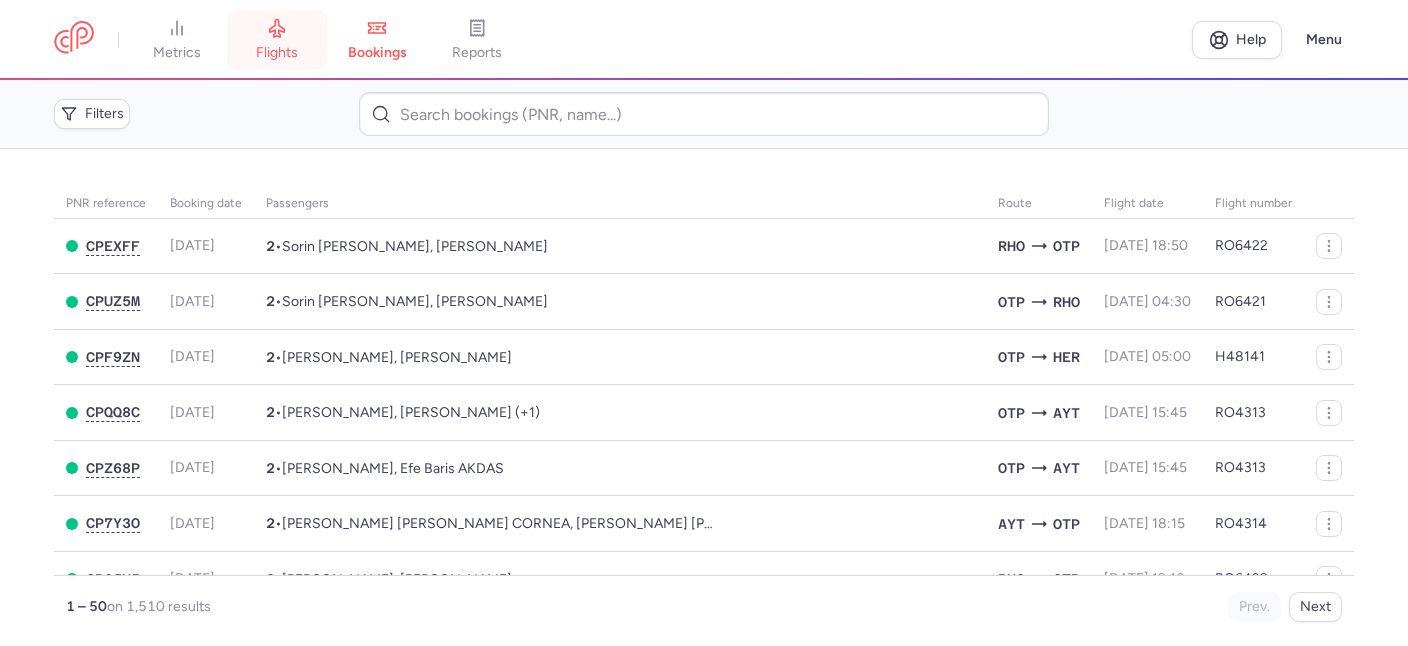 click 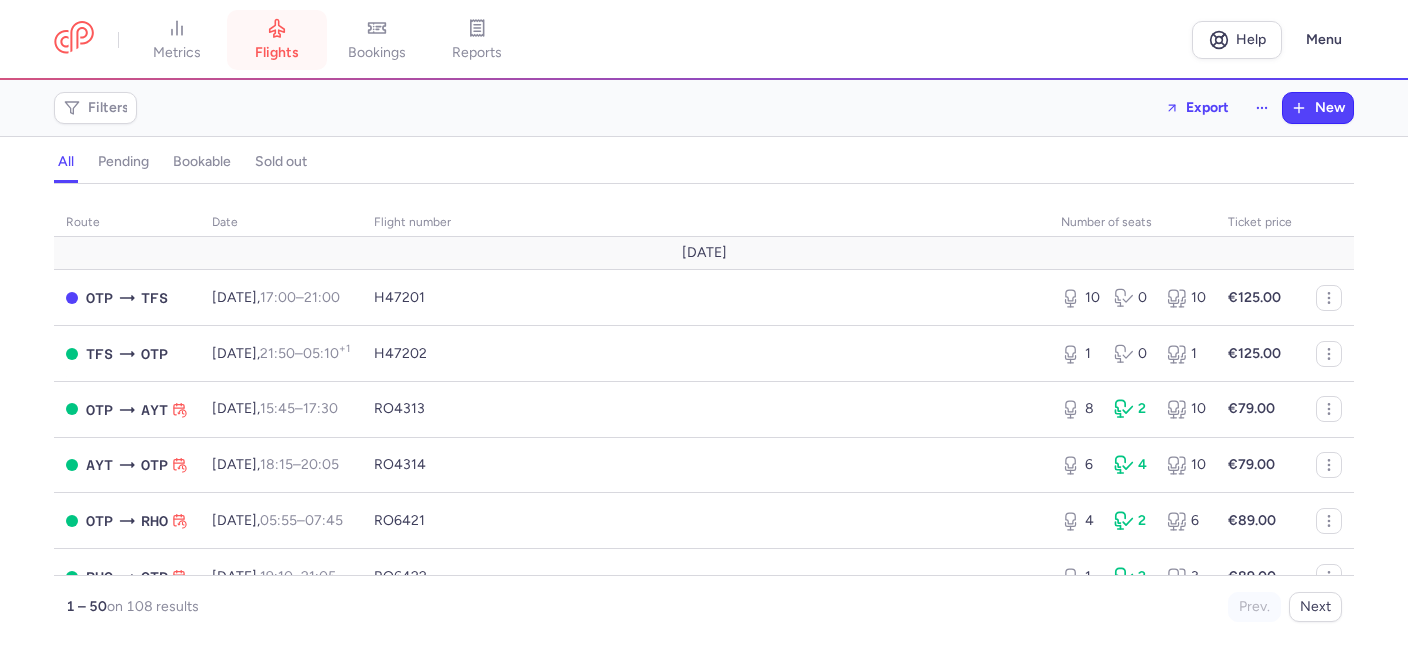 click on "flights" at bounding box center [277, 40] 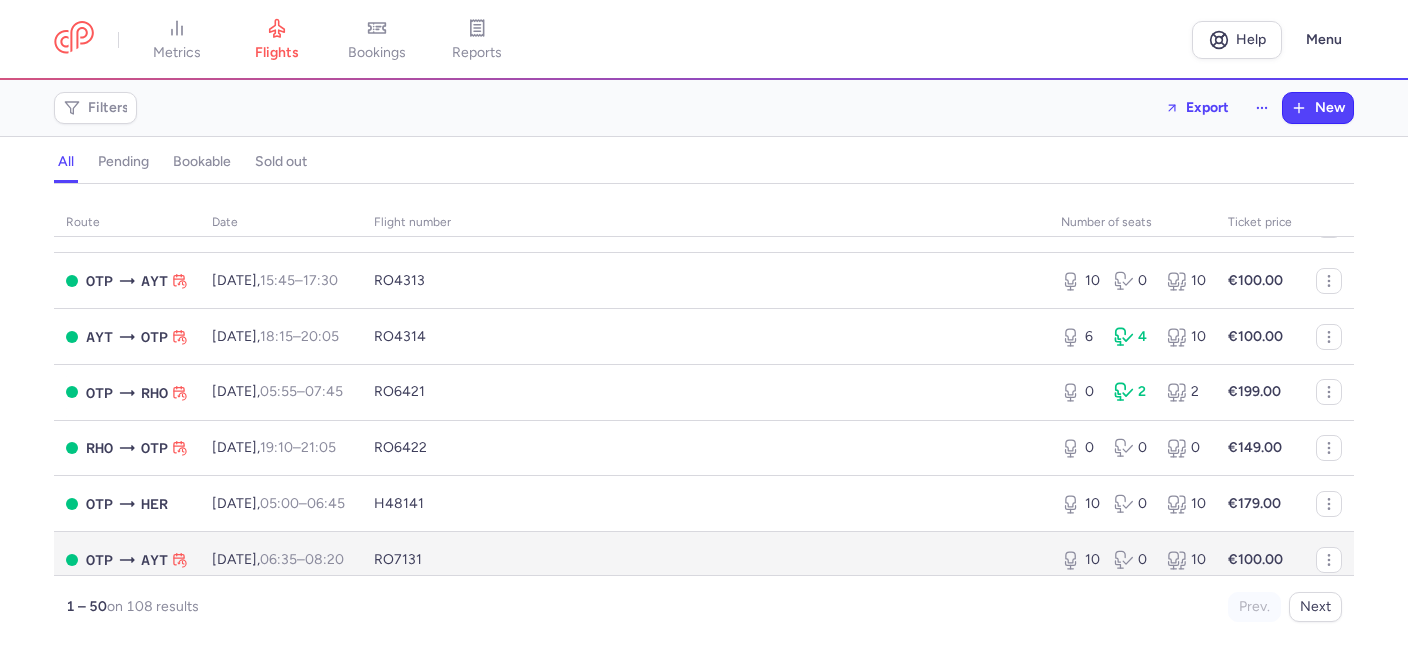scroll, scrollTop: 572, scrollLeft: 0, axis: vertical 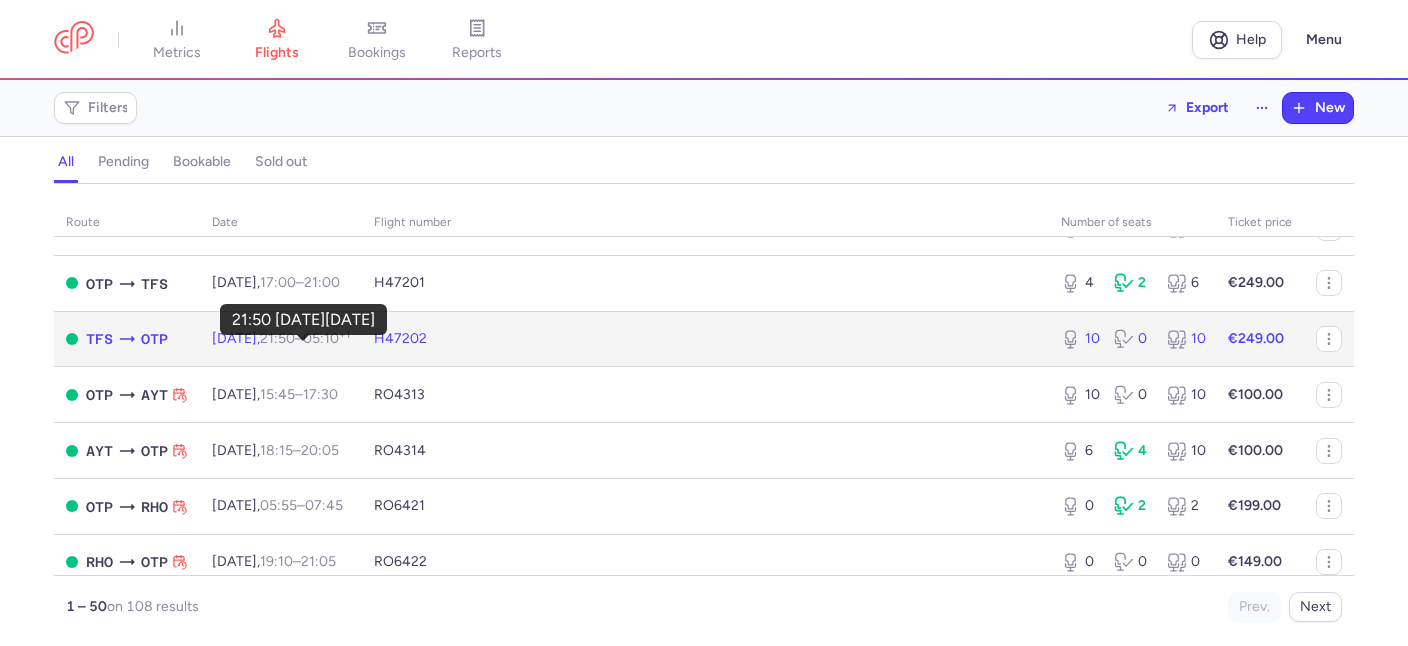click on "21:50" at bounding box center [277, 338] 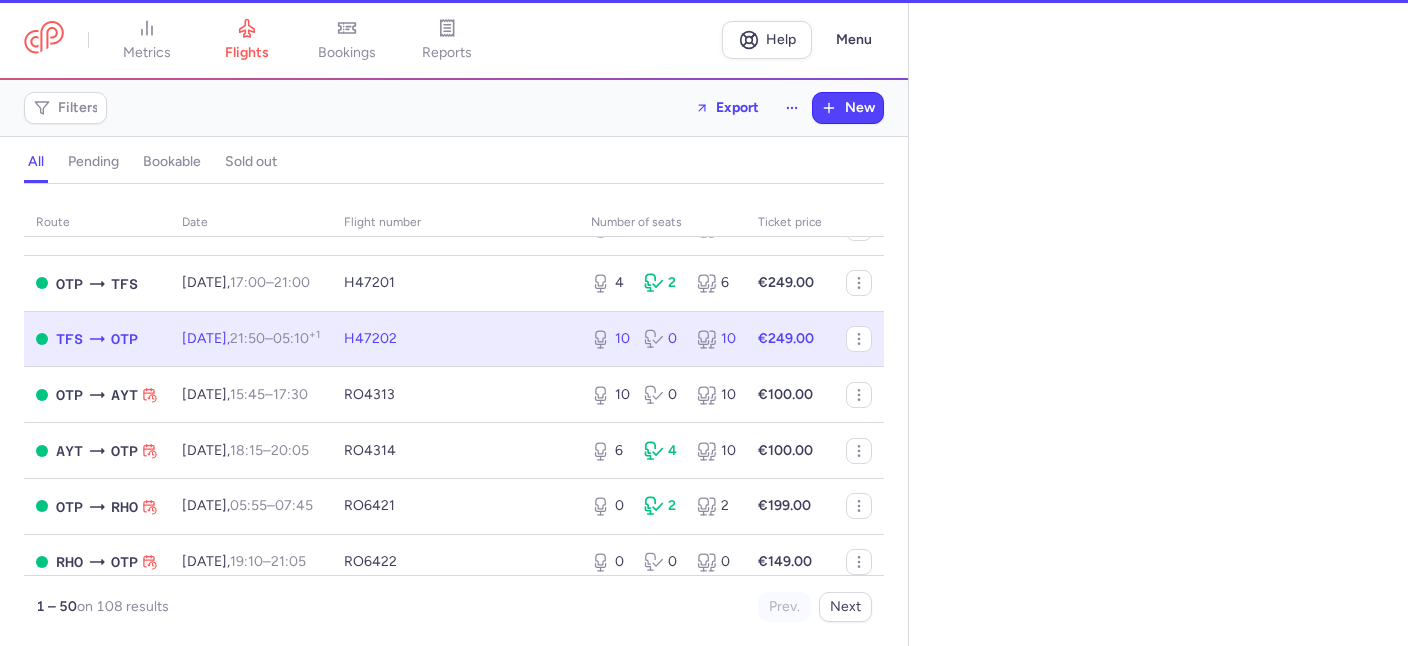 select on "days" 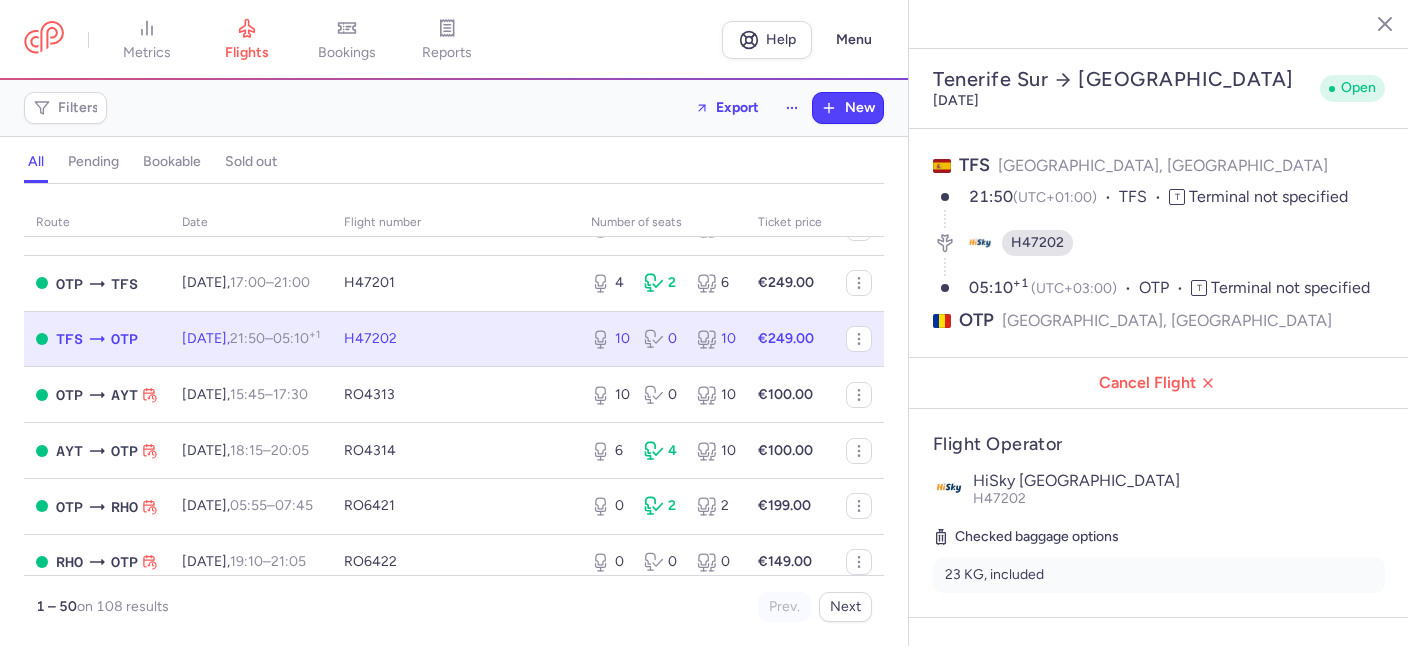scroll, scrollTop: 458, scrollLeft: 0, axis: vertical 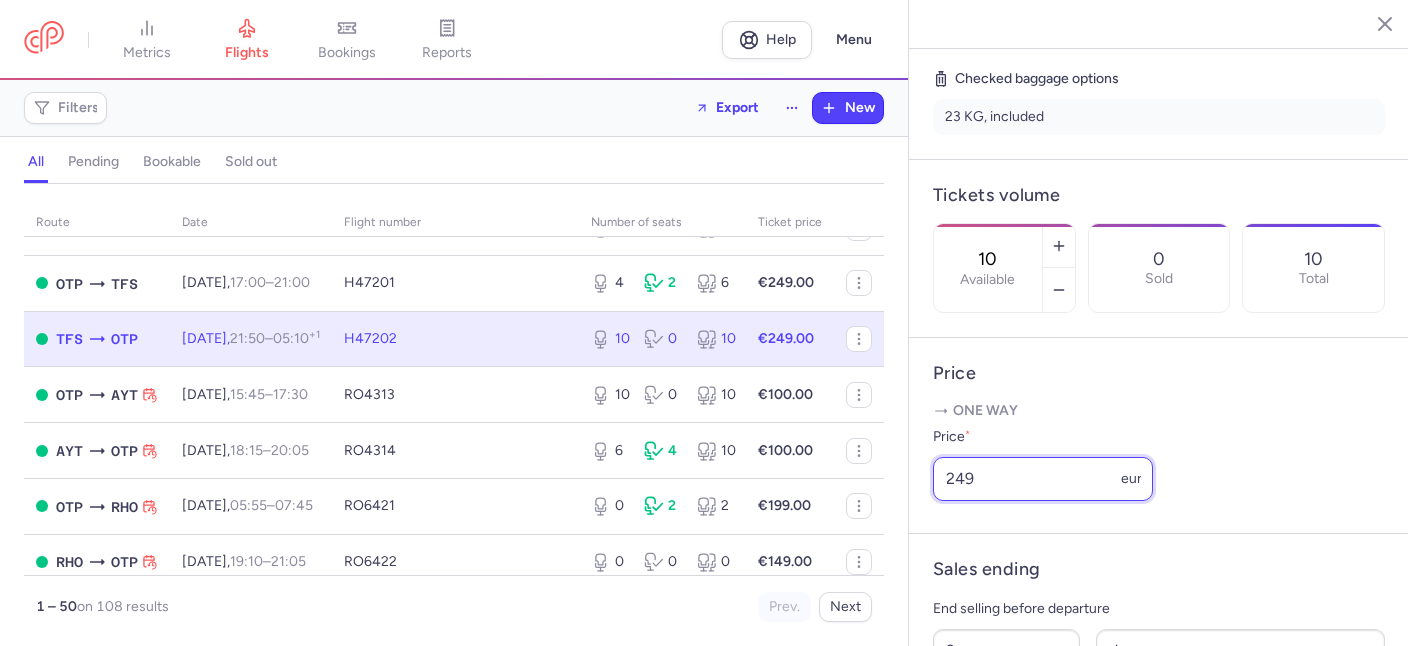 drag, startPoint x: 979, startPoint y: 427, endPoint x: 925, endPoint y: 422, distance: 54.230988 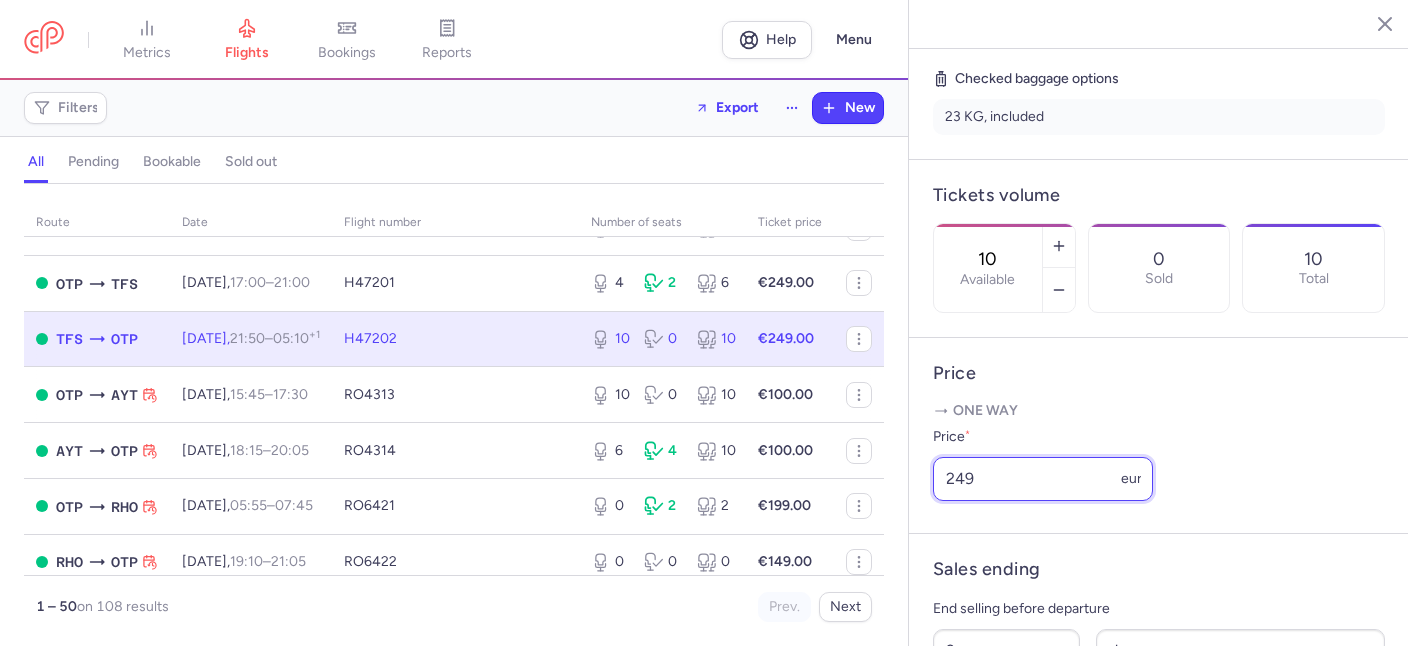click on "249" at bounding box center (1043, 479) 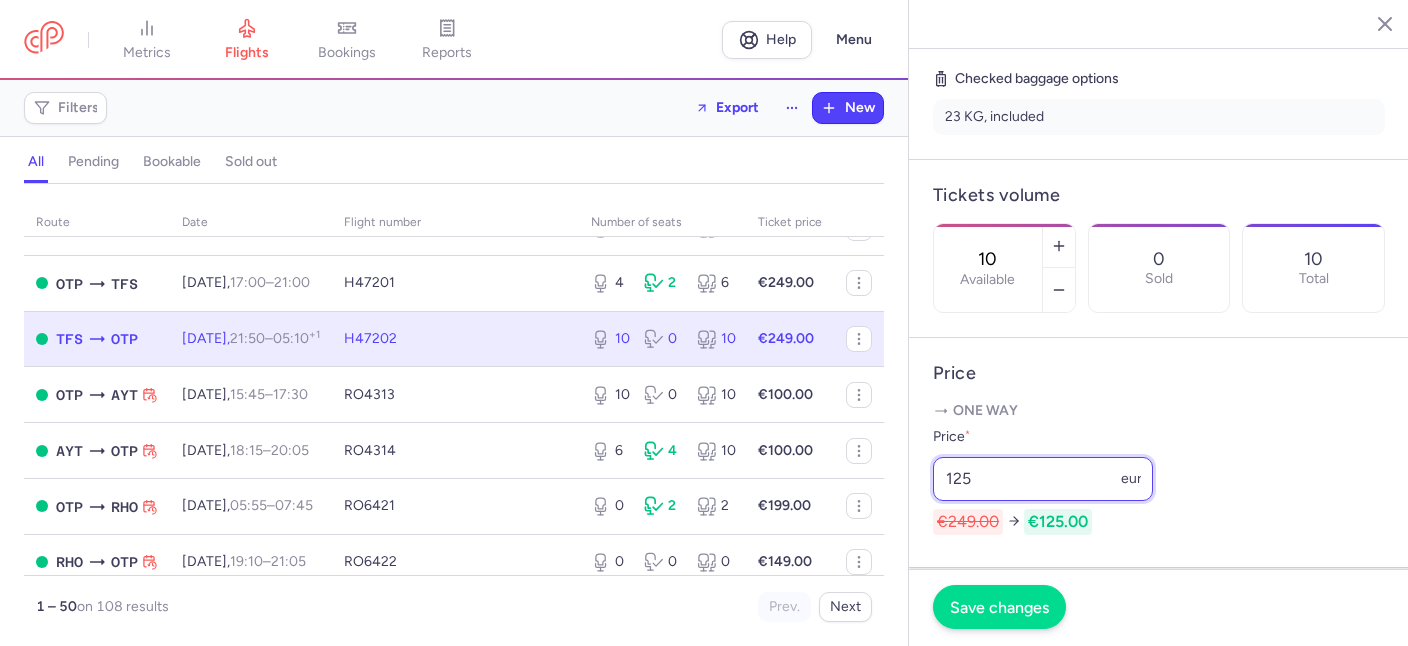 type on "125" 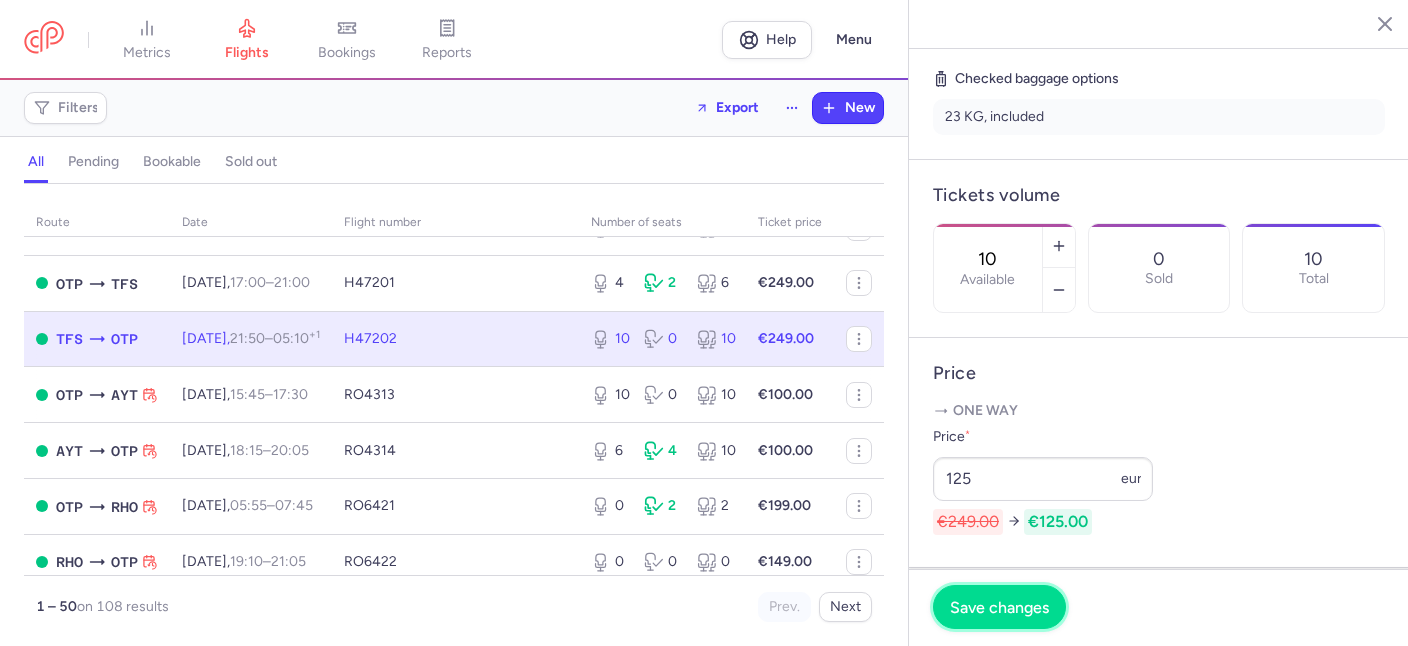click on "Save changes" at bounding box center [999, 607] 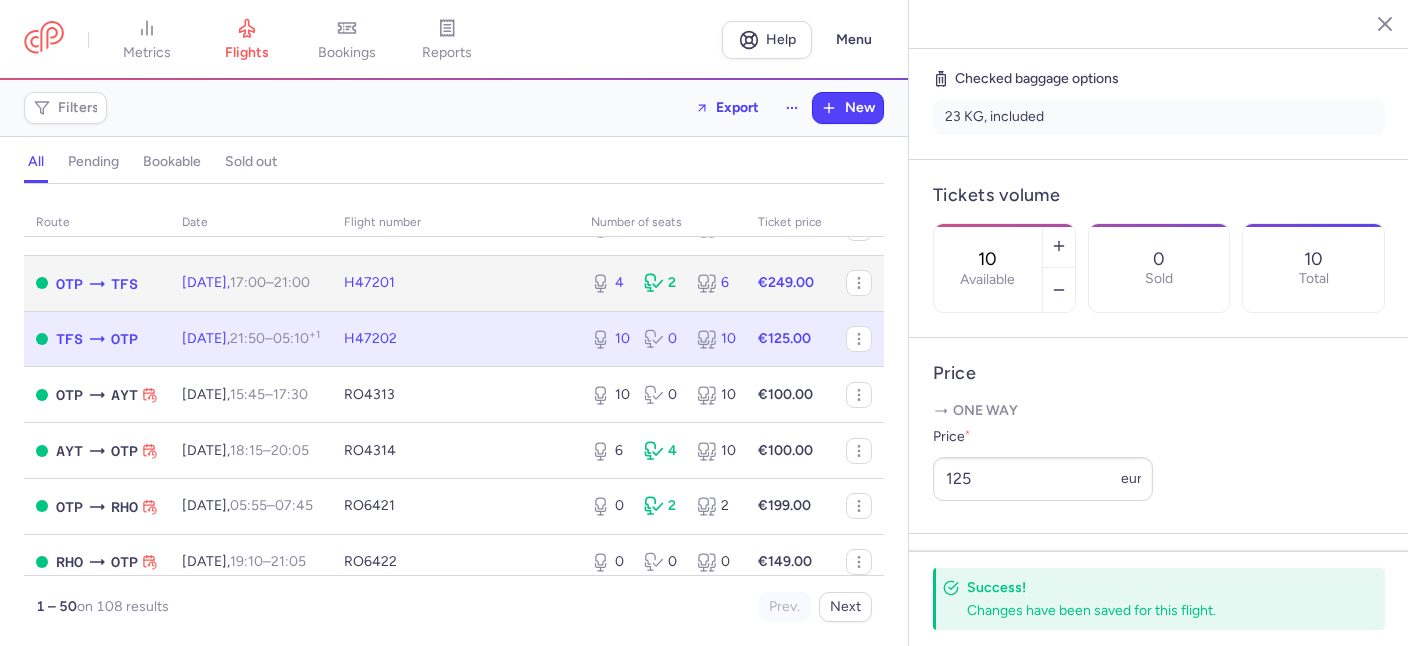 click on "[DATE]  17:00  –  21:00  +0" 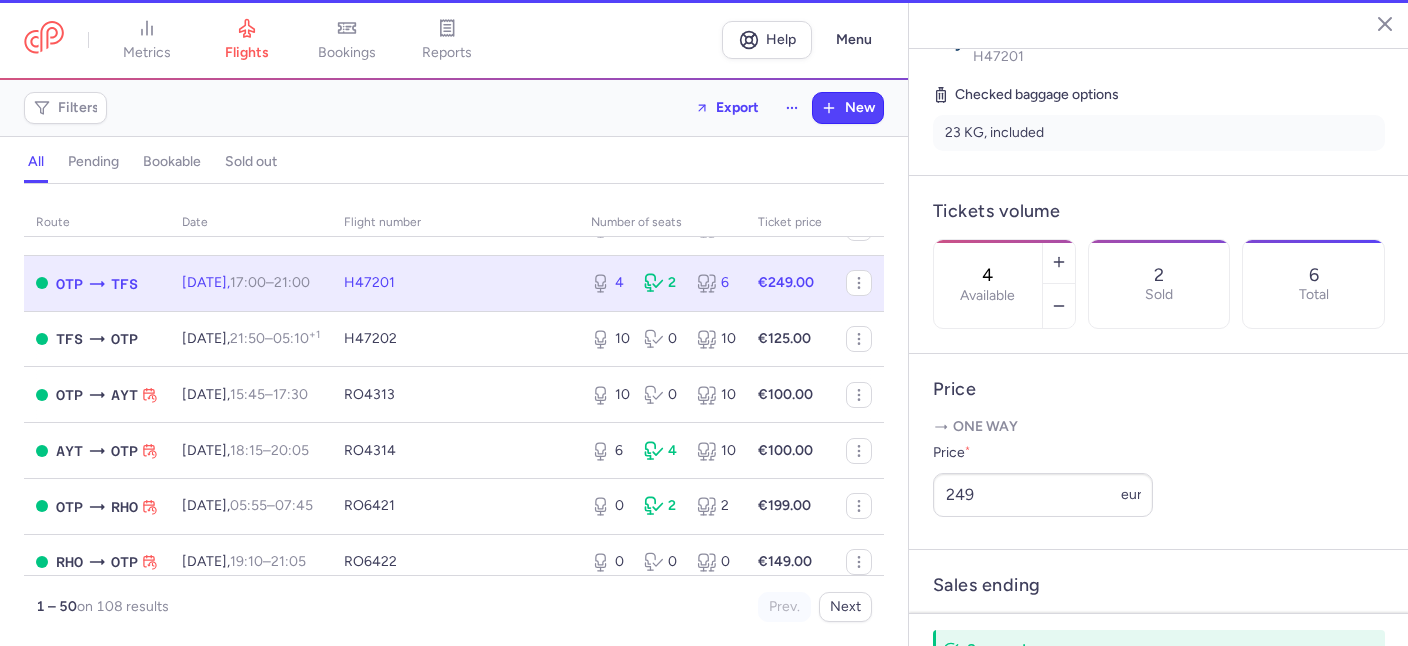 scroll, scrollTop: 474, scrollLeft: 0, axis: vertical 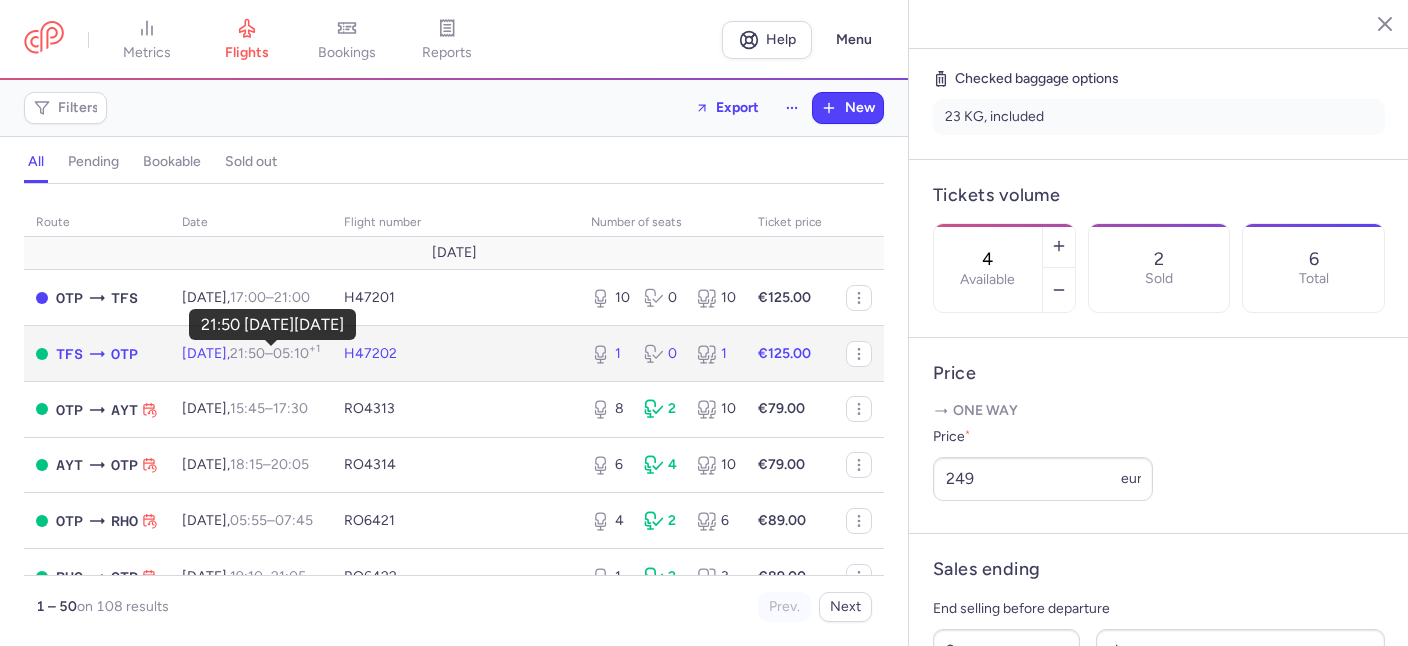 click on "21:50" at bounding box center [247, 353] 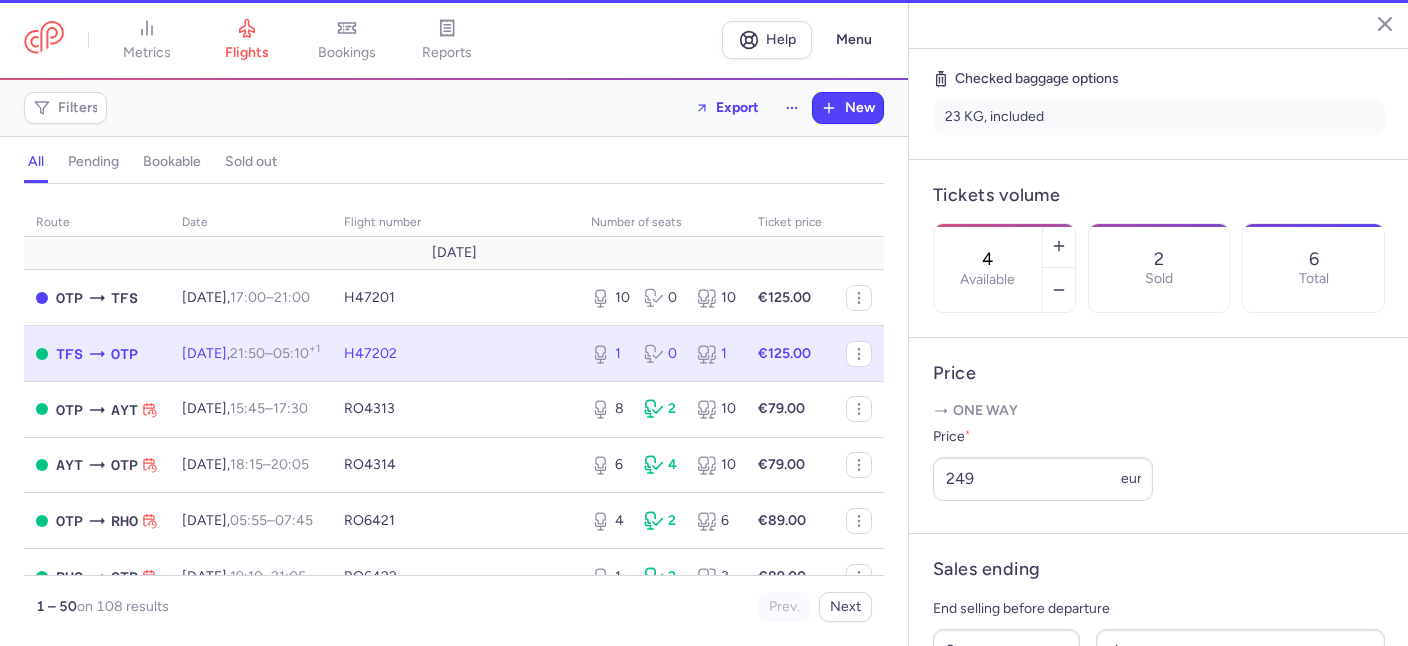 type on "1" 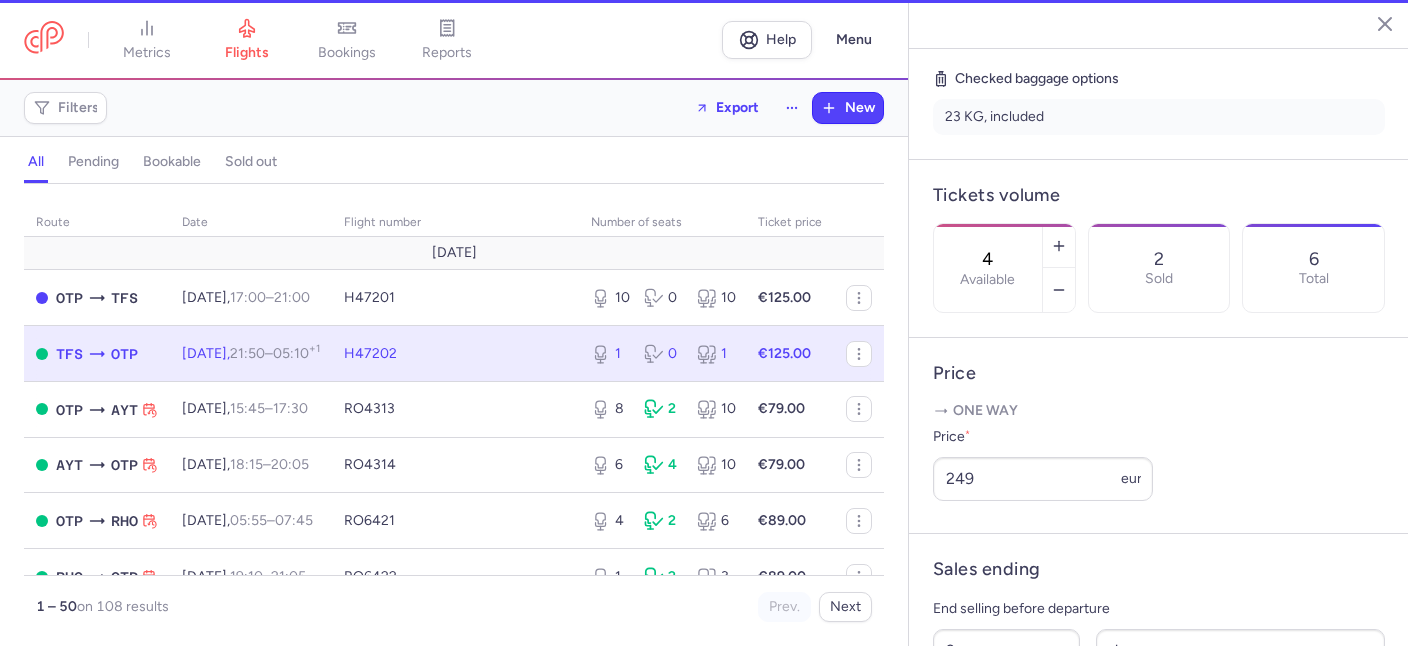 type on "8" 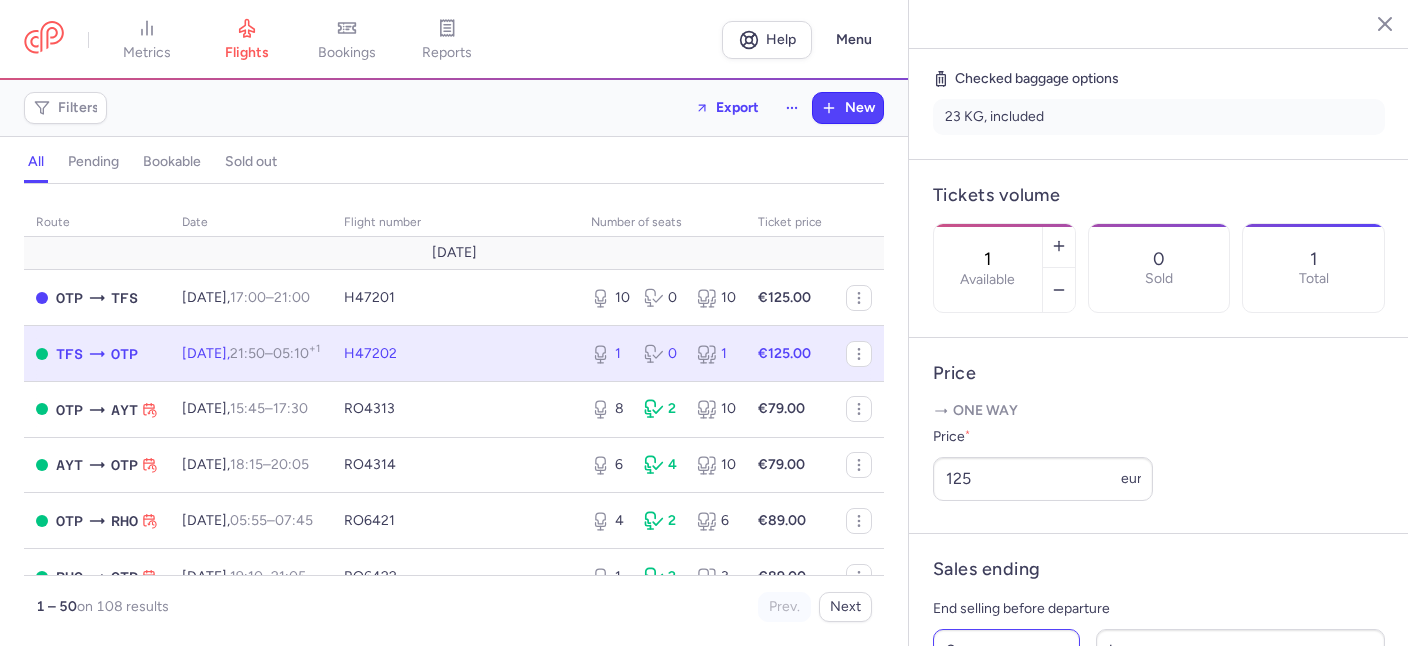 scroll, scrollTop: 629, scrollLeft: 0, axis: vertical 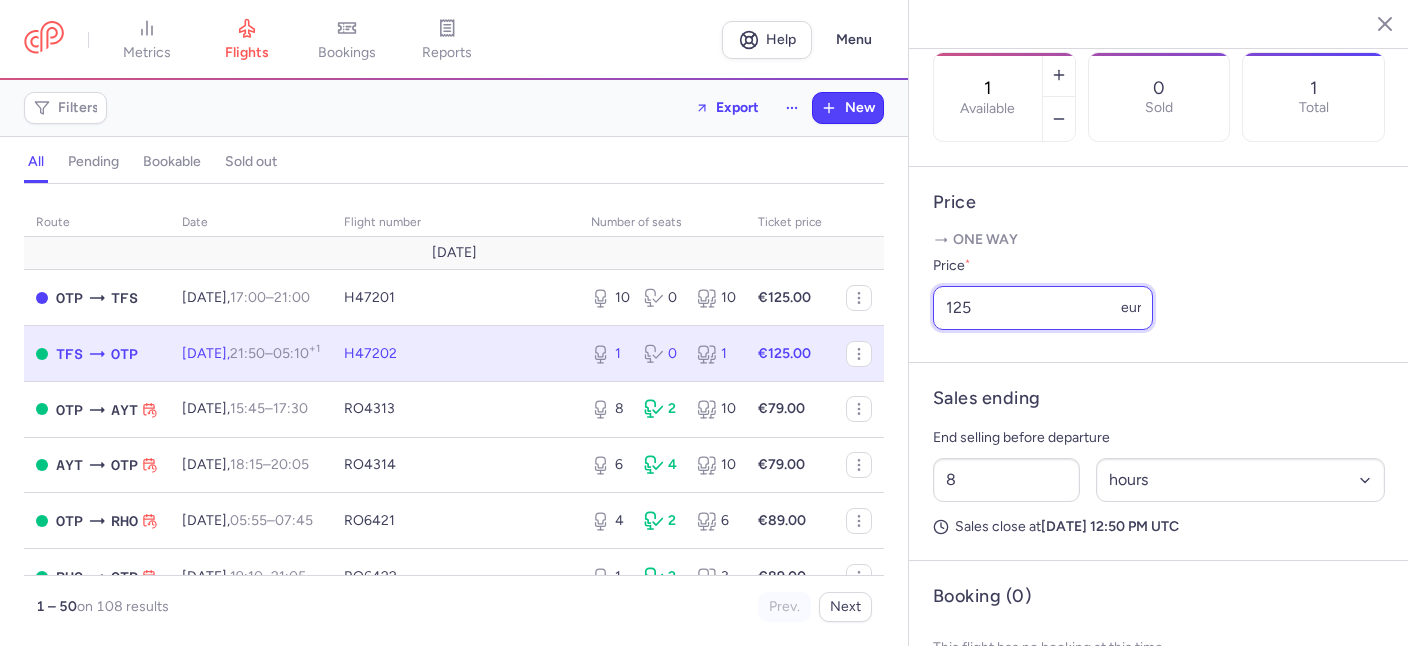 drag, startPoint x: 959, startPoint y: 260, endPoint x: 897, endPoint y: 263, distance: 62.072536 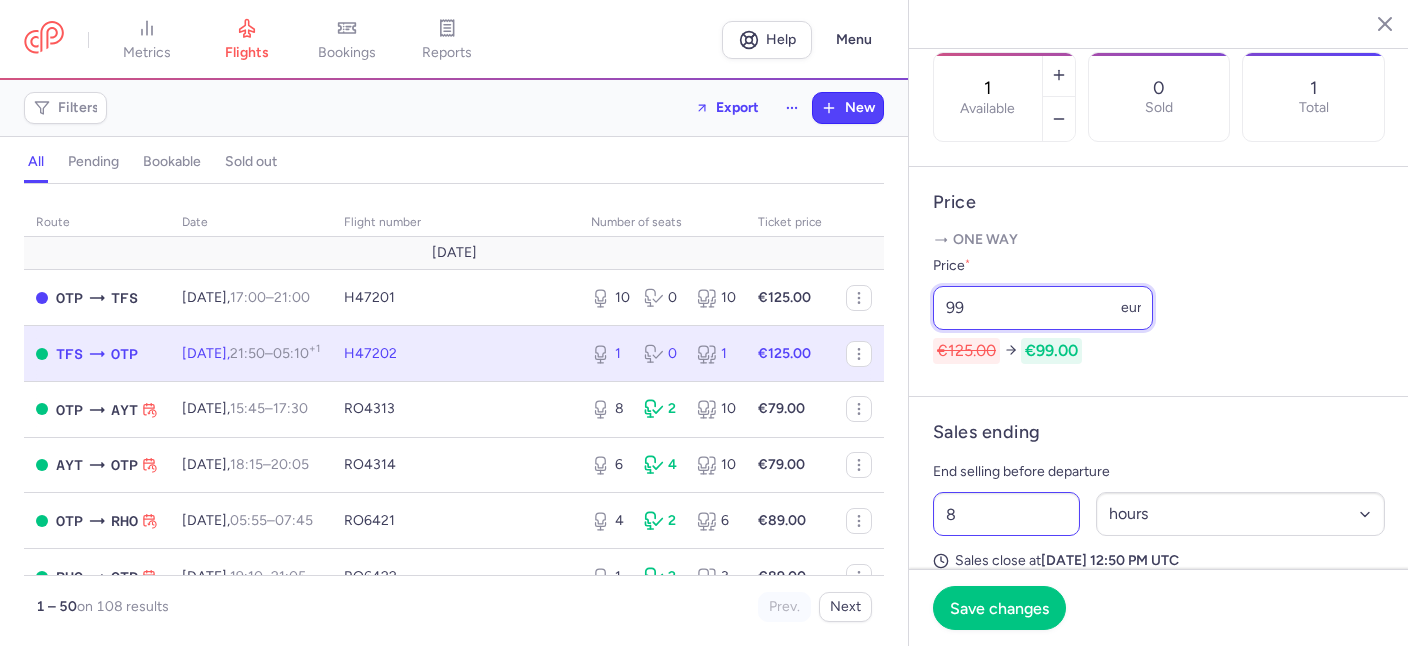 scroll, scrollTop: 740, scrollLeft: 0, axis: vertical 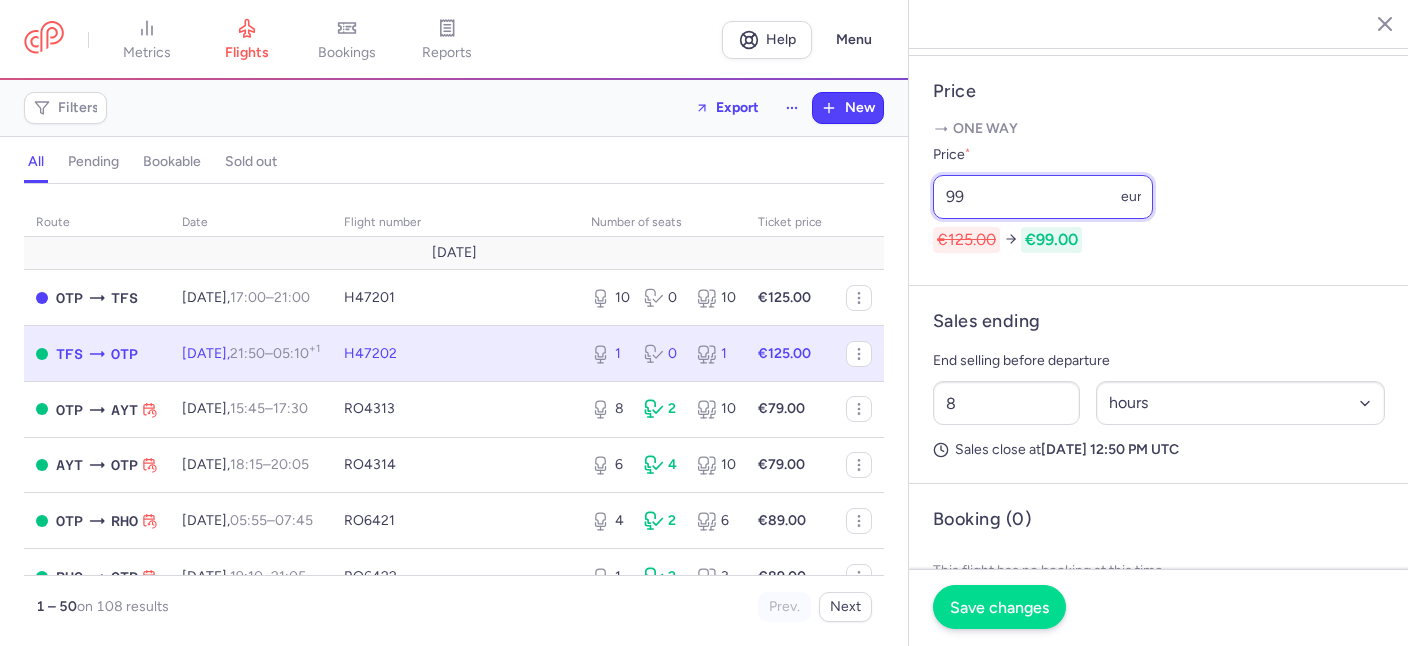 type on "99" 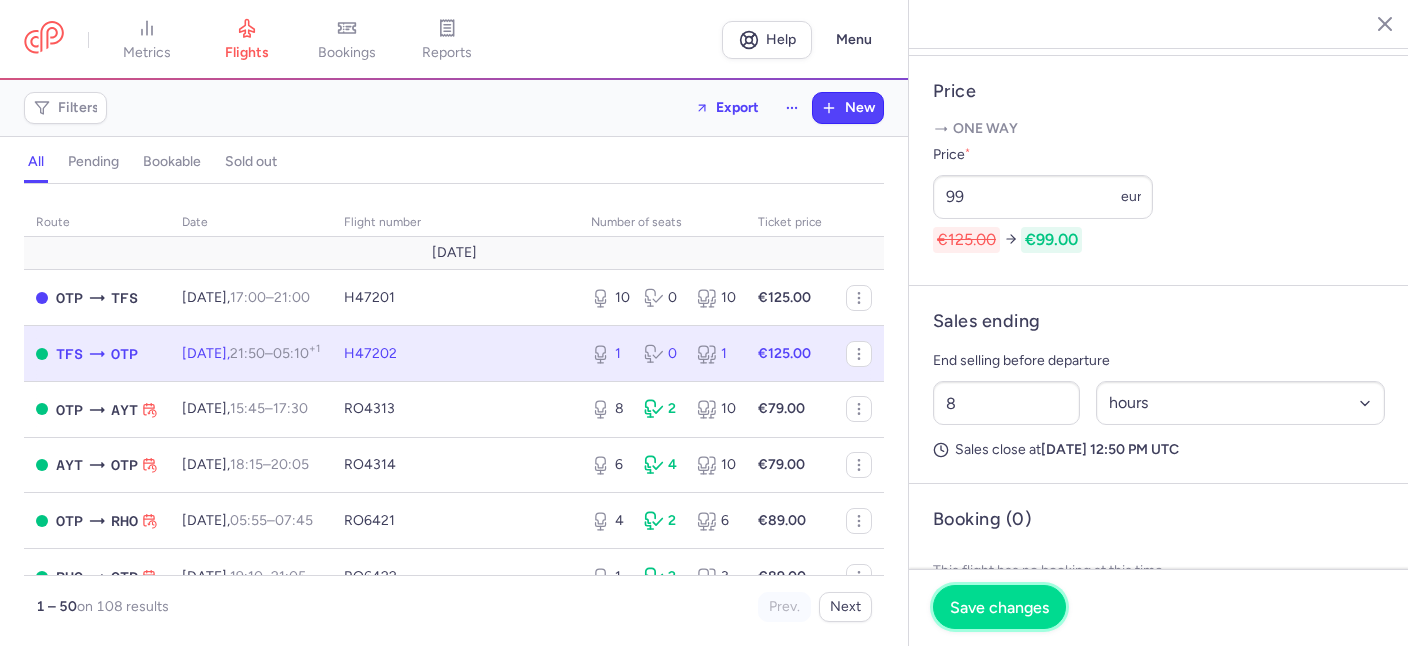 click on "Save changes" at bounding box center [999, 607] 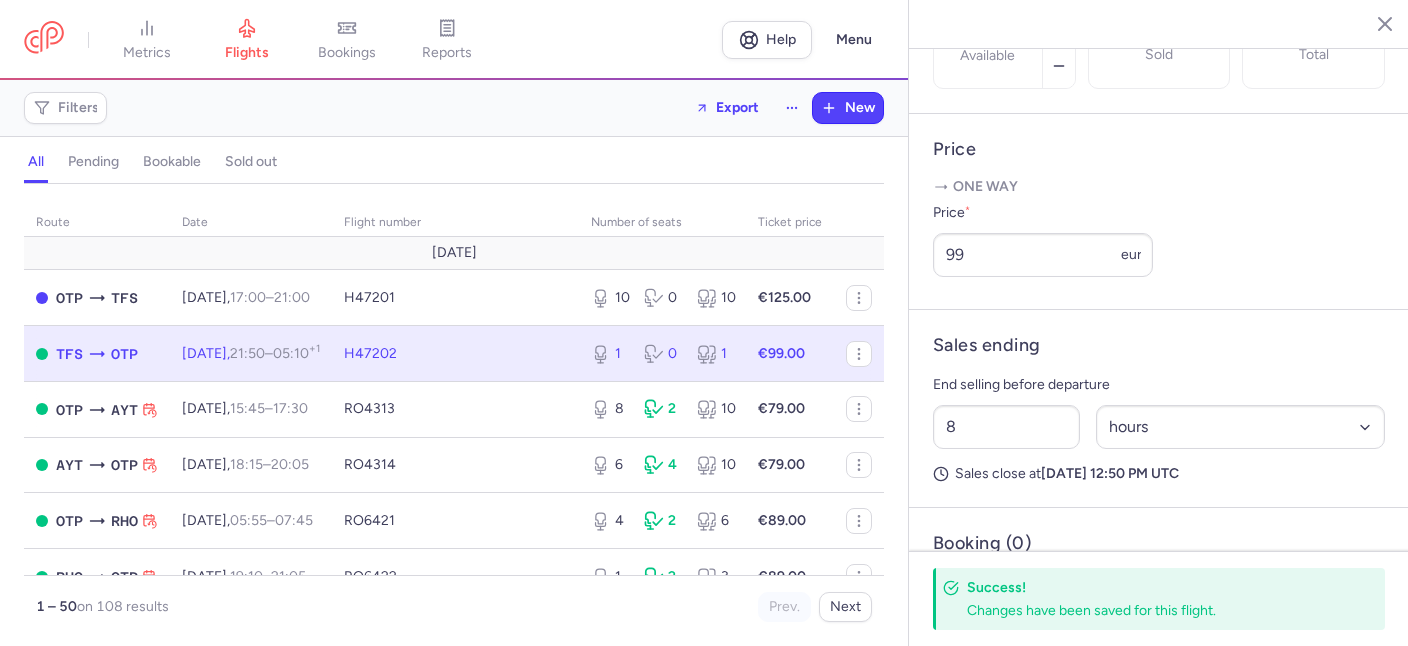 scroll, scrollTop: 724, scrollLeft: 0, axis: vertical 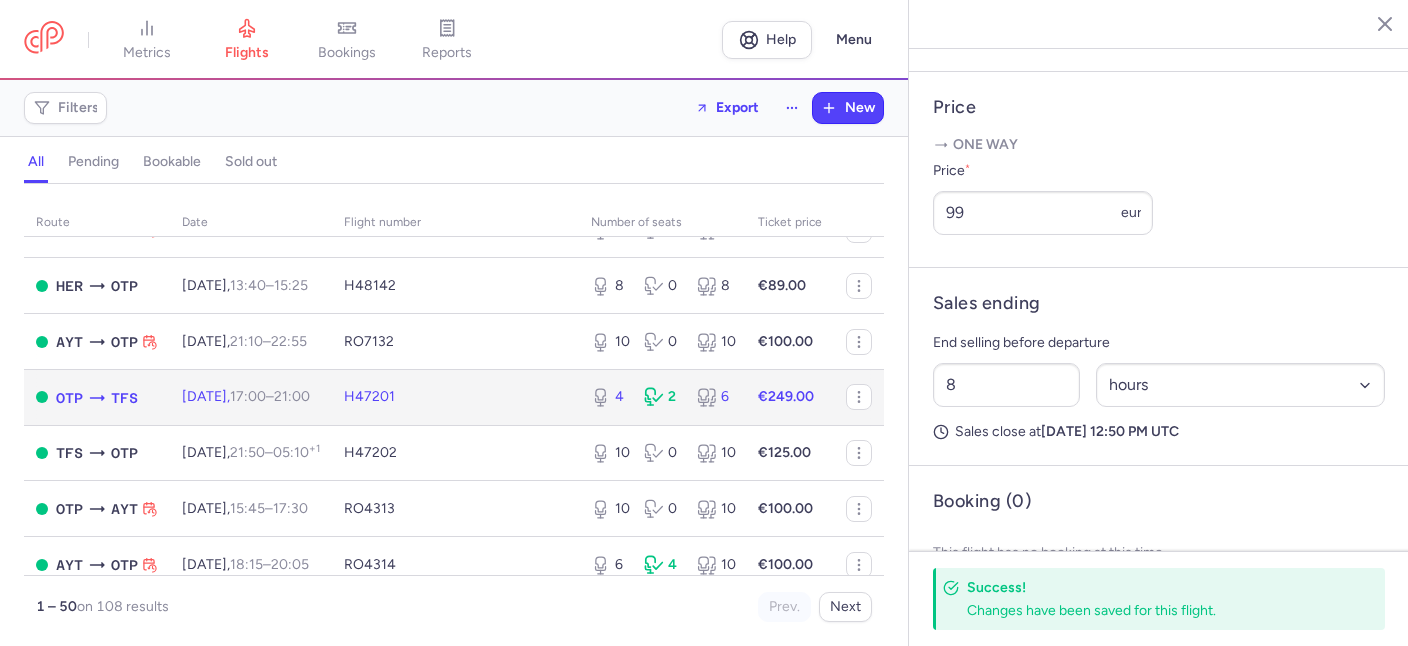 click on "[DATE]  17:00  –  21:00  +0" 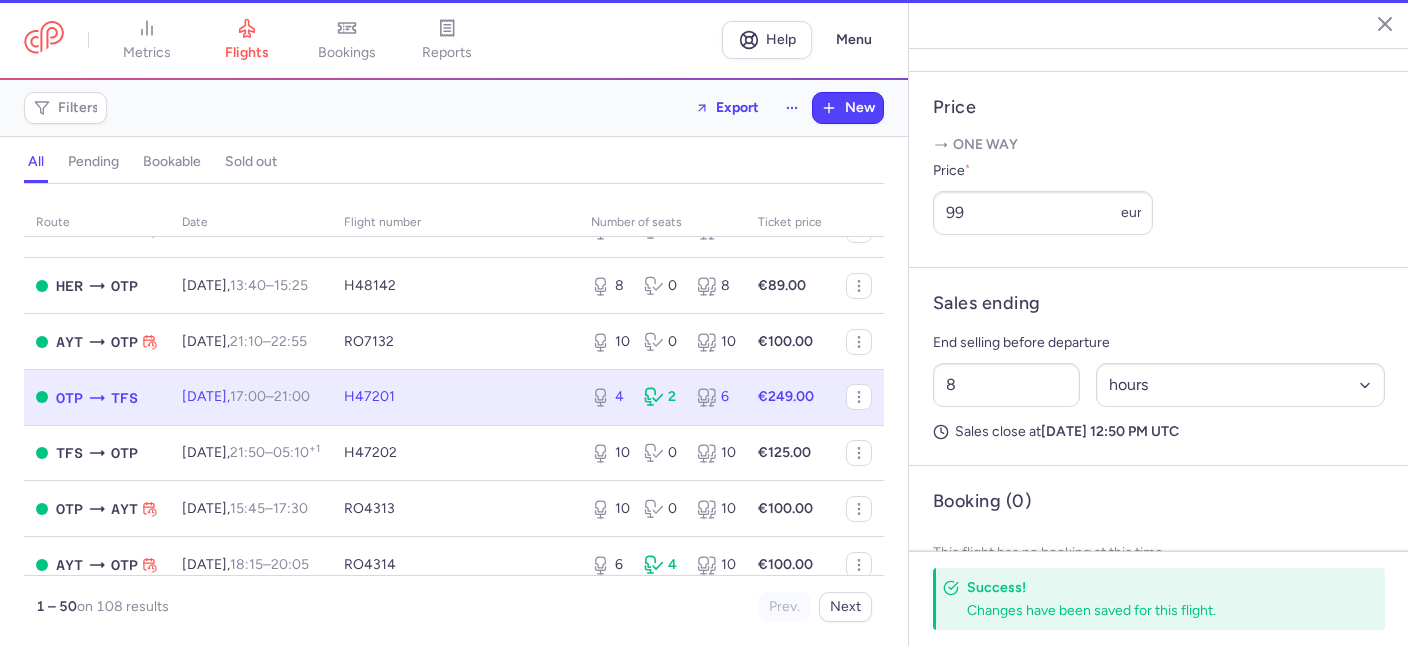 type on "4" 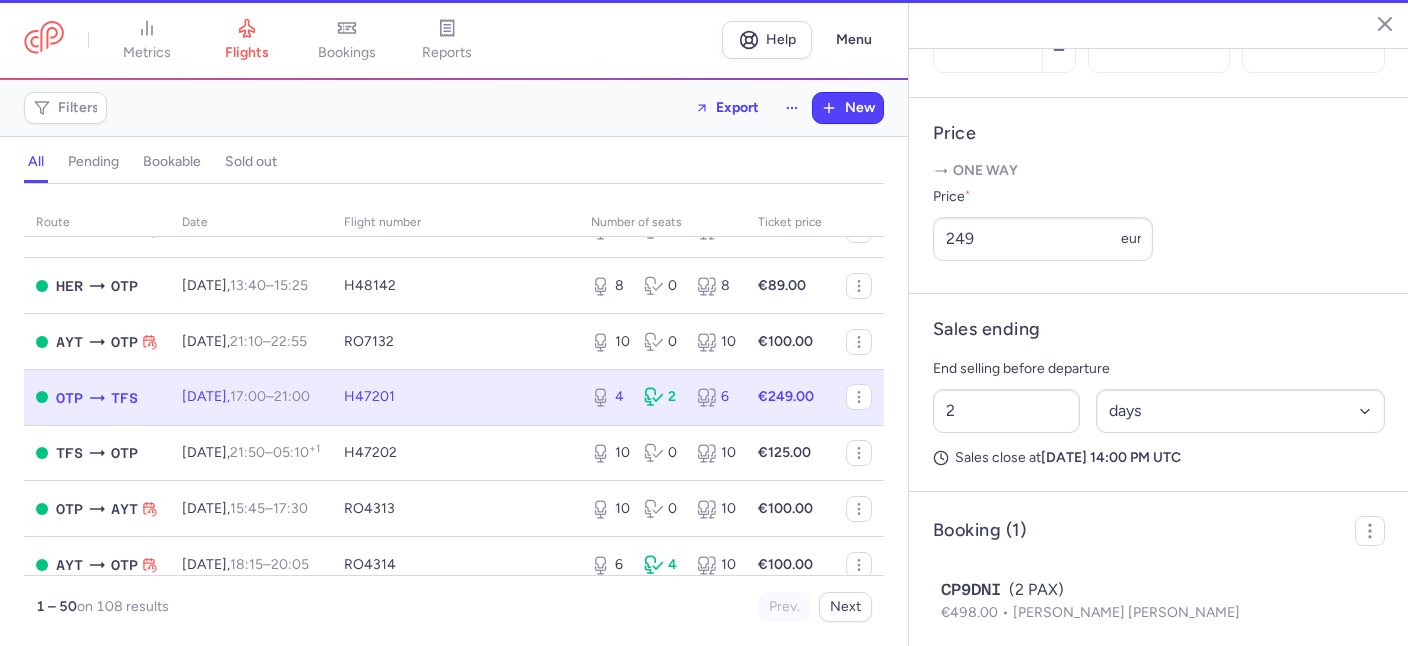 scroll, scrollTop: 681, scrollLeft: 0, axis: vertical 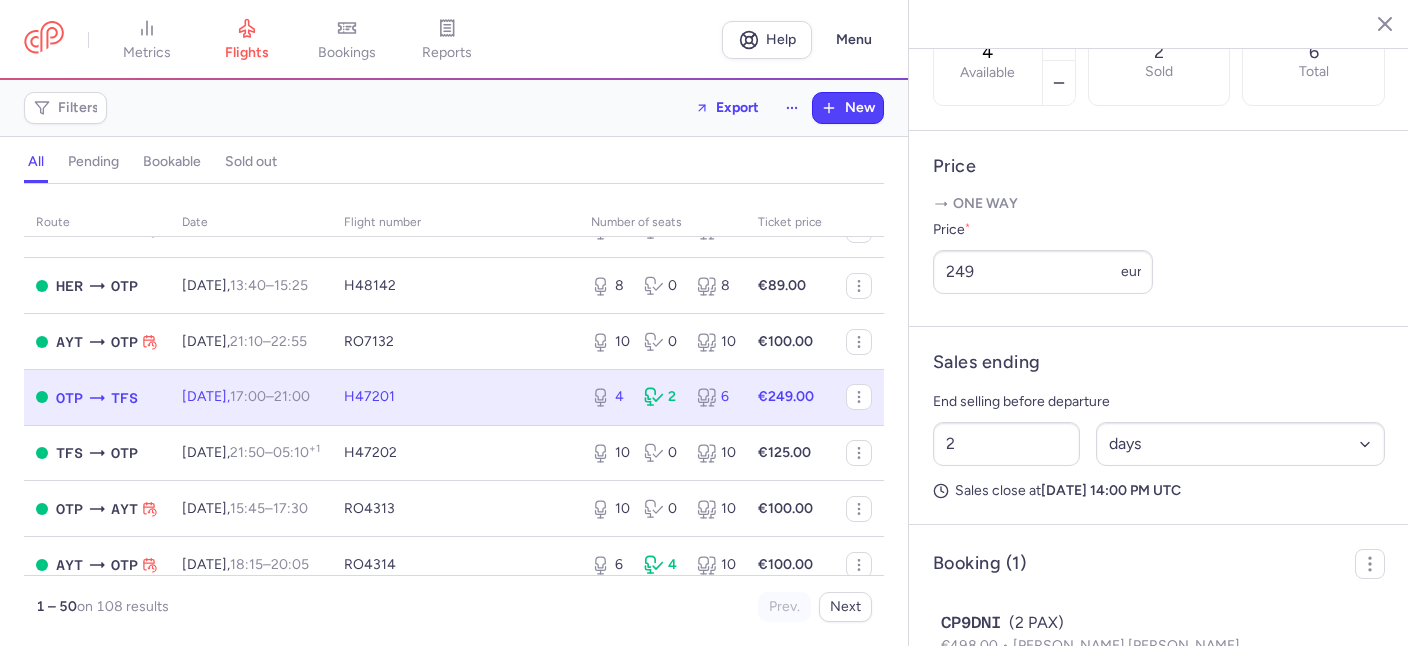 click on "4 2 6" 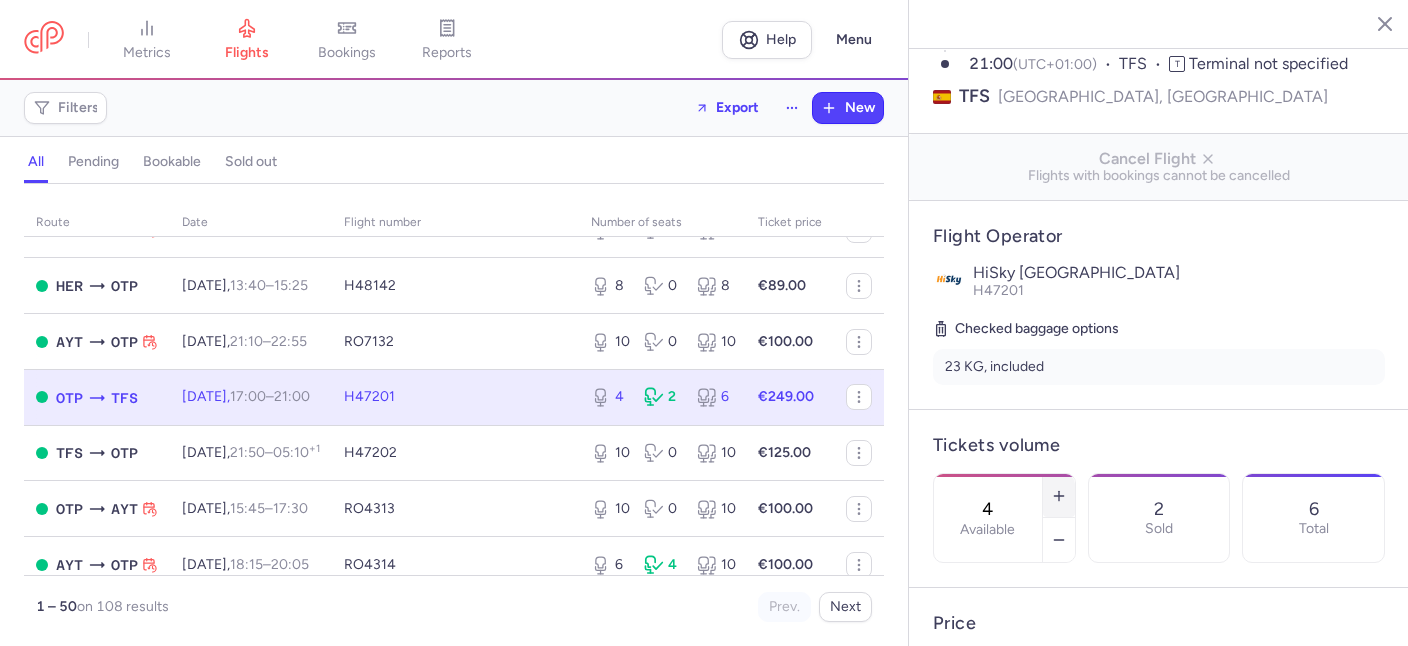 click 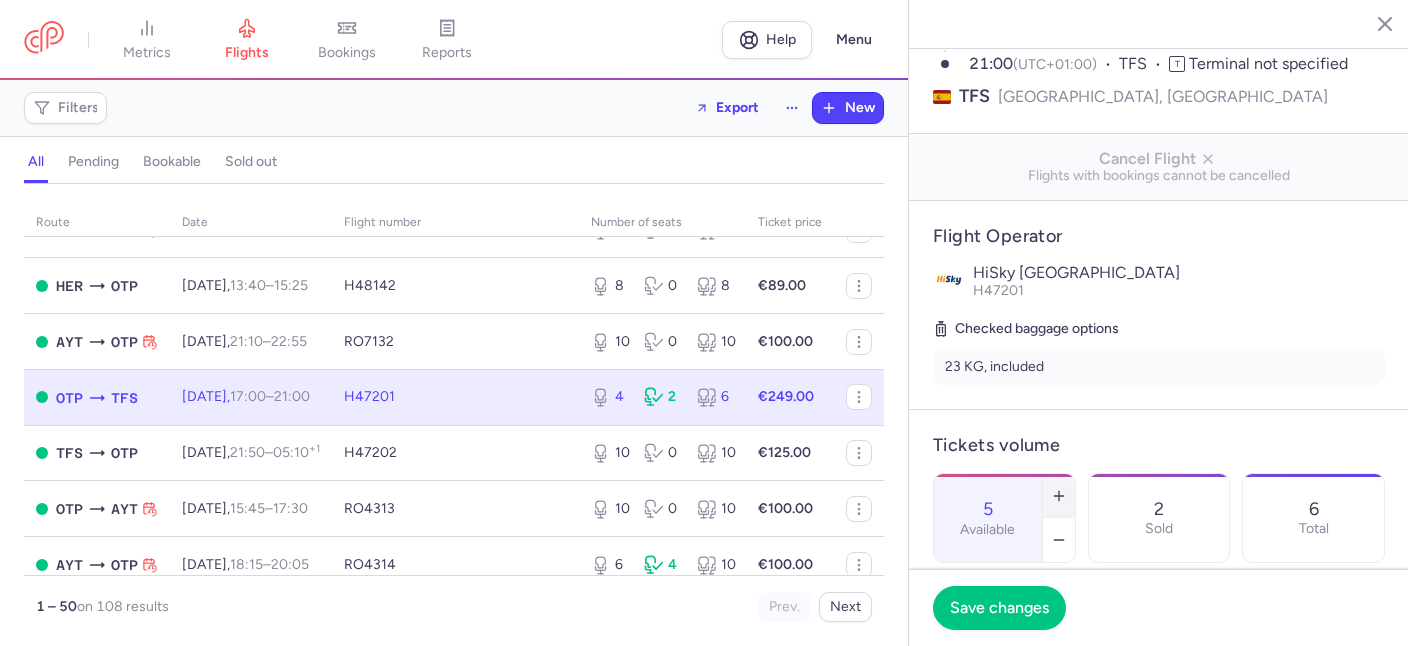 click 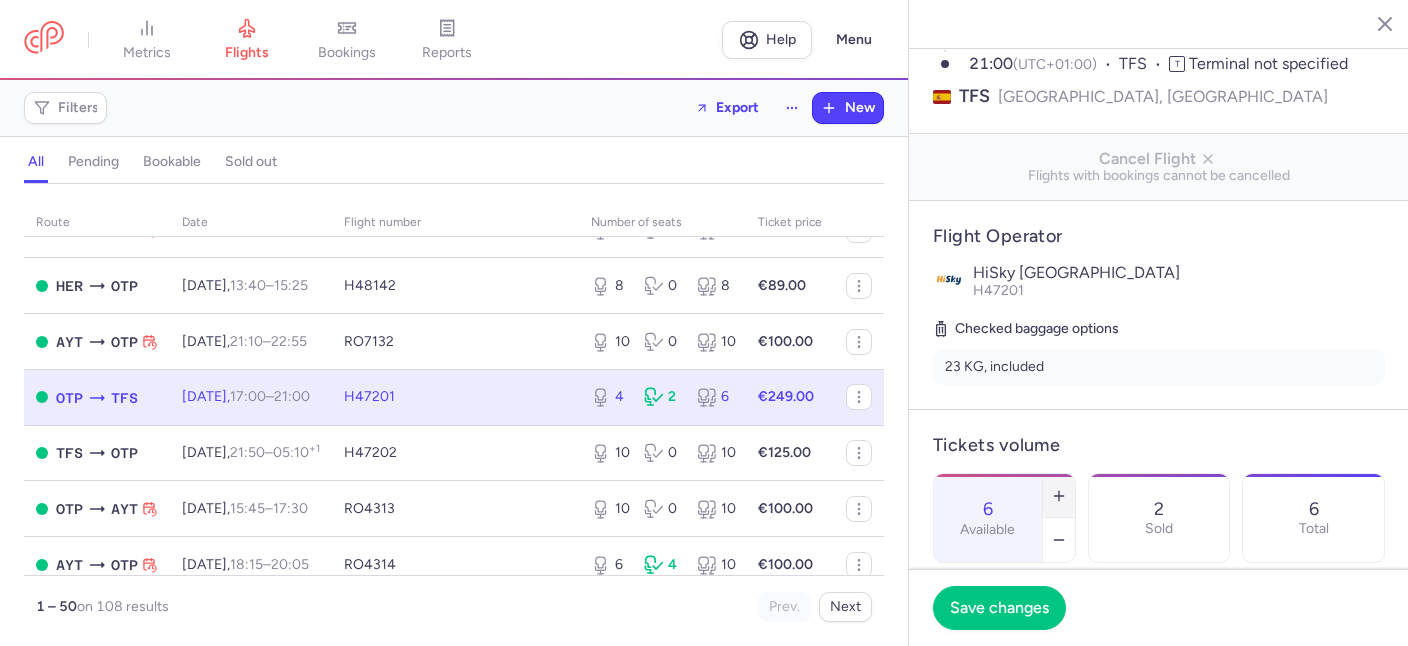 scroll, scrollTop: 338, scrollLeft: 0, axis: vertical 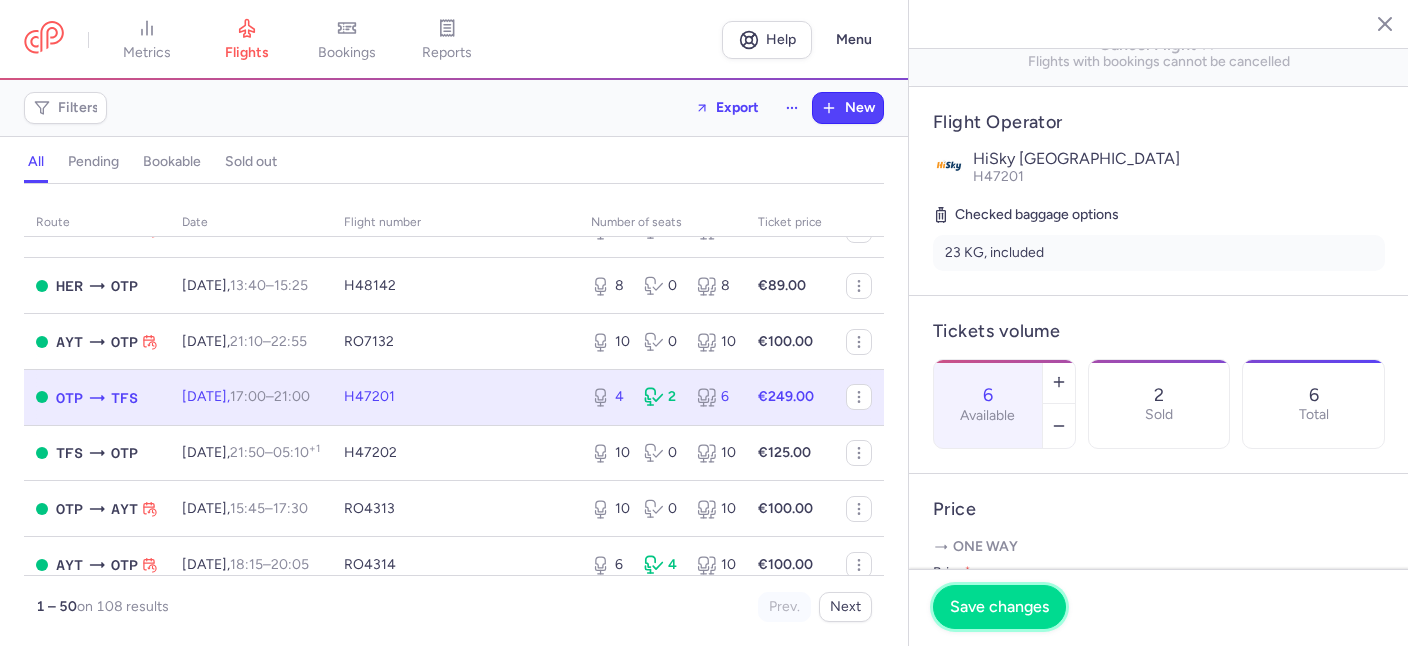 click on "Save changes" at bounding box center (999, 607) 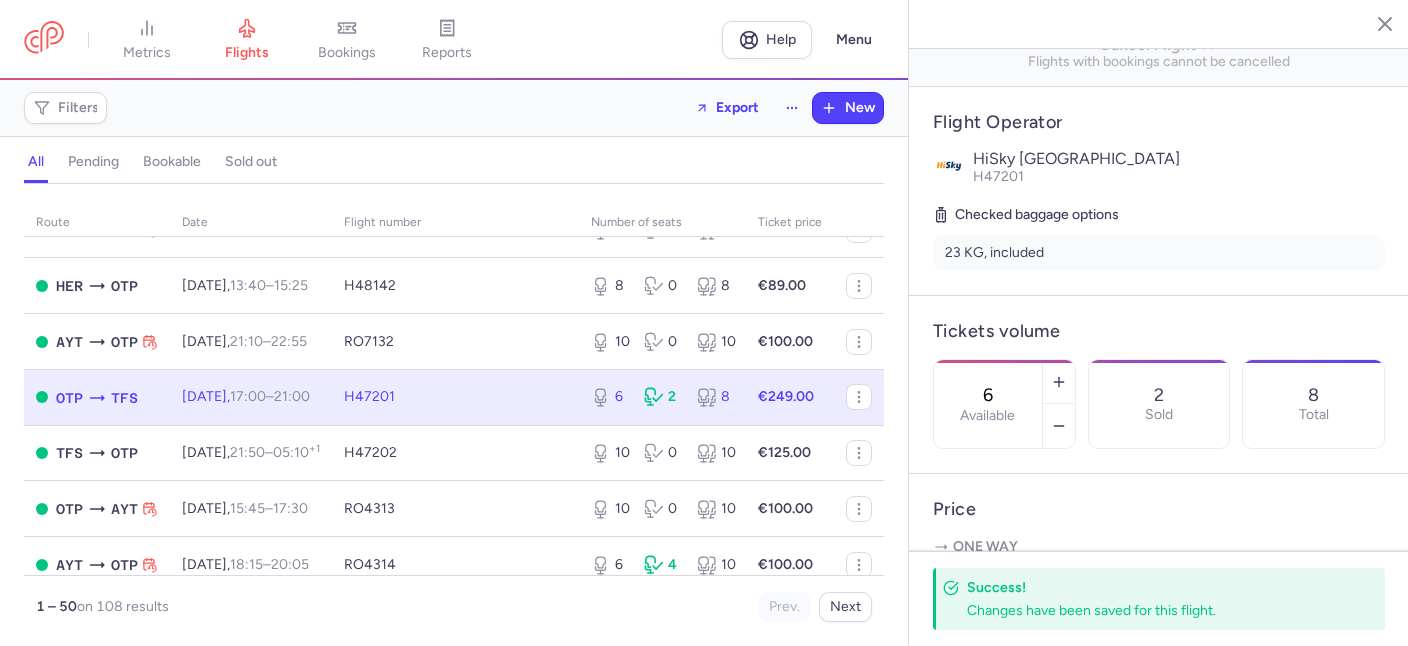 scroll, scrollTop: 567, scrollLeft: 0, axis: vertical 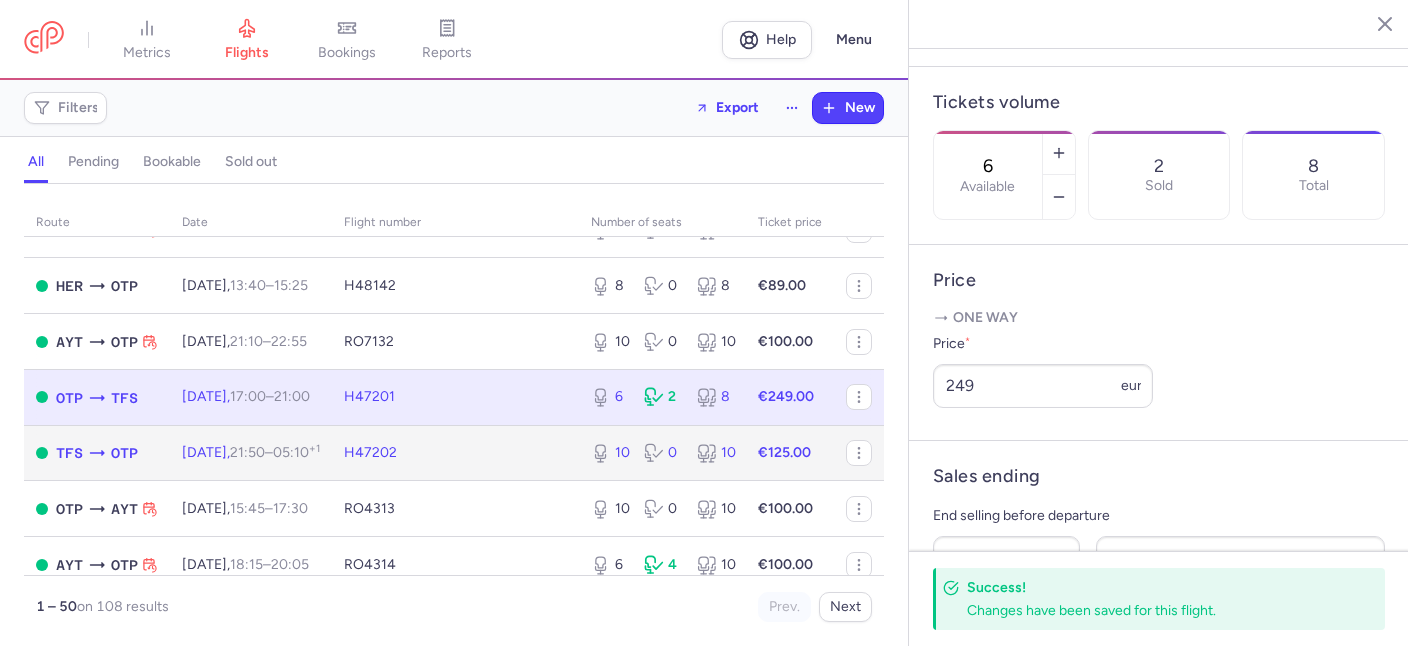 click on "H47202" 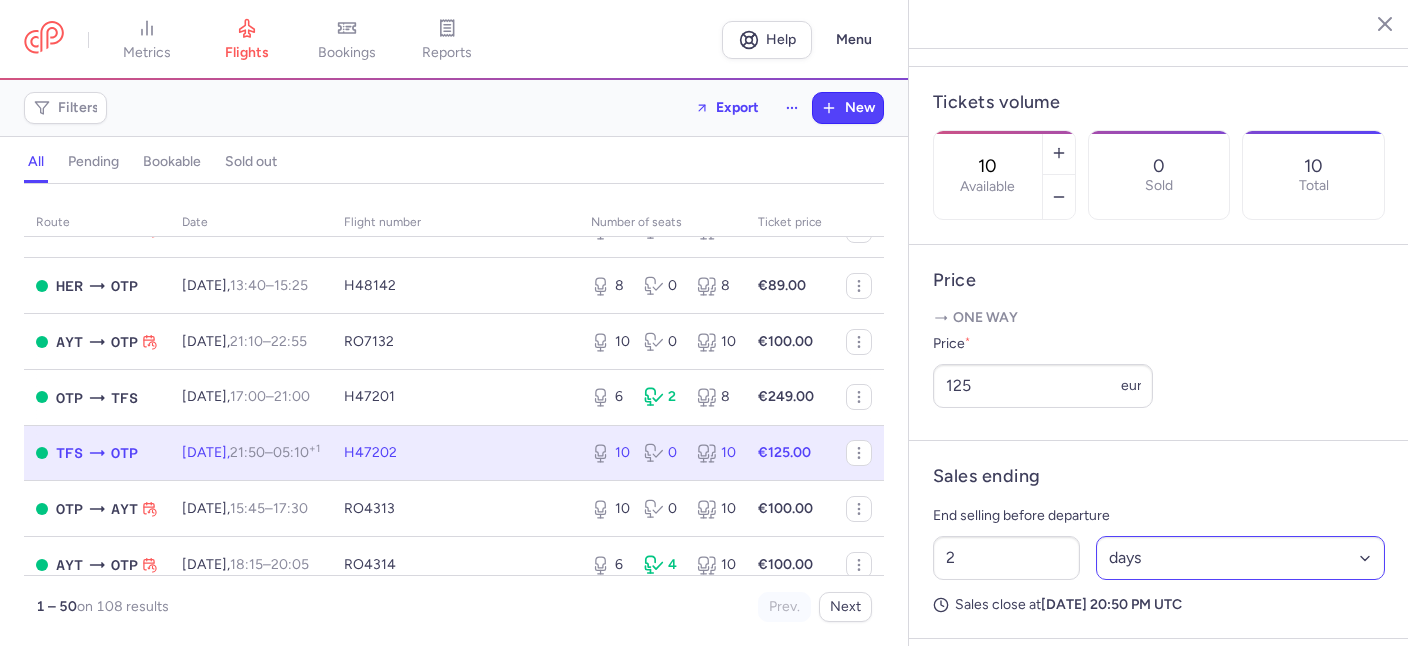 scroll, scrollTop: 629, scrollLeft: 0, axis: vertical 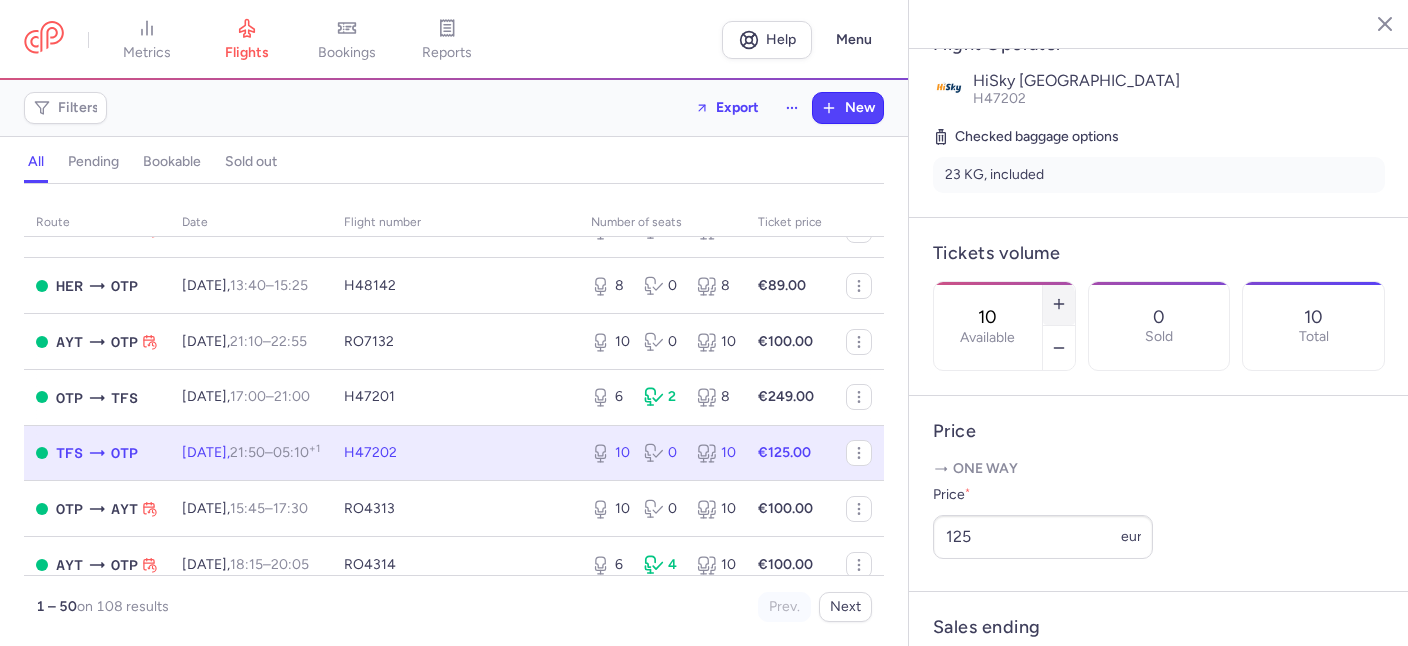 click 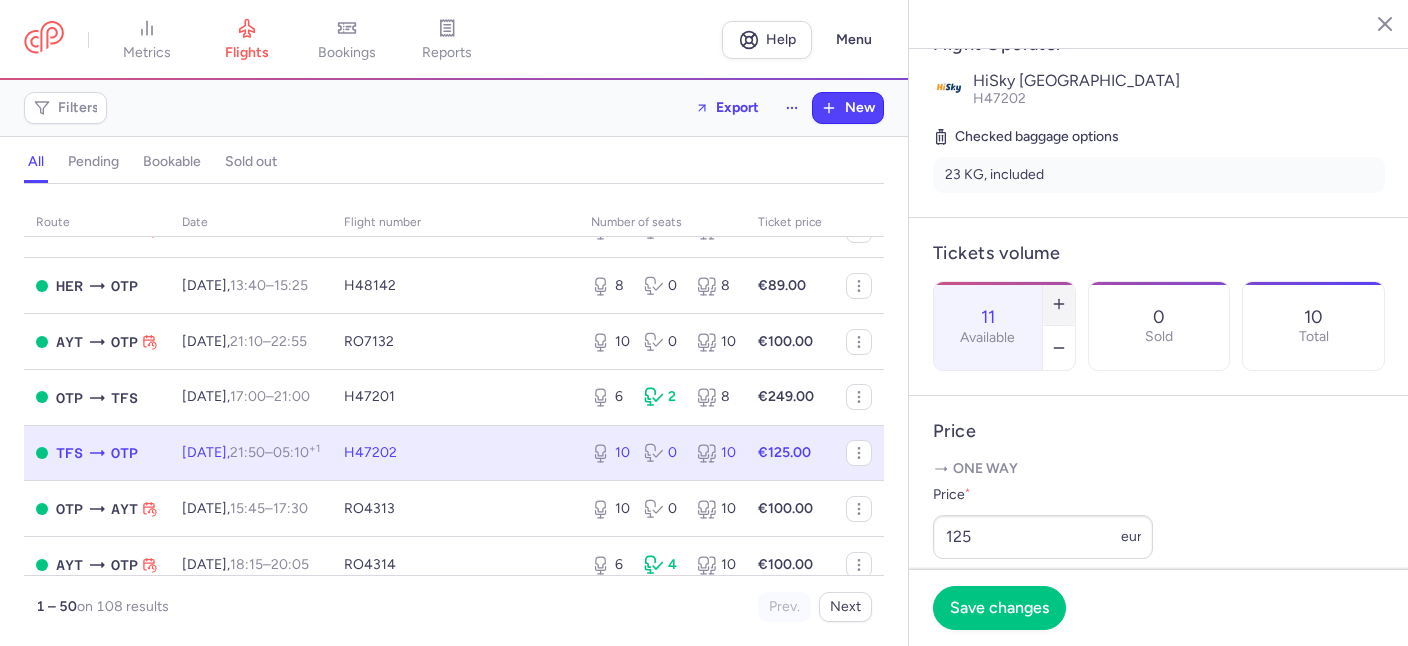 click 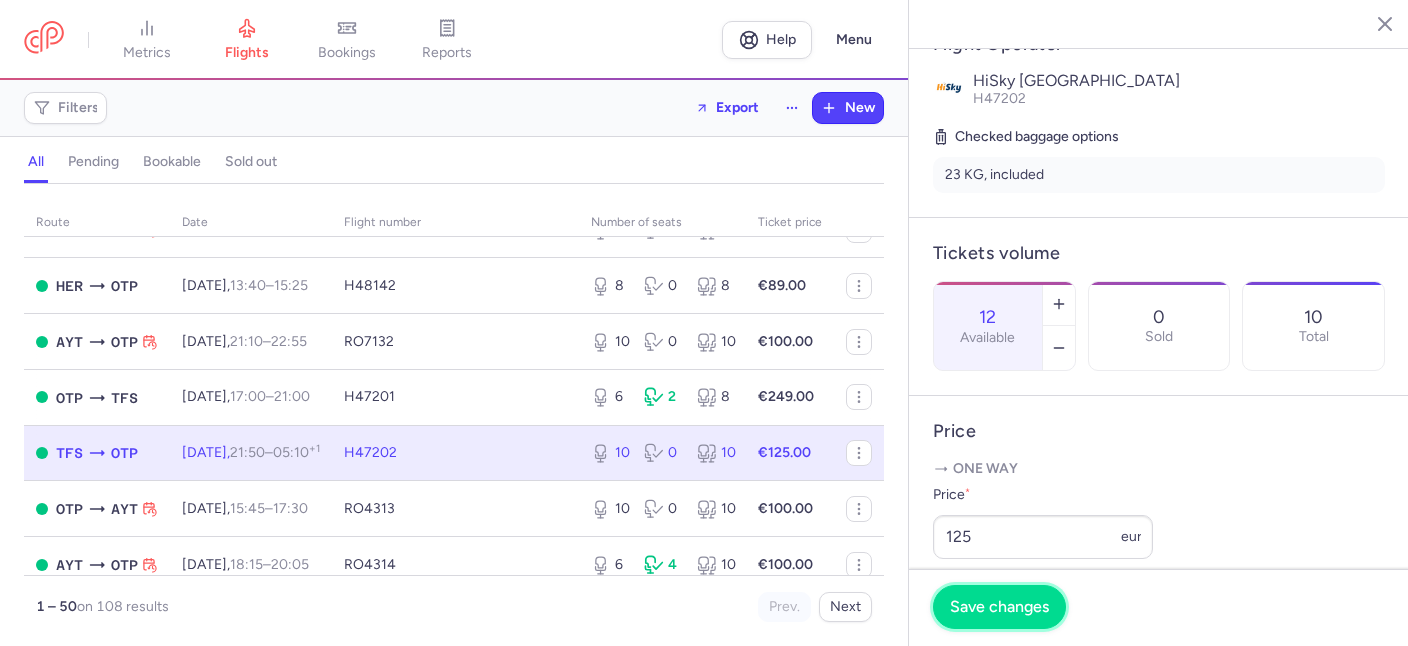 click on "Save changes" at bounding box center (999, 607) 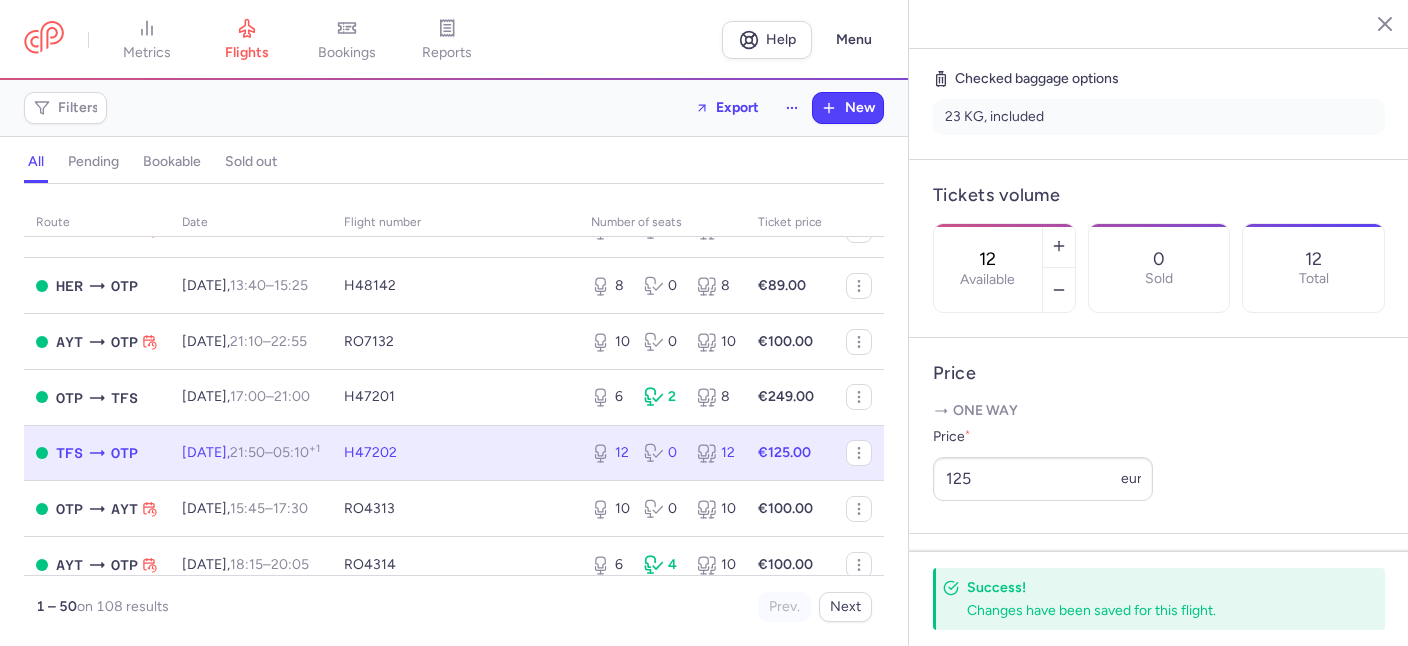 scroll, scrollTop: 724, scrollLeft: 0, axis: vertical 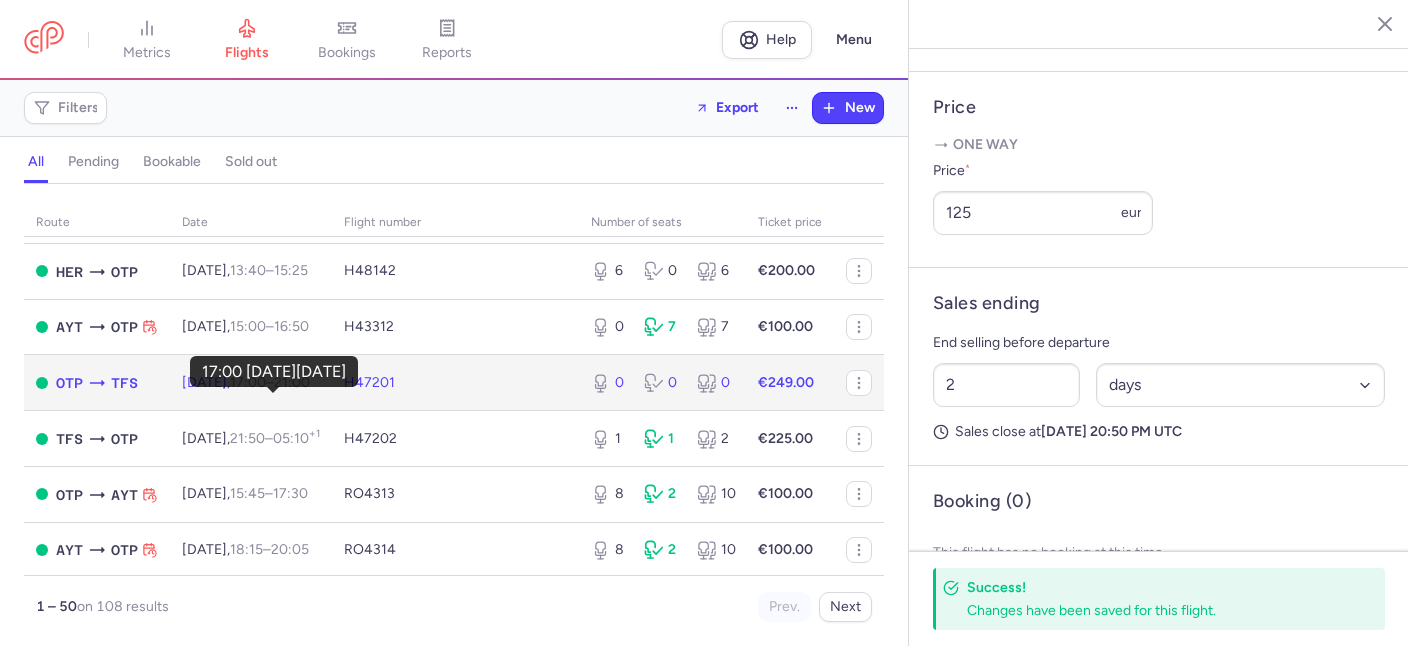 click on "17:00" at bounding box center [248, 382] 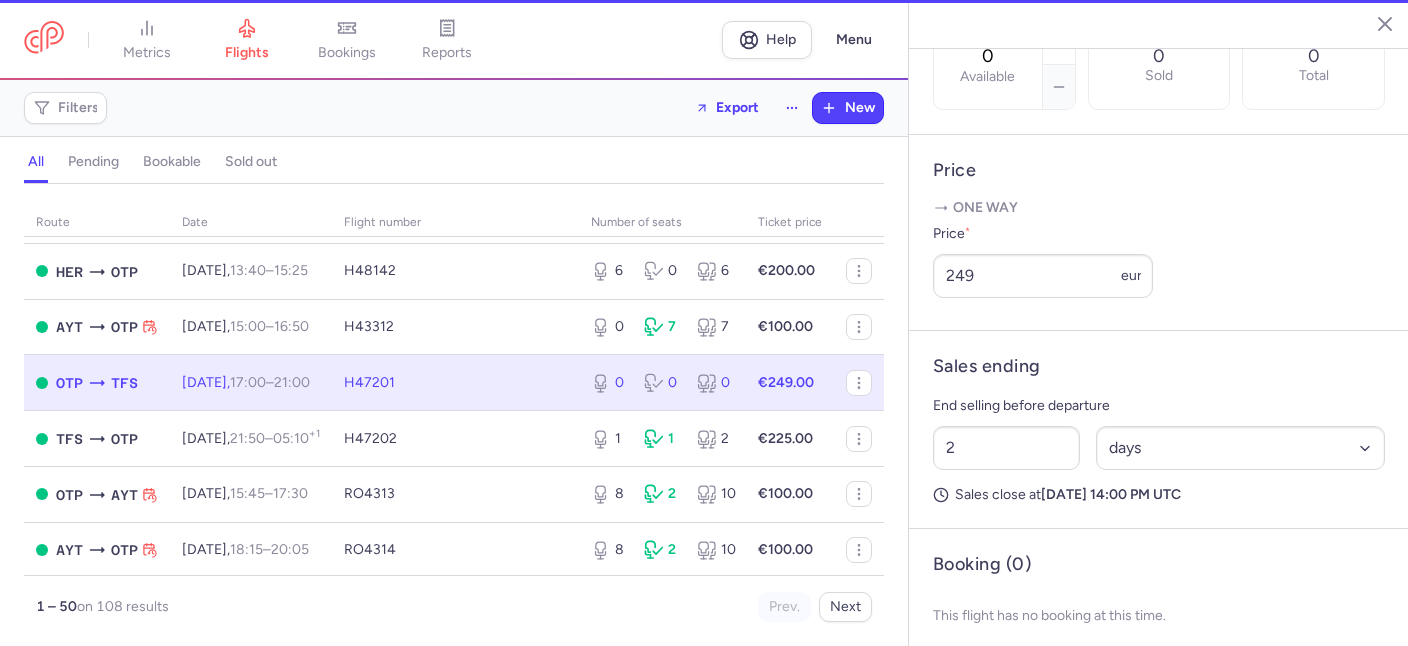 scroll, scrollTop: 629, scrollLeft: 0, axis: vertical 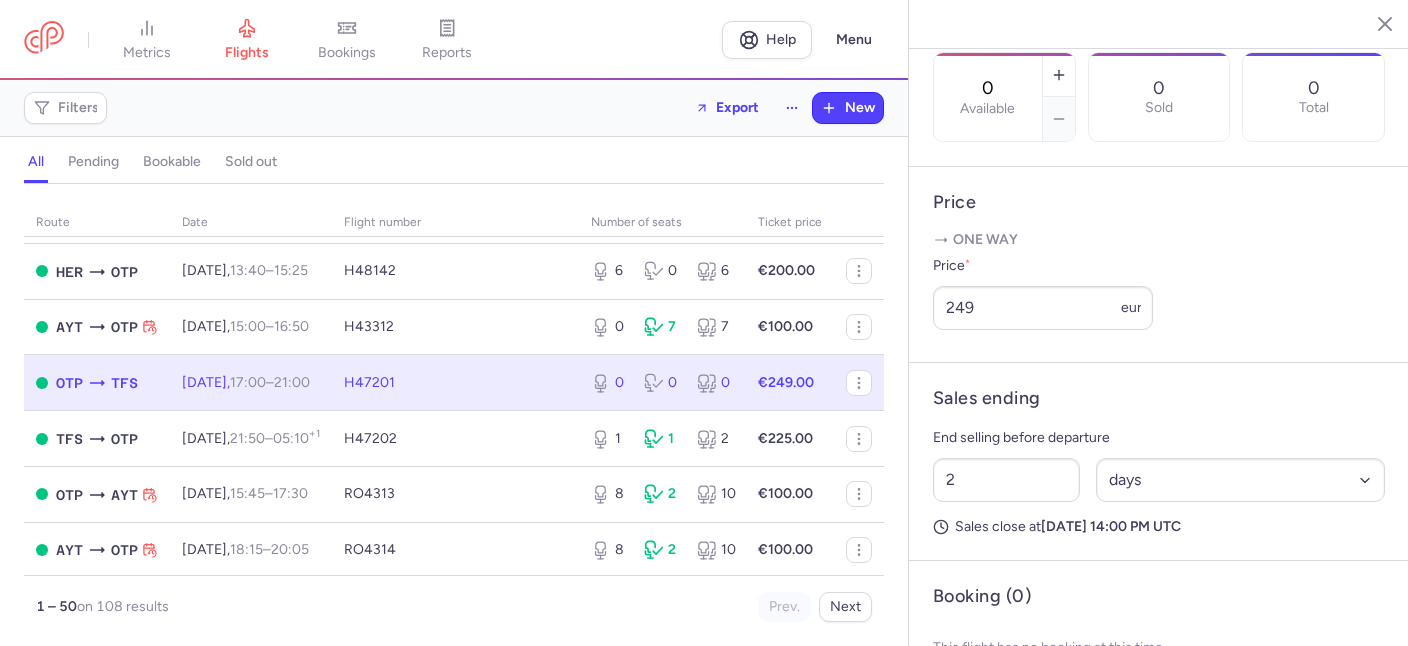 click on "[DATE]  17:00  –  21:00  +0" 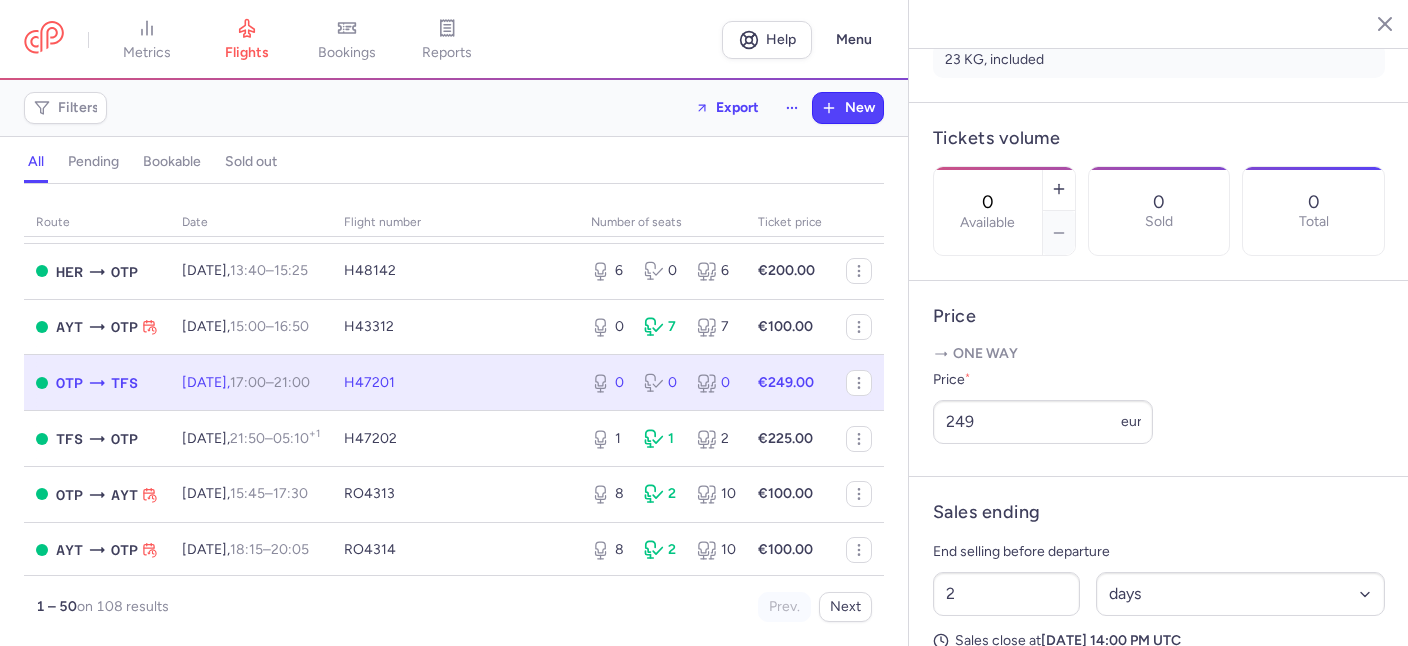 scroll, scrollTop: 400, scrollLeft: 0, axis: vertical 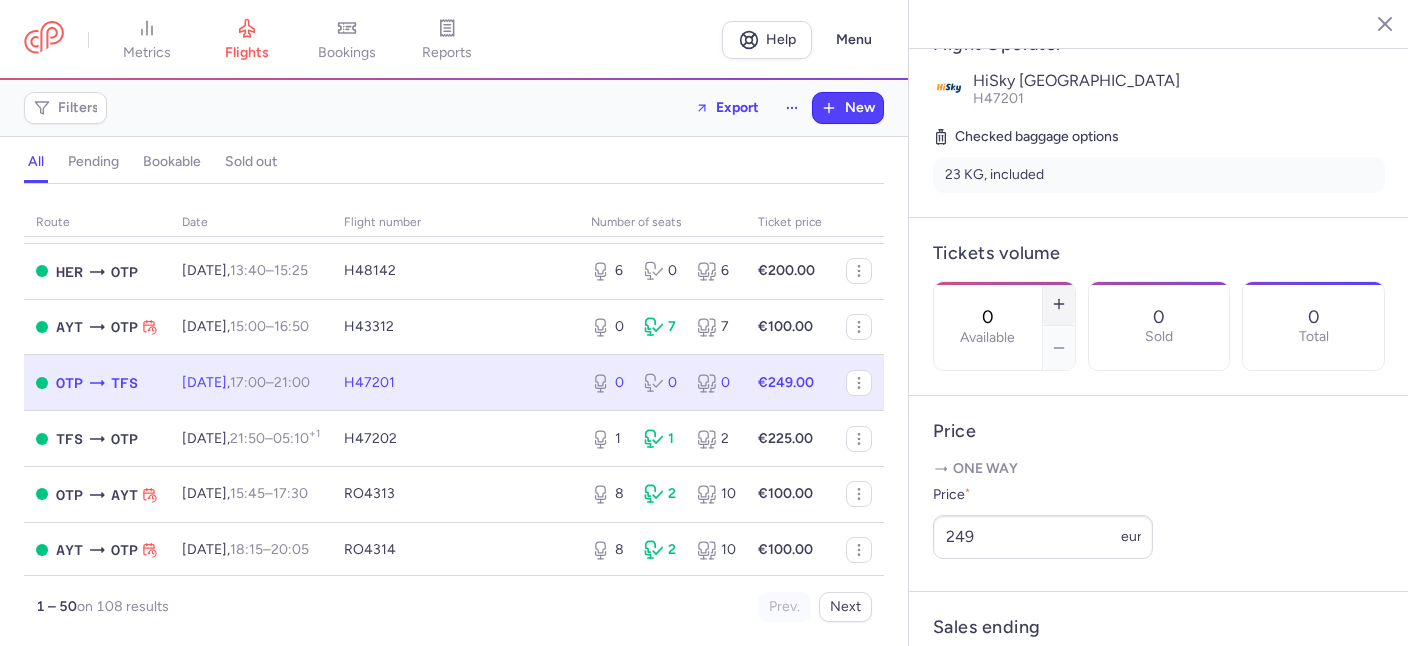 click 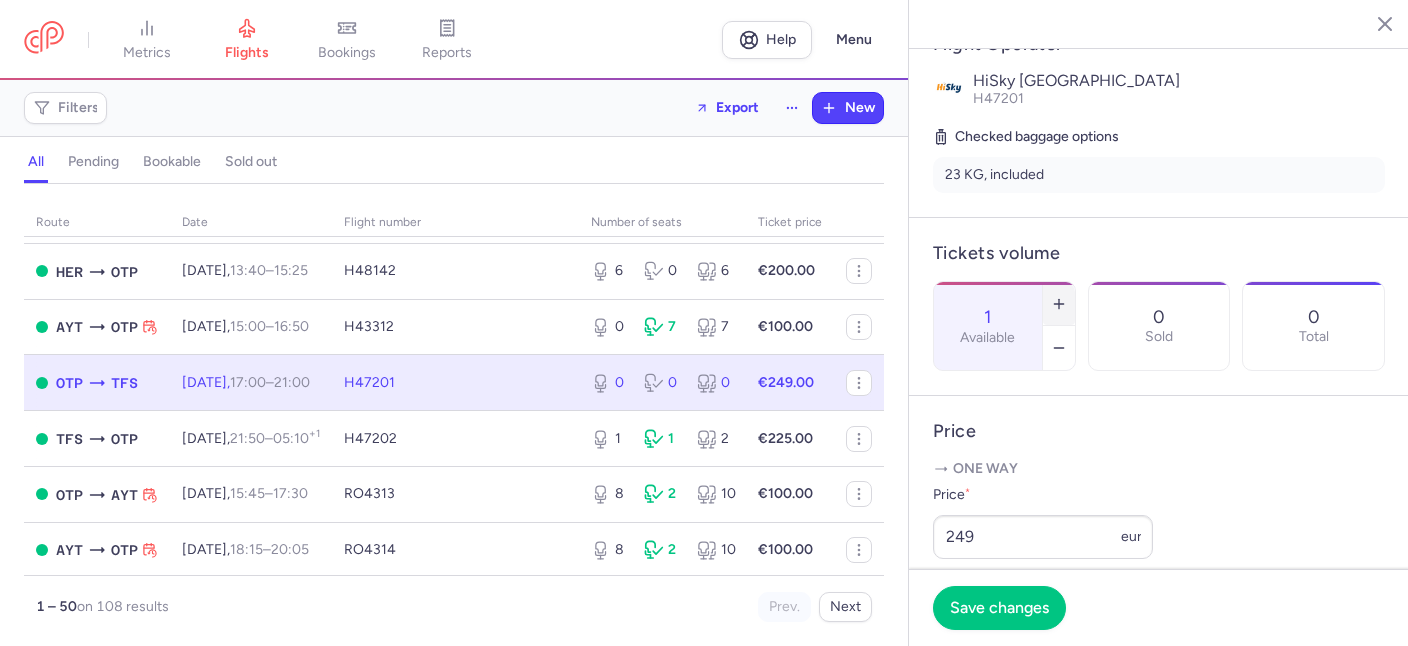 click 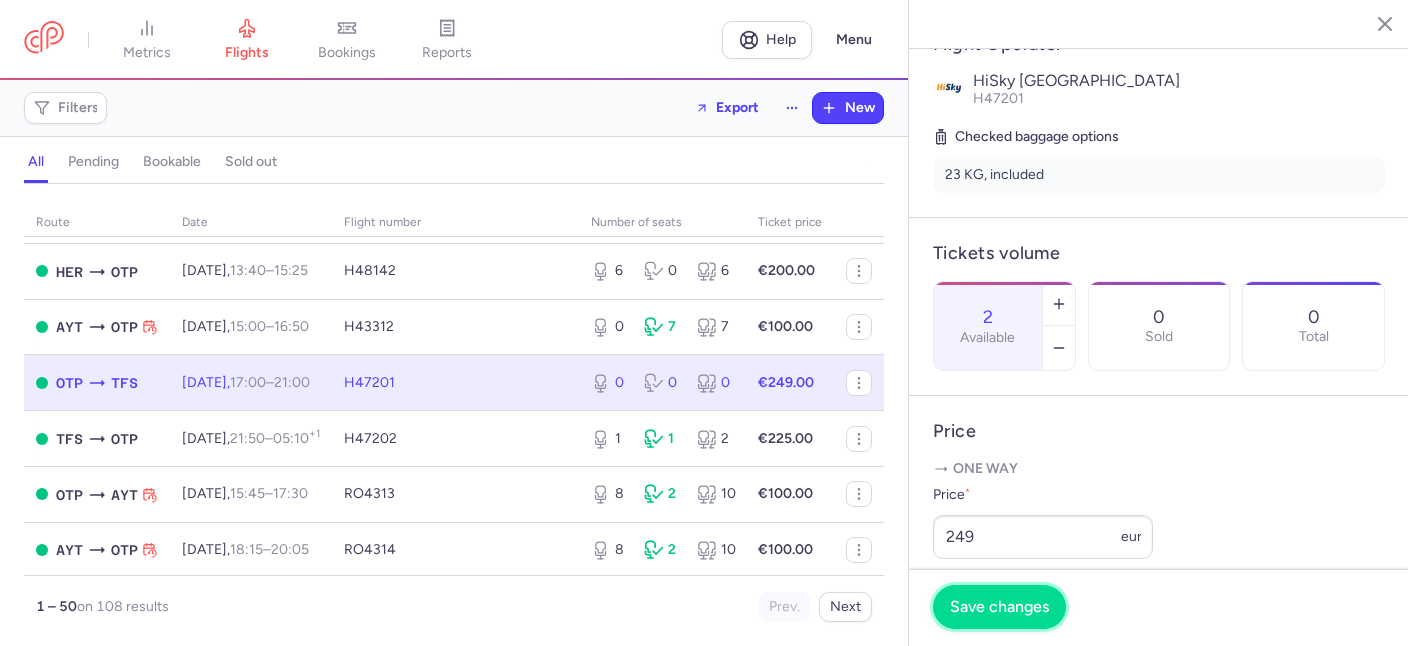 click on "Save changes" at bounding box center (999, 607) 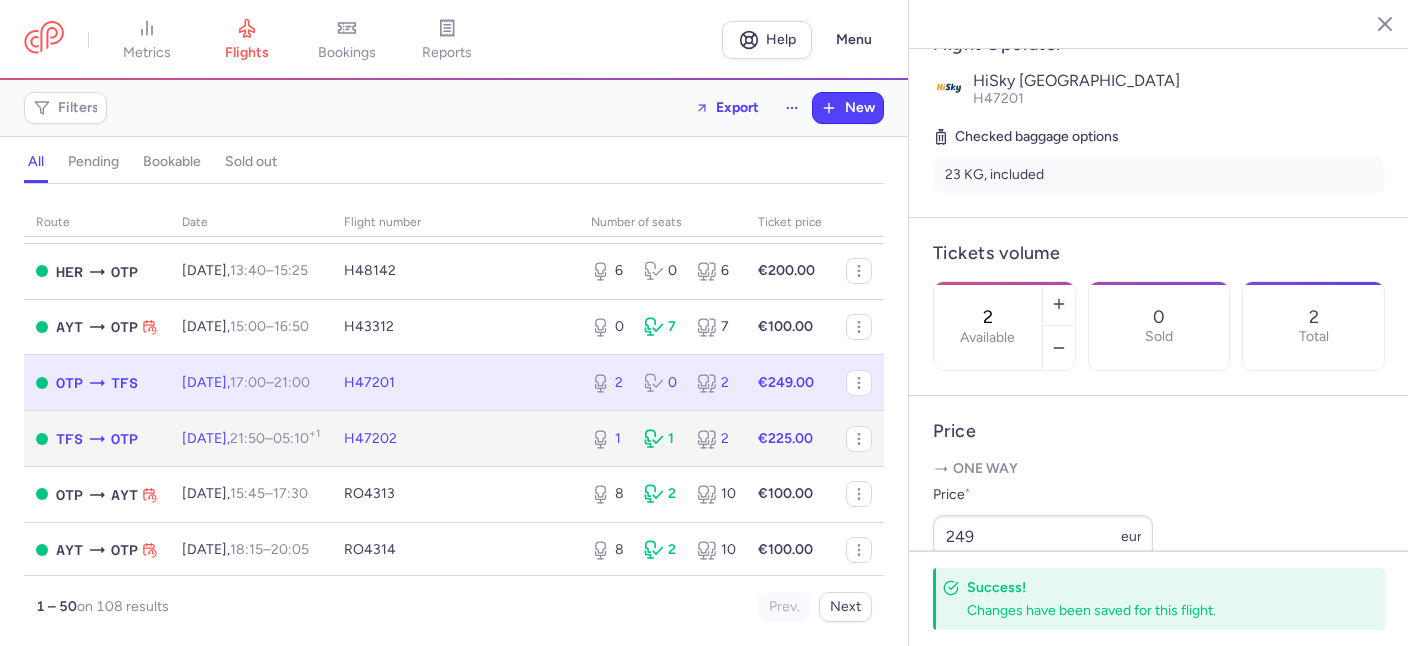 click on "05:10  +1" at bounding box center [296, 438] 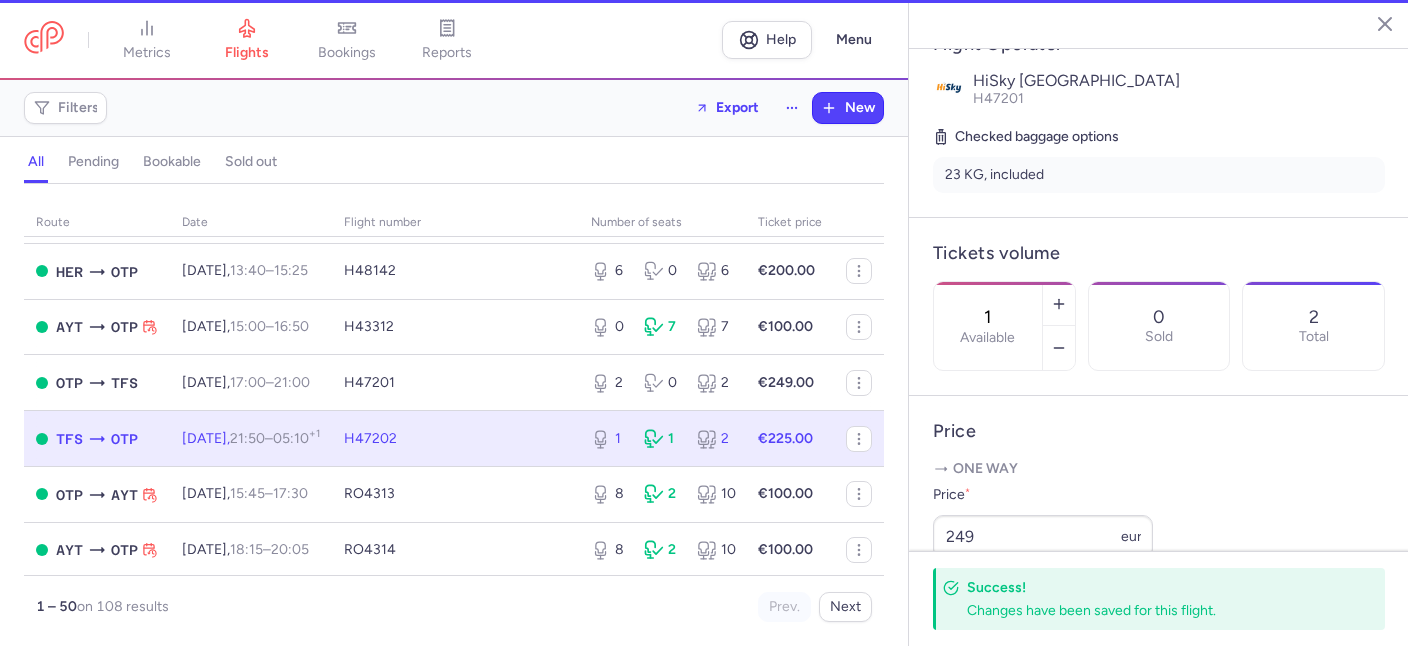 scroll, scrollTop: 417, scrollLeft: 0, axis: vertical 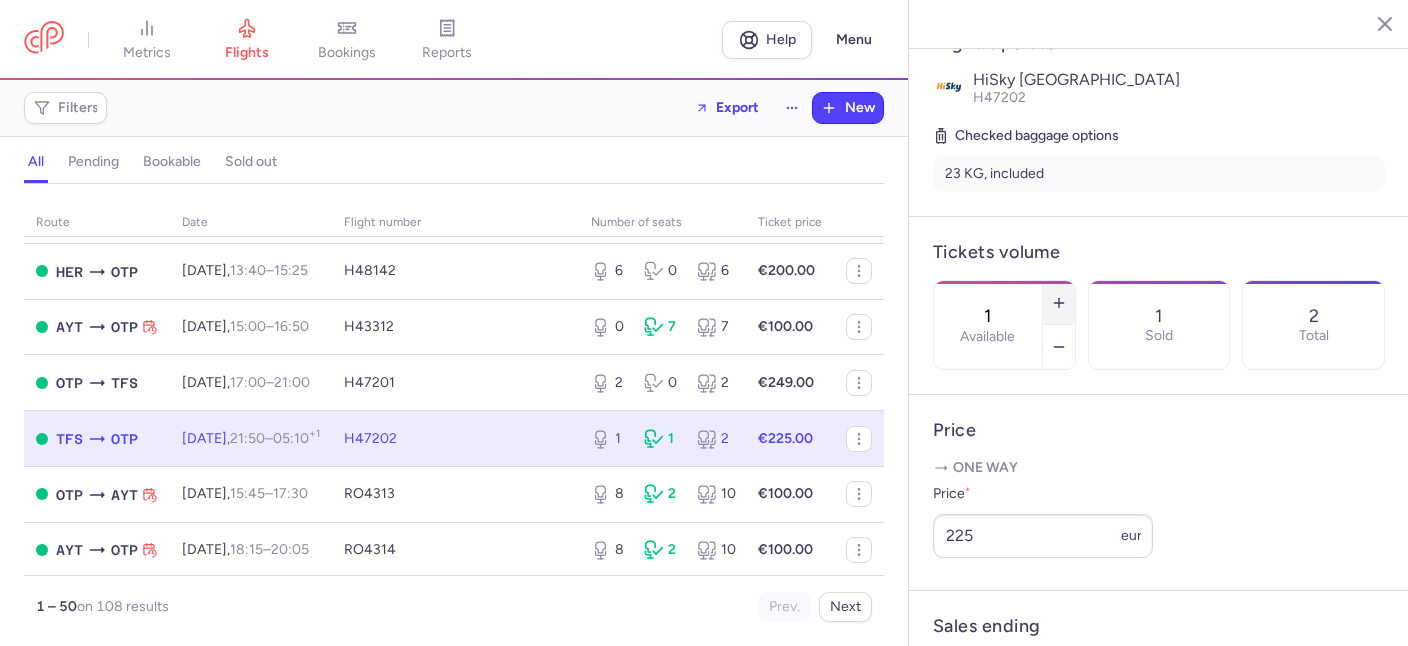 click 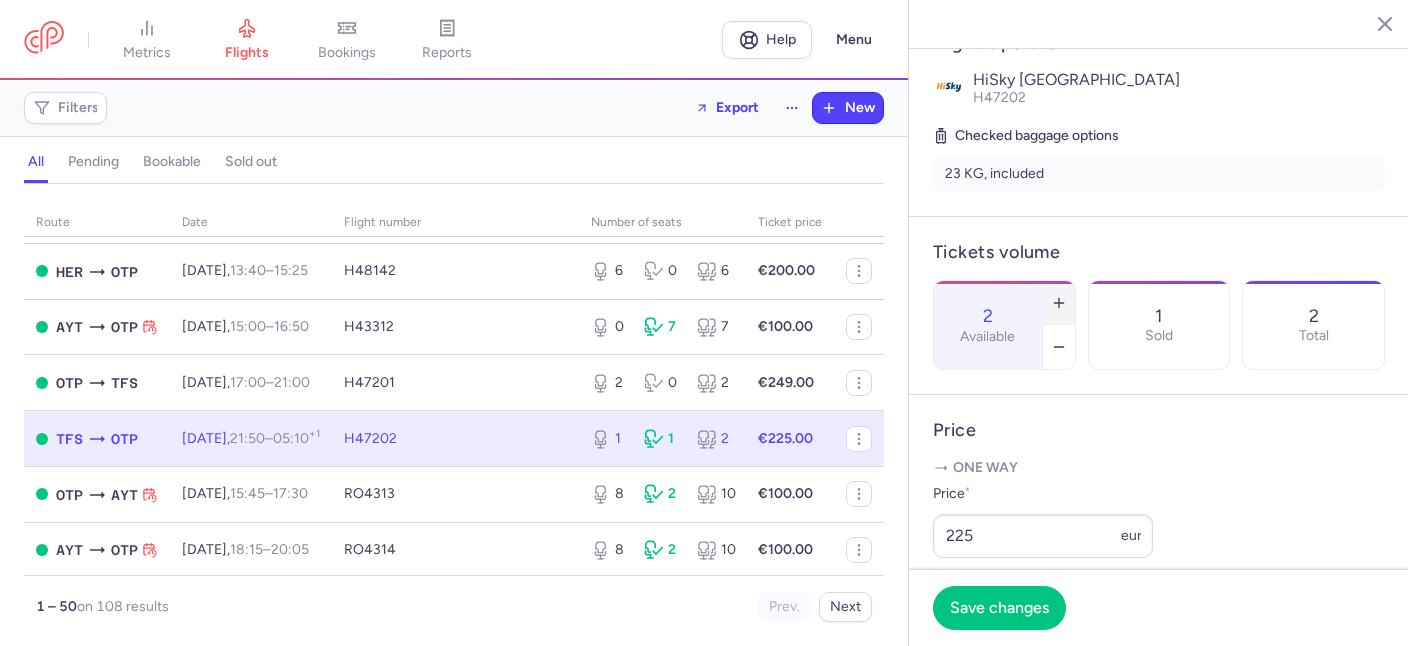 click 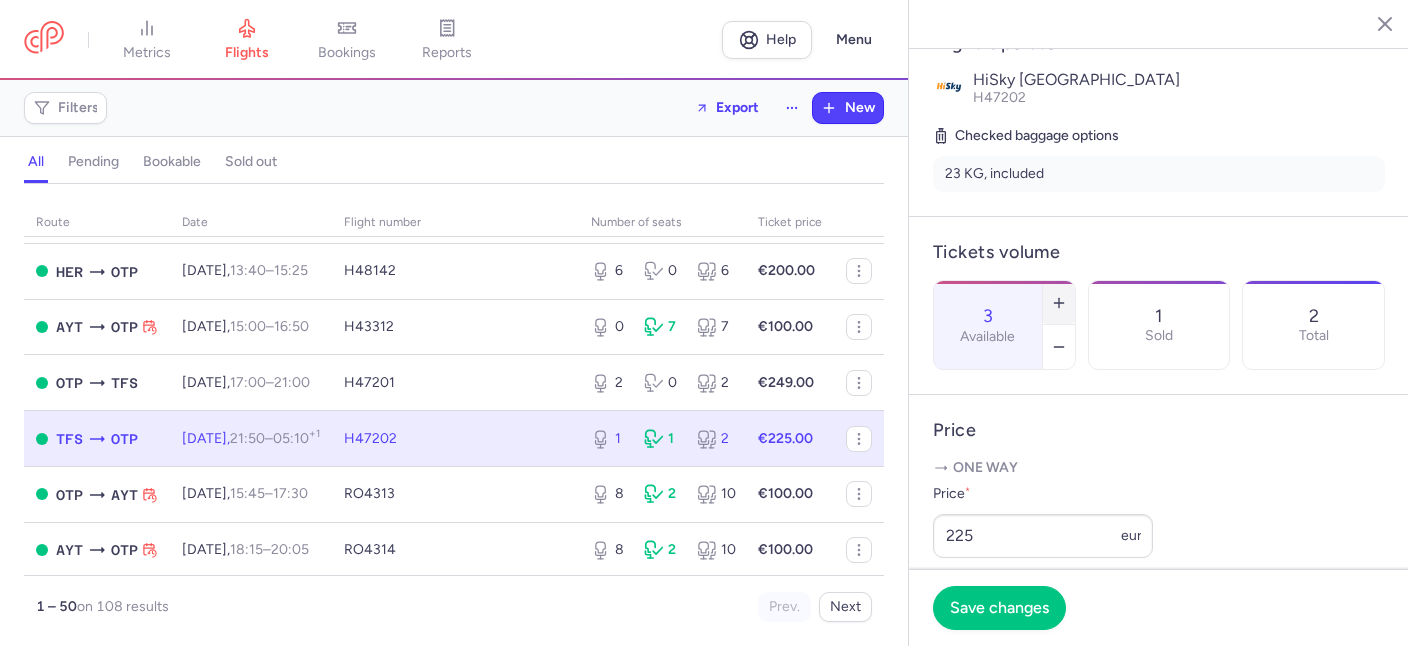 click 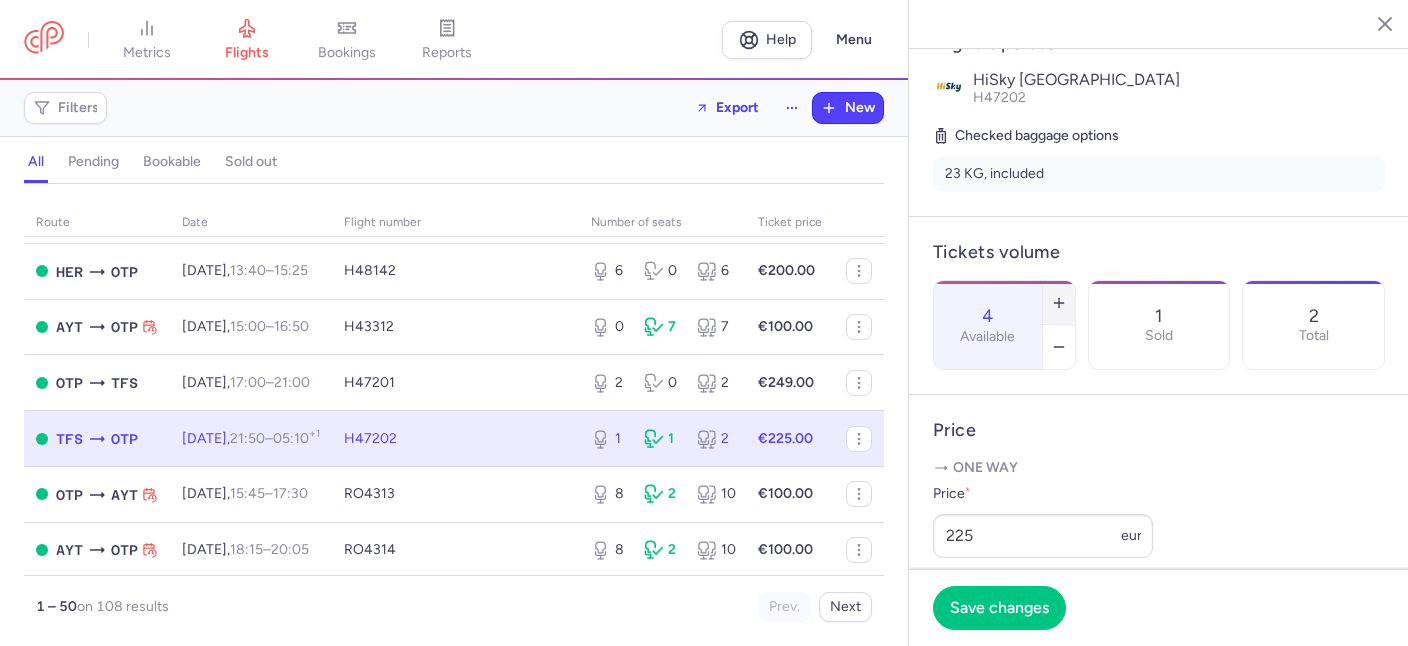 click 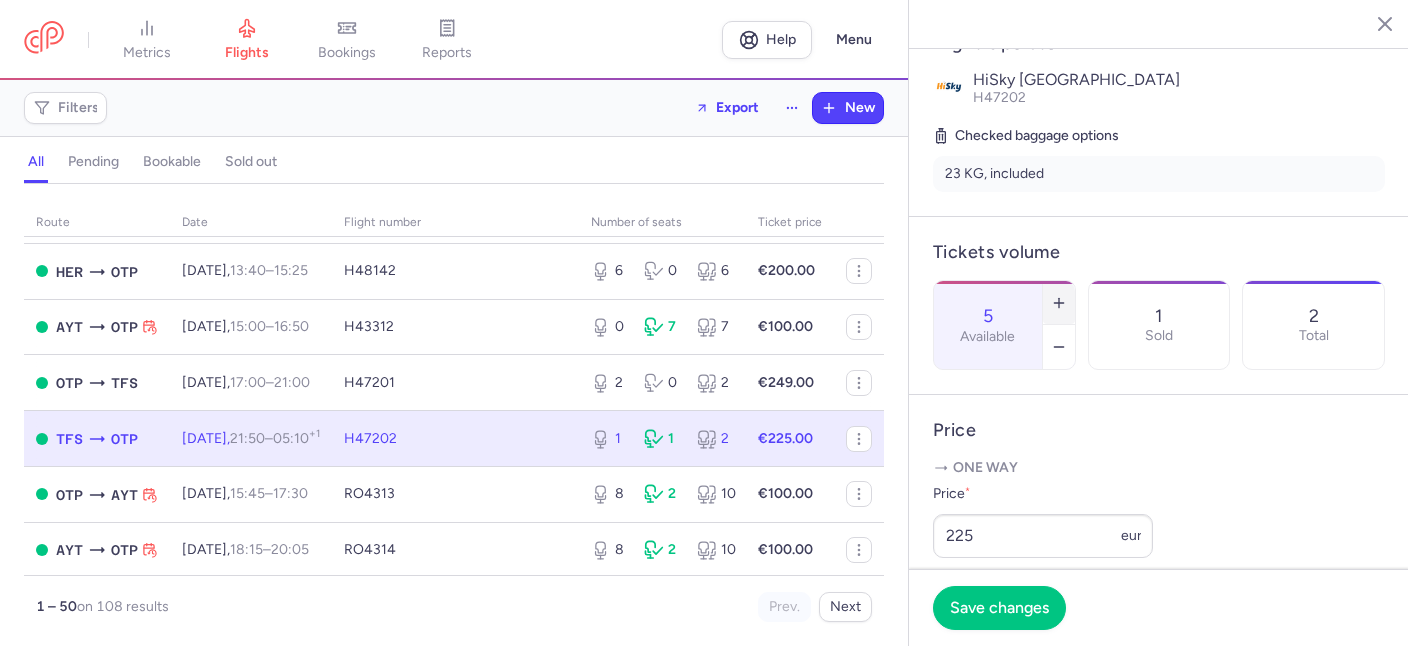 click 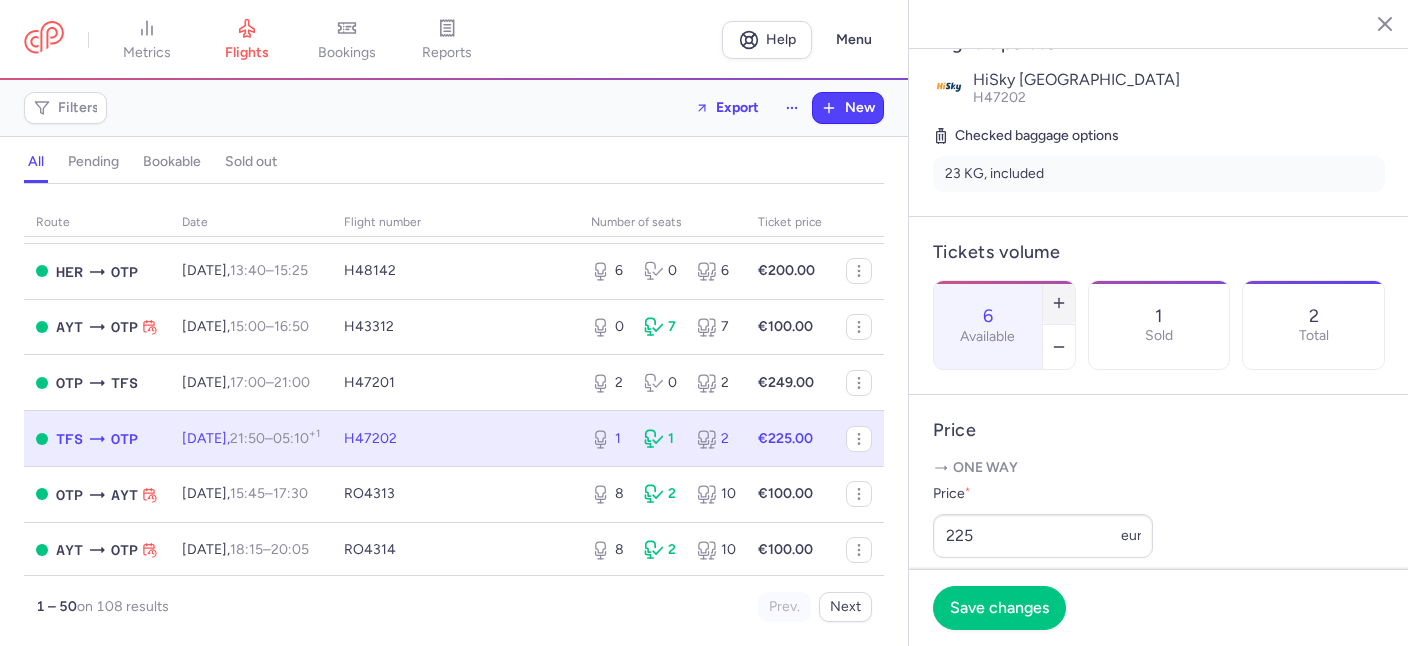 click 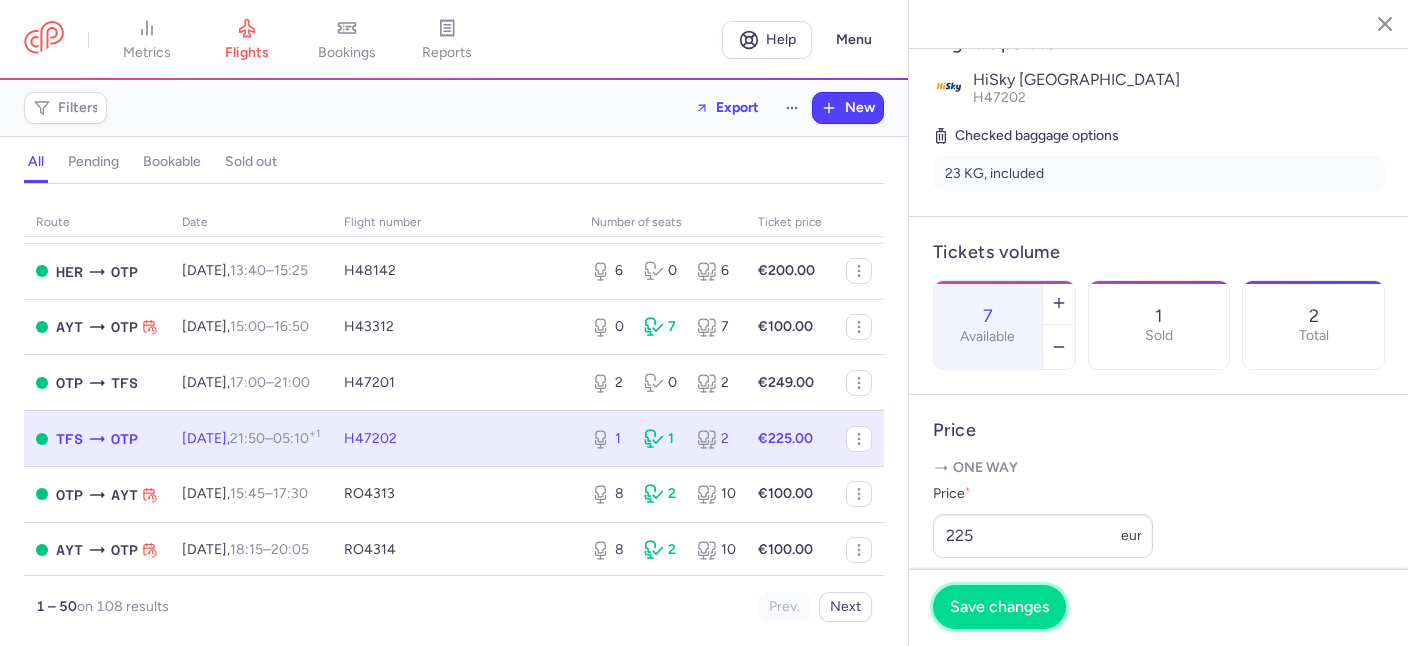 drag, startPoint x: 1022, startPoint y: 596, endPoint x: 1045, endPoint y: 595, distance: 23.021729 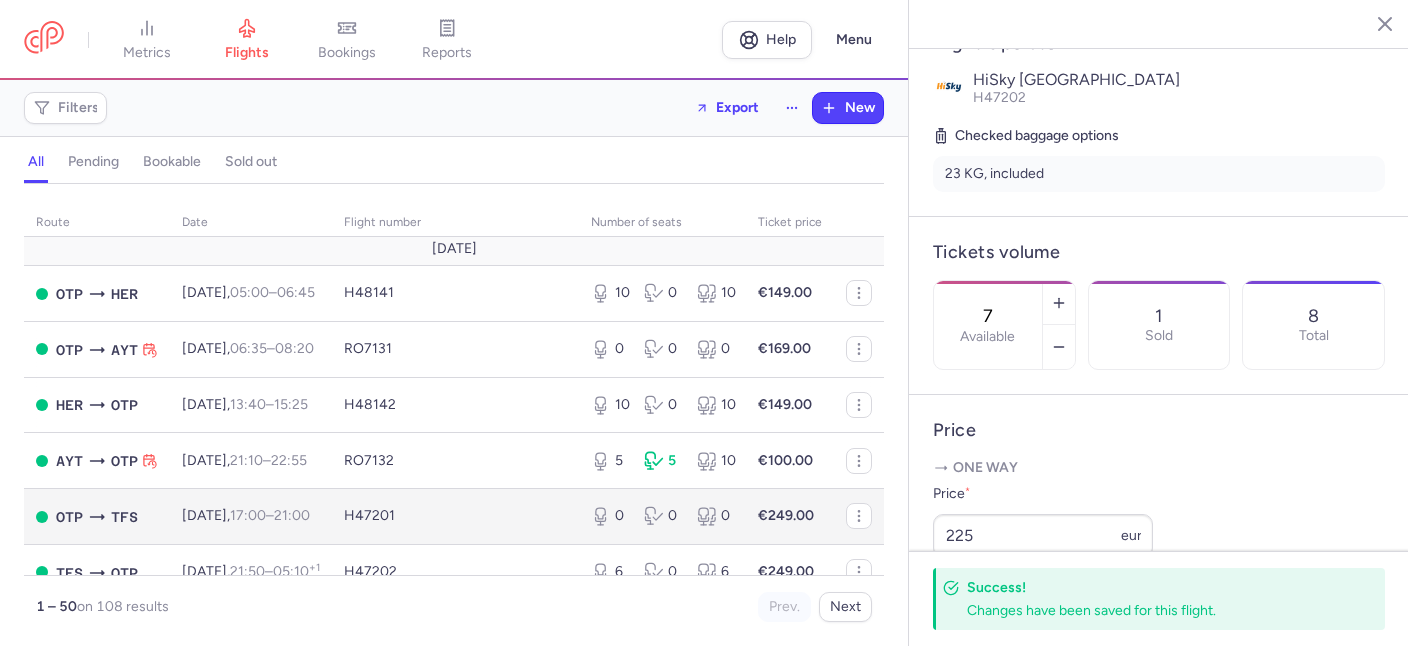 scroll, scrollTop: 1602, scrollLeft: 0, axis: vertical 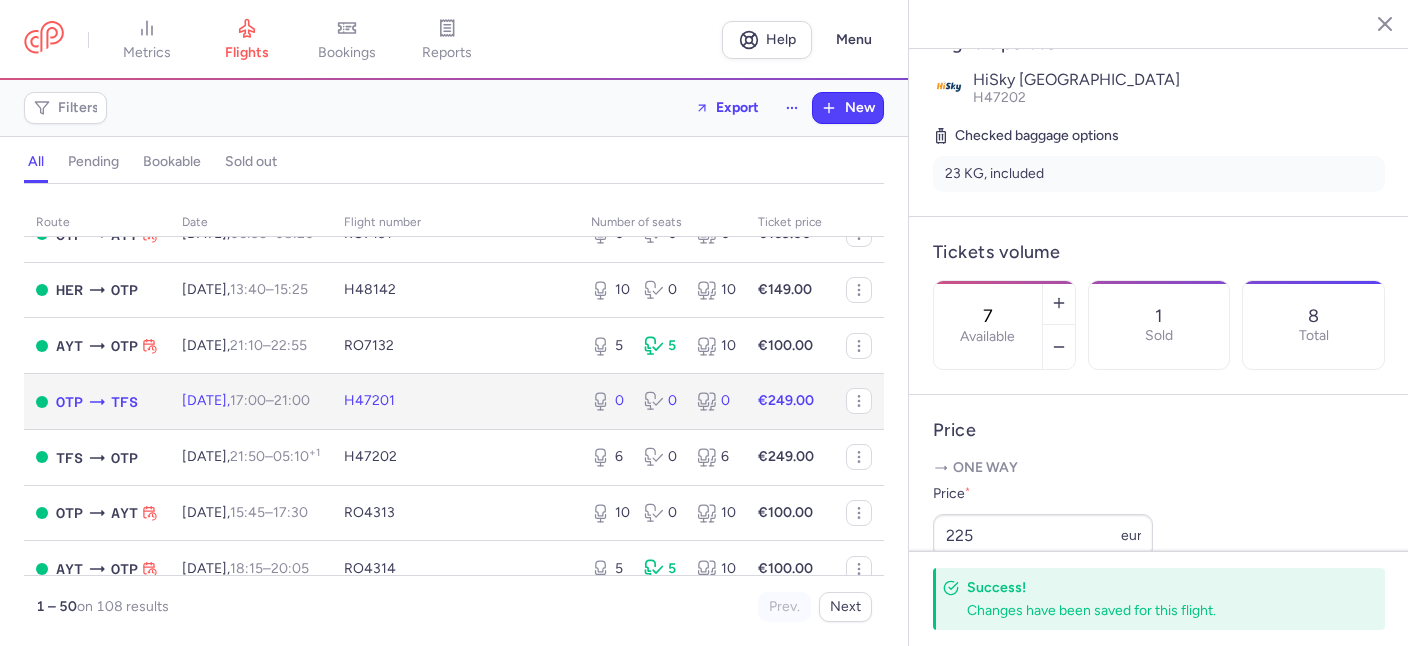 click on "[DATE]  17:00  –  21:00  +0" 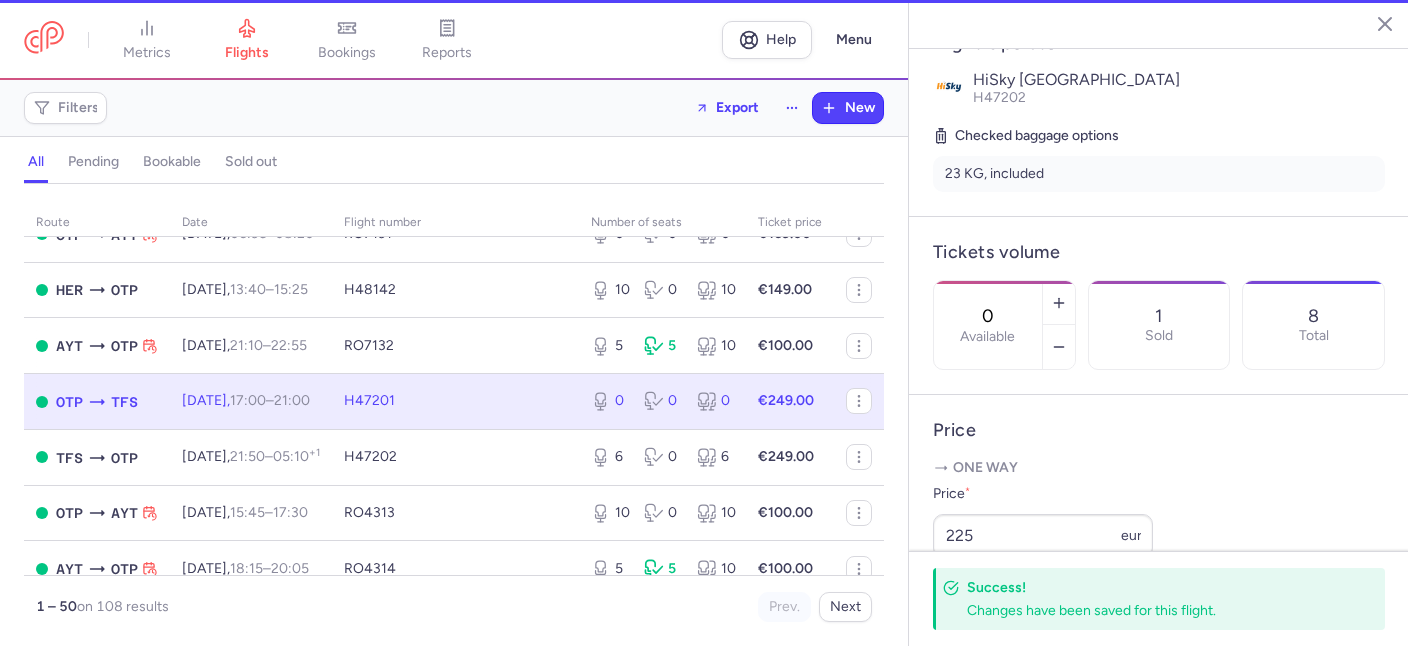 scroll, scrollTop: 400, scrollLeft: 0, axis: vertical 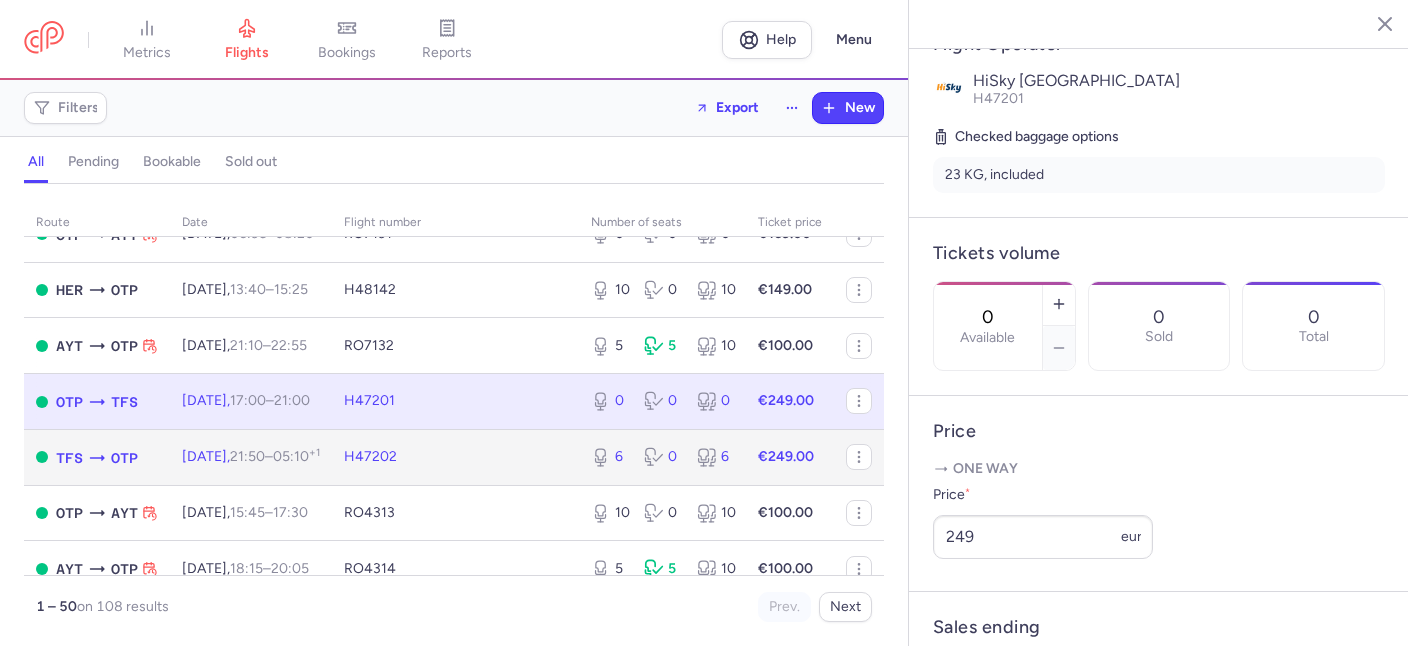 click on "[DATE]  21:50  –  05:10  +1" 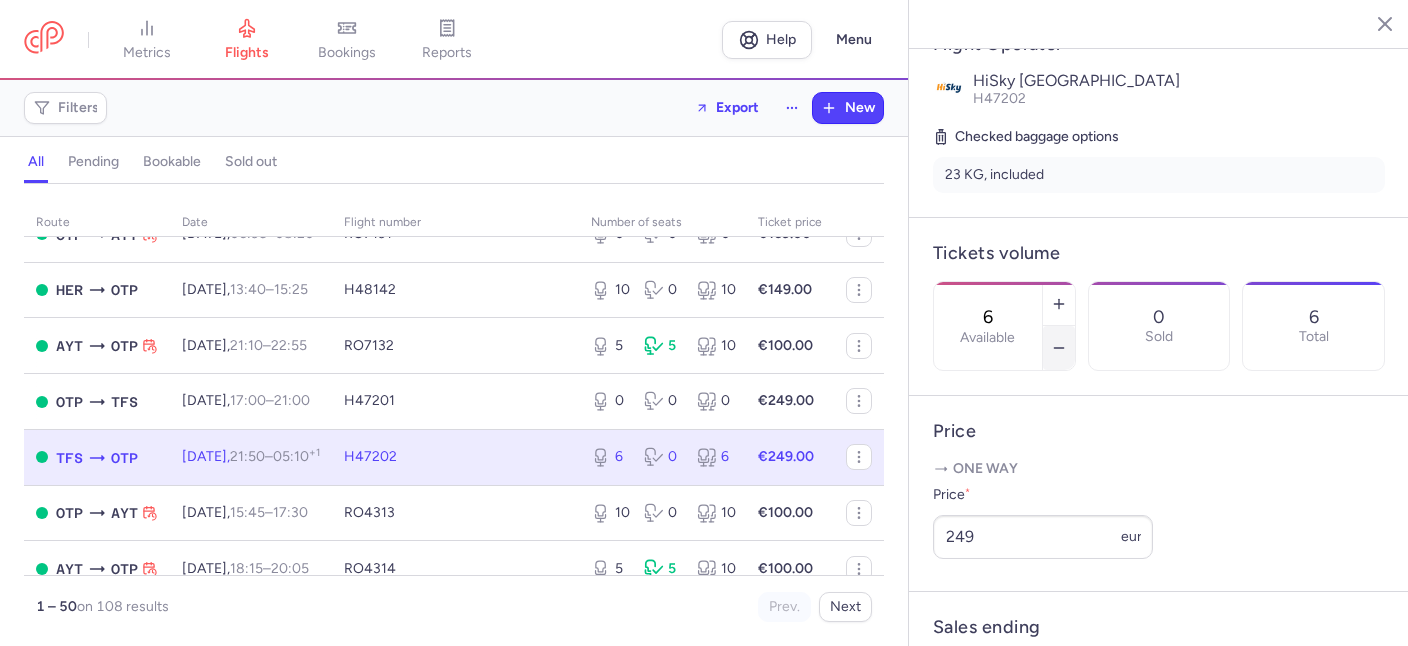 click at bounding box center (1059, 348) 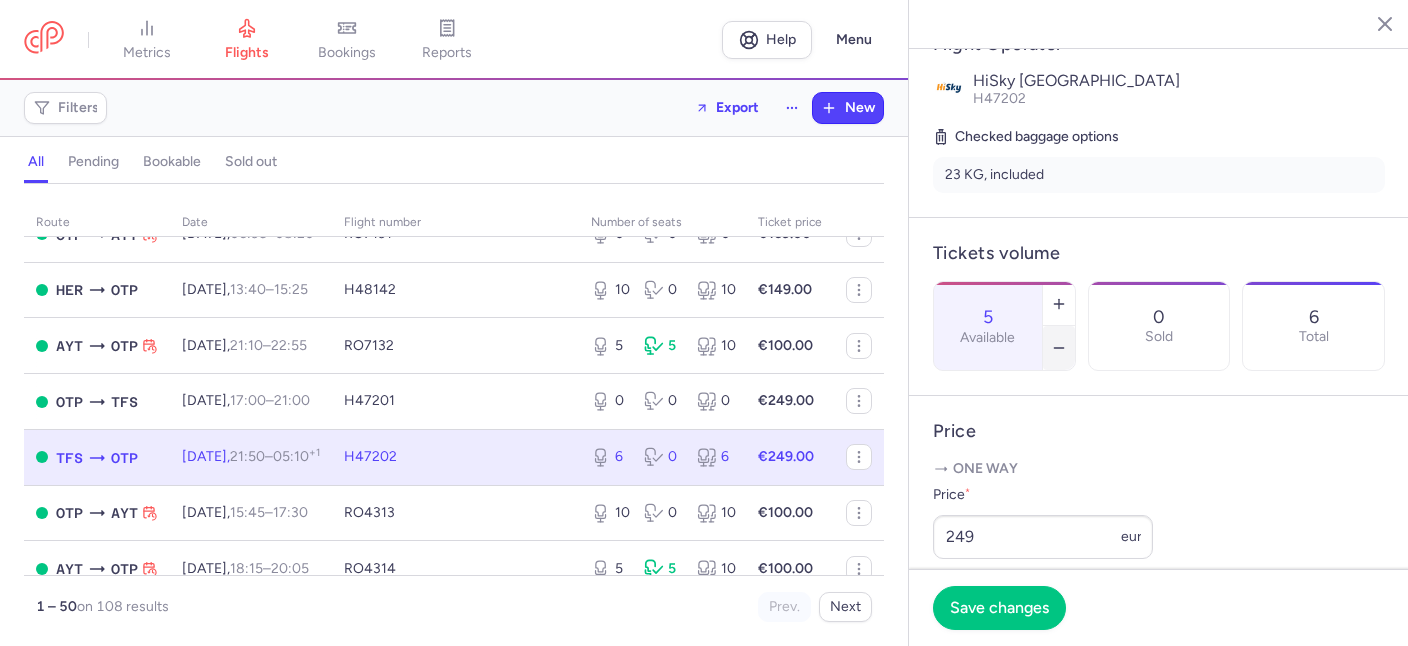 click at bounding box center (1059, 348) 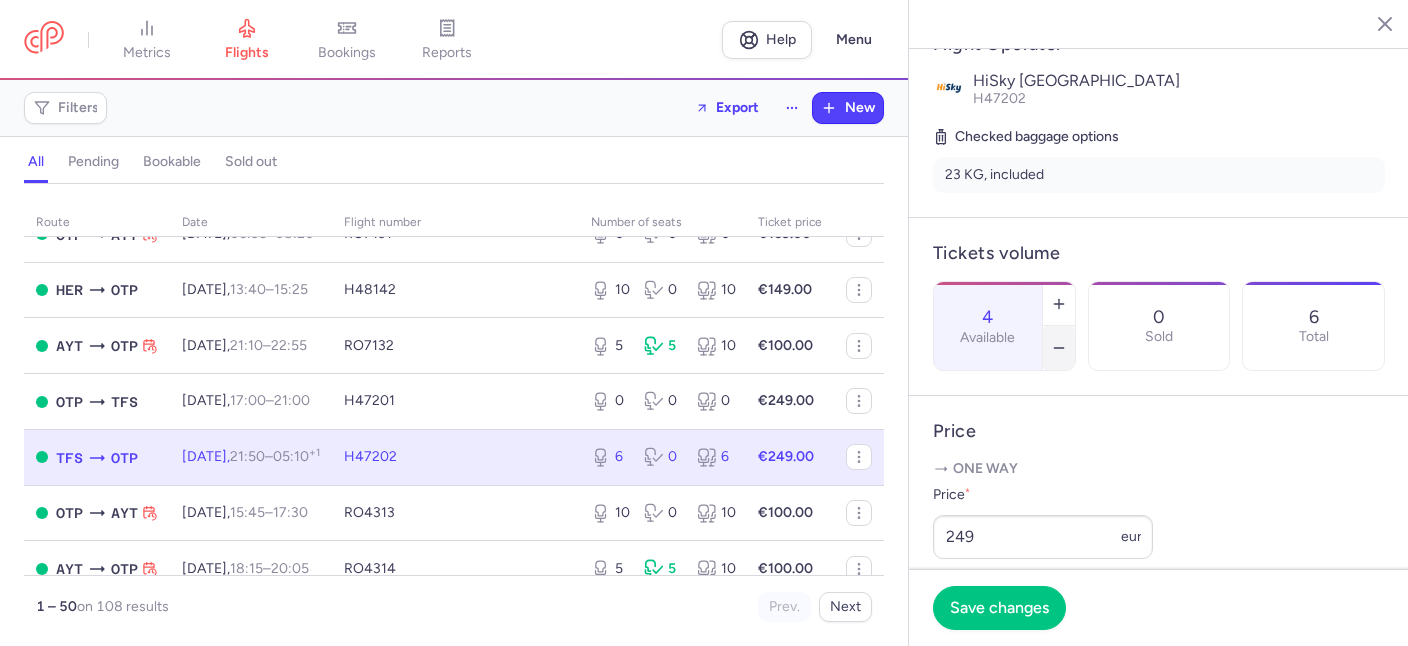 click at bounding box center (1059, 348) 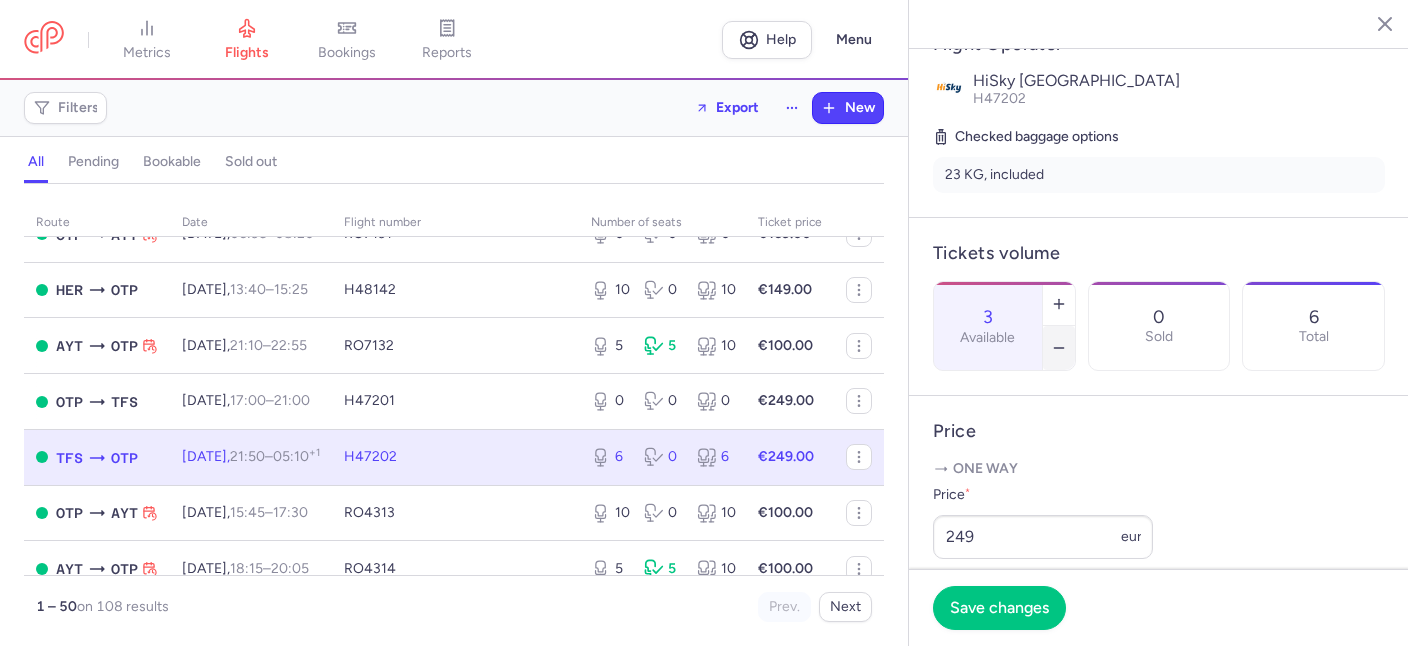 click at bounding box center (1059, 348) 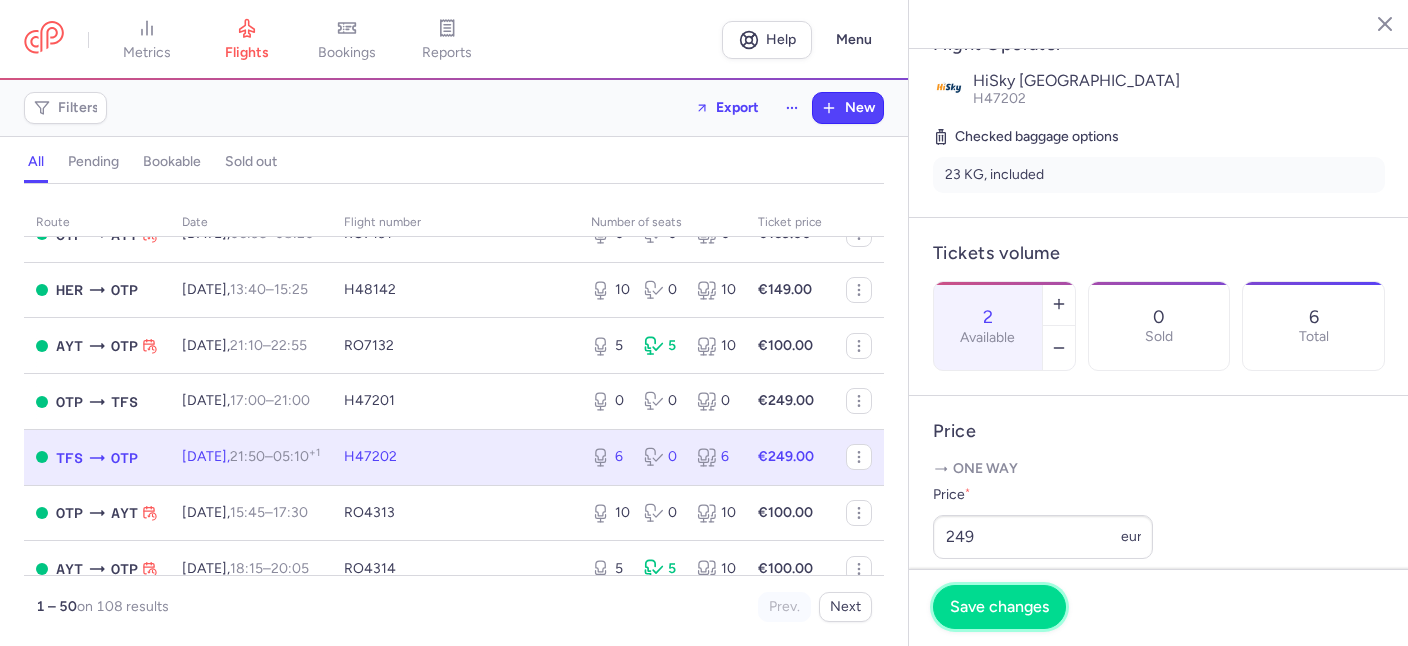 click on "Save changes" at bounding box center (999, 607) 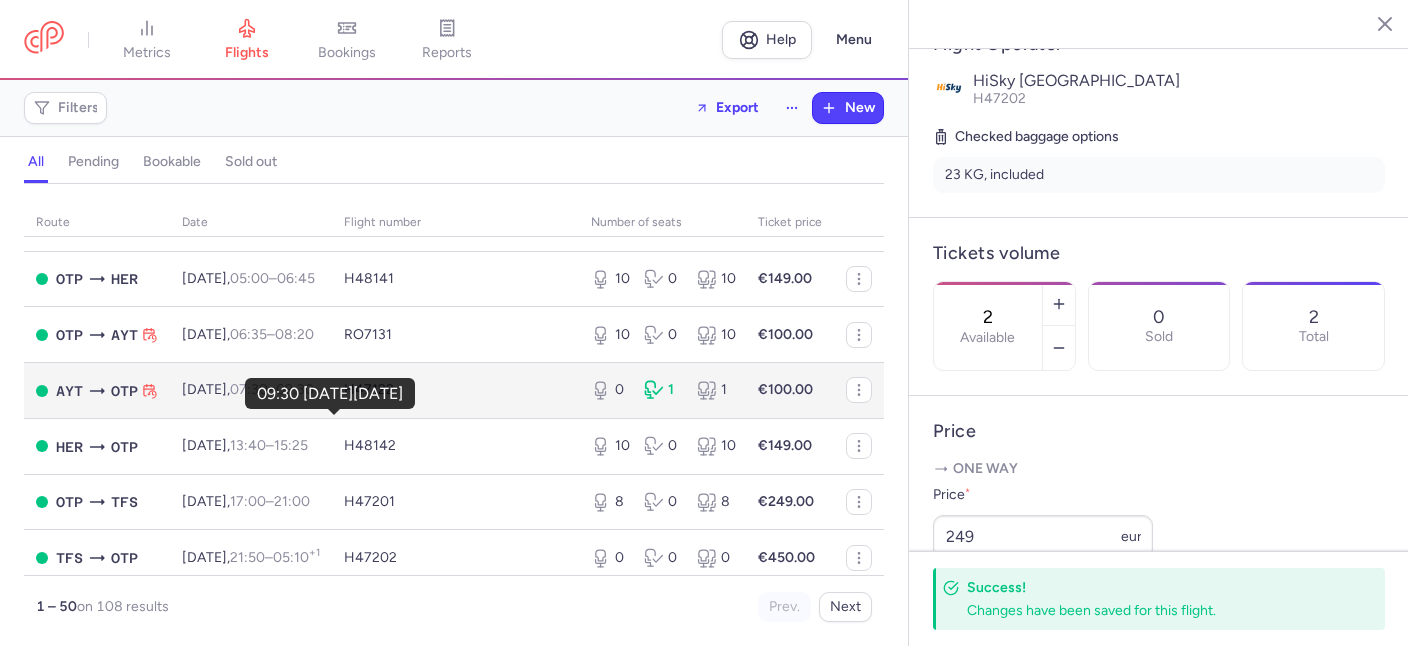 scroll, scrollTop: 2174, scrollLeft: 0, axis: vertical 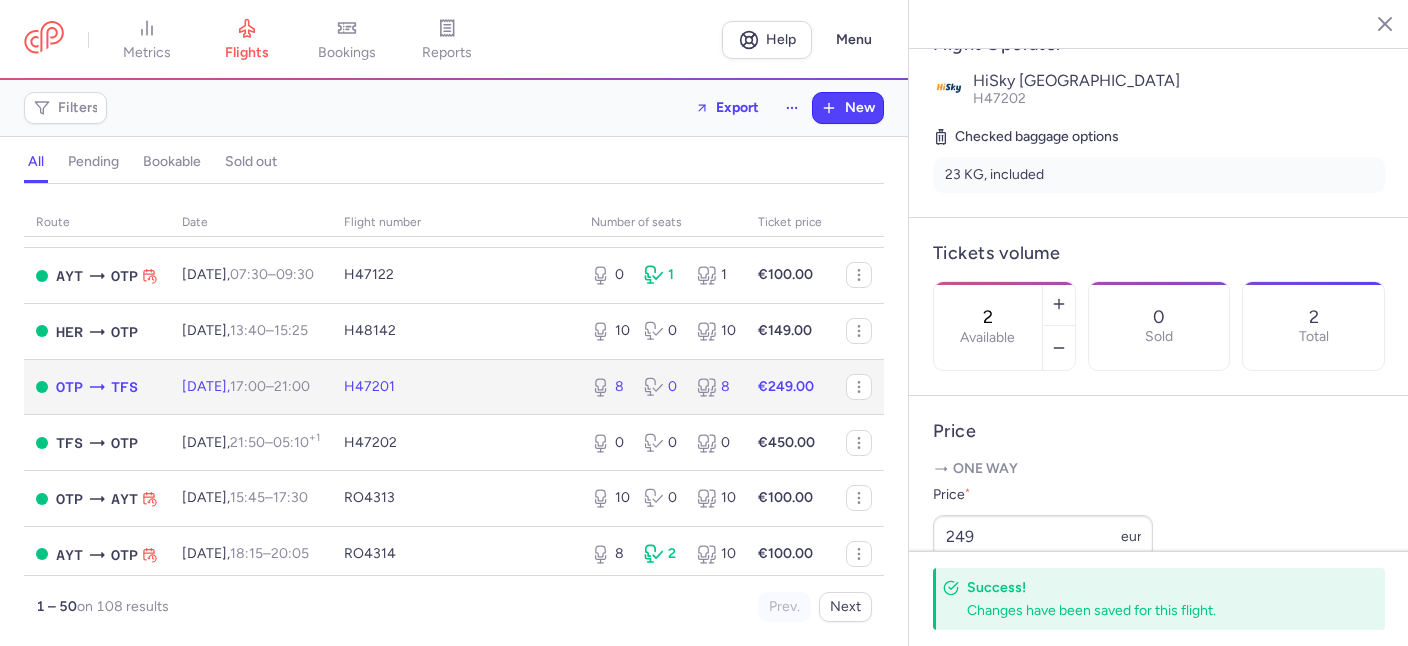 click on "[DATE]  17:00  –  21:00  +0" 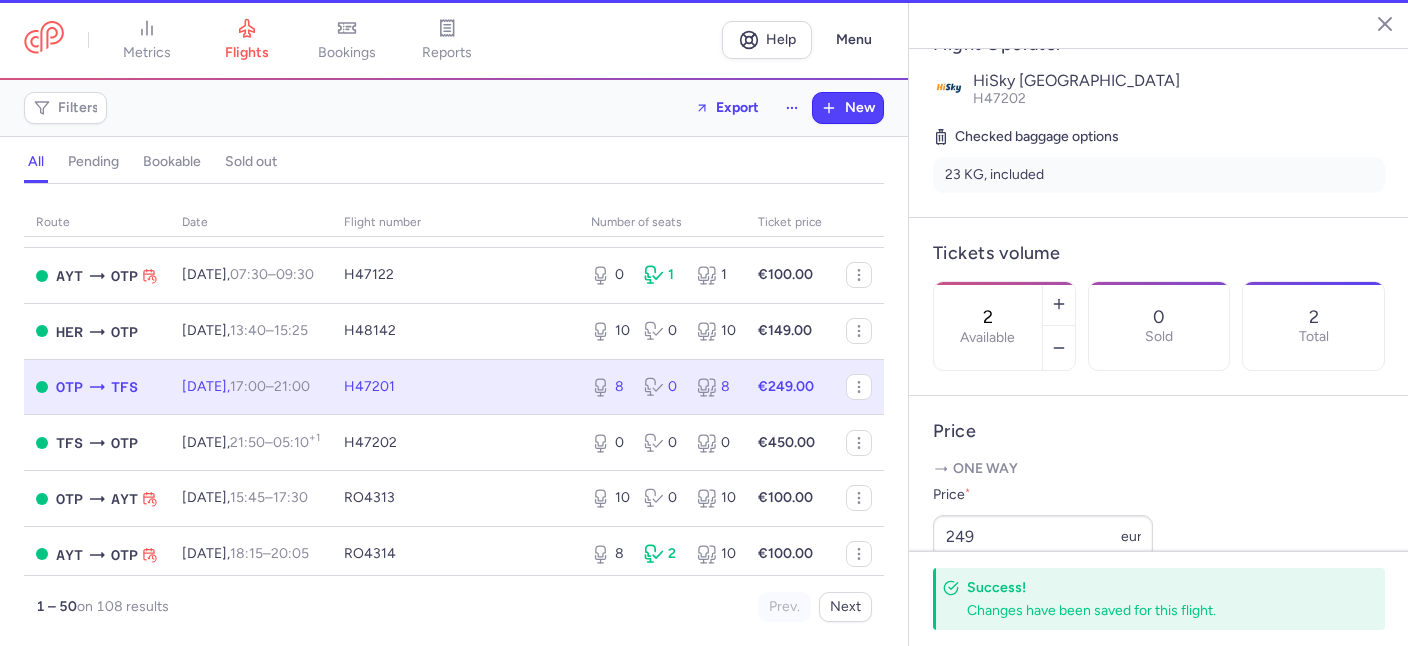 type on "8" 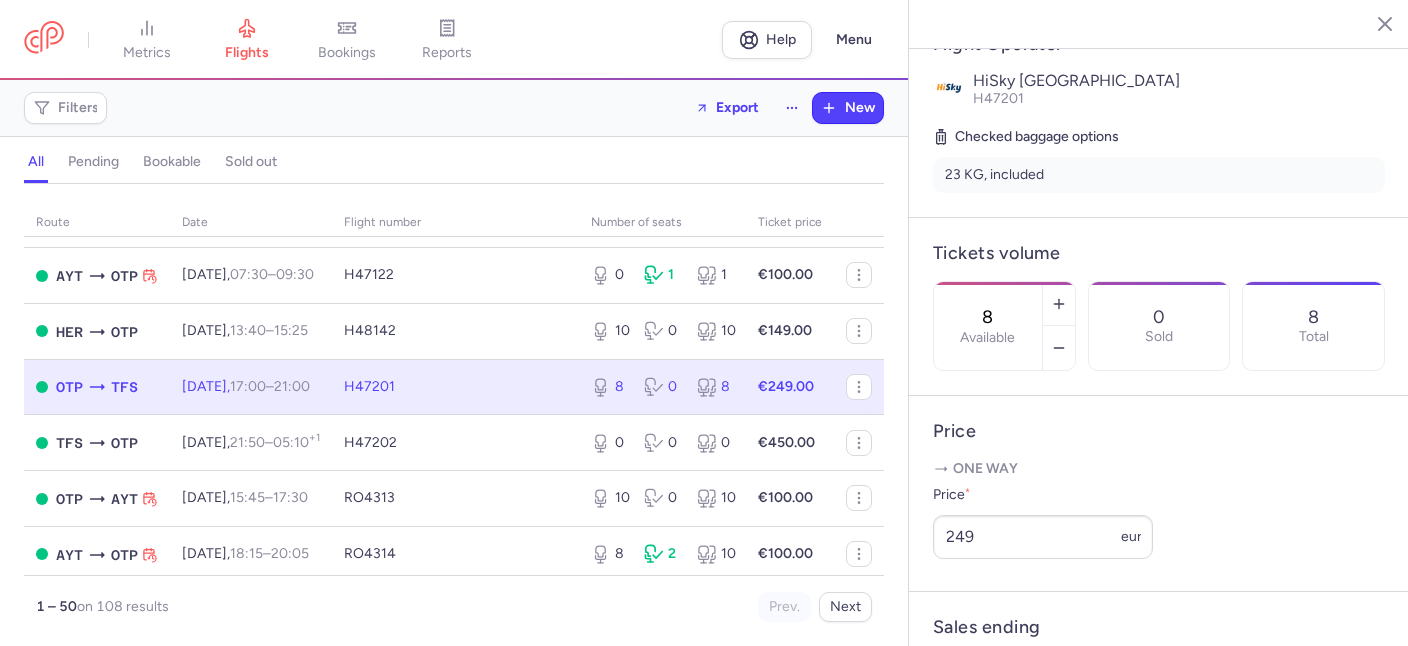 click on "H47201" 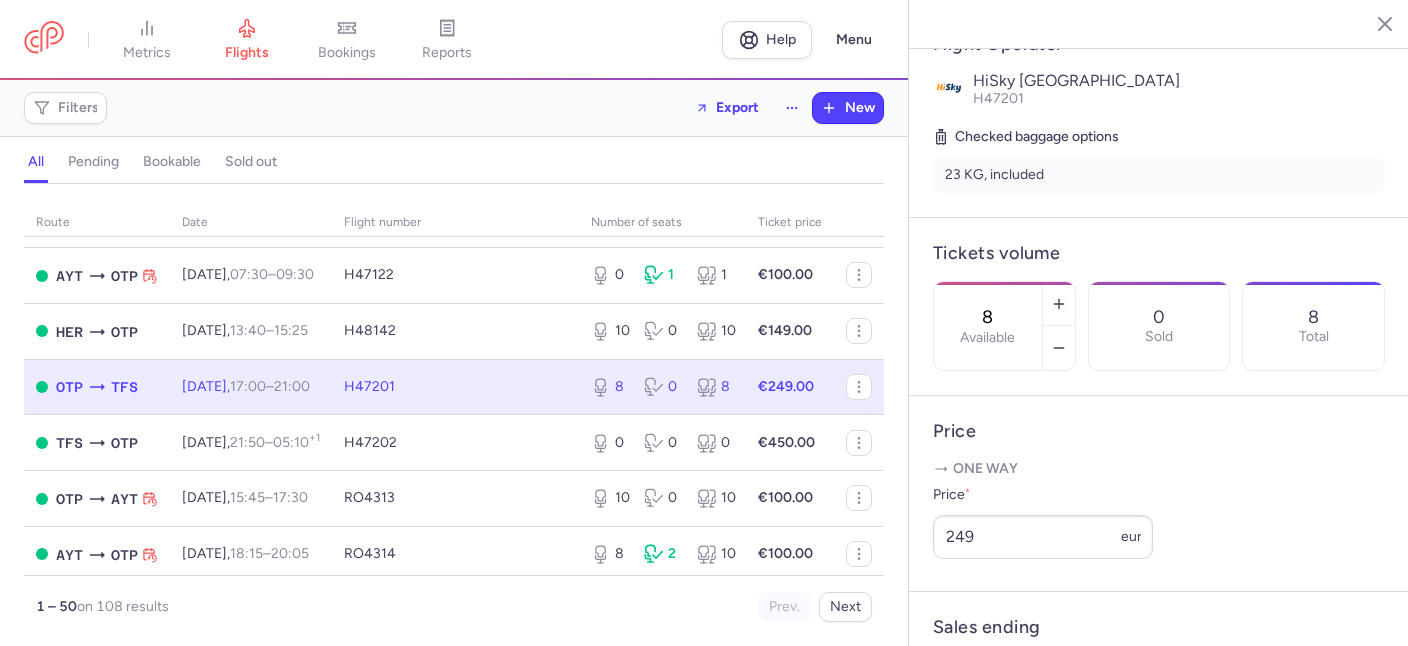 scroll, scrollTop: 515, scrollLeft: 0, axis: vertical 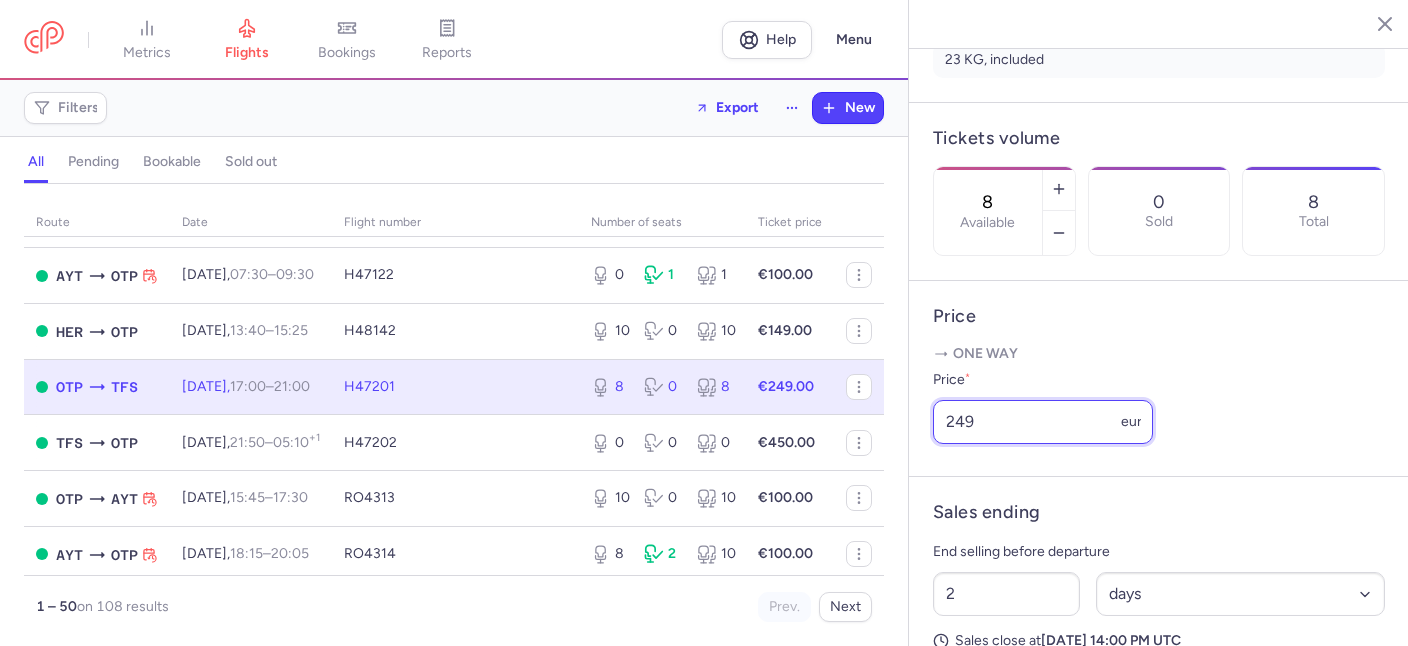 drag, startPoint x: 994, startPoint y: 373, endPoint x: 906, endPoint y: 367, distance: 88.20431 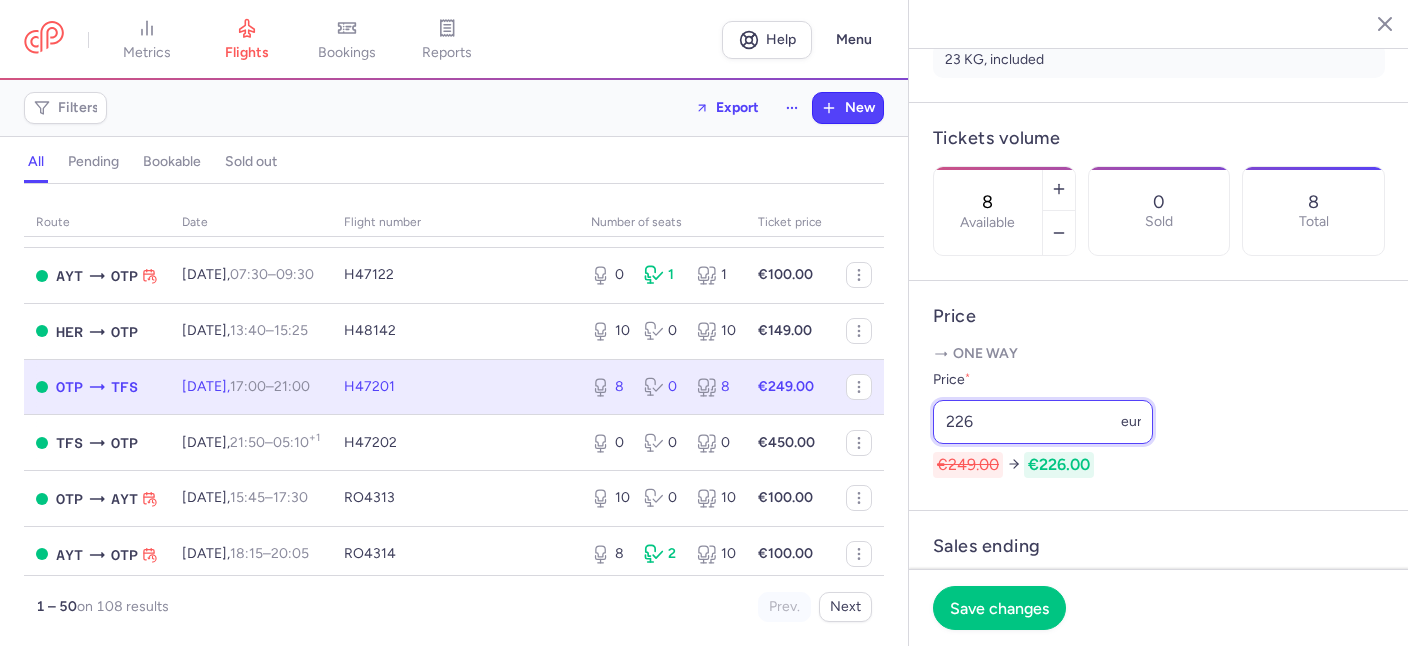 drag, startPoint x: 1026, startPoint y: 369, endPoint x: 849, endPoint y: 361, distance: 177.1807 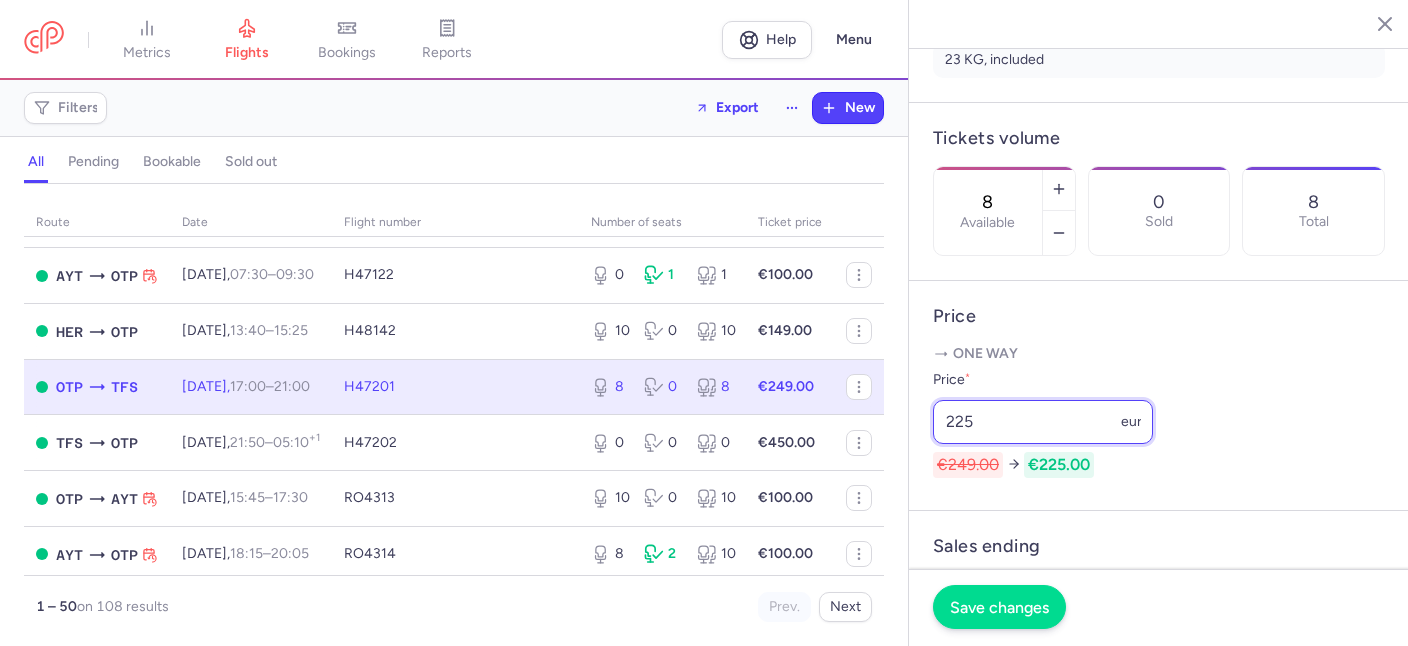 type on "225" 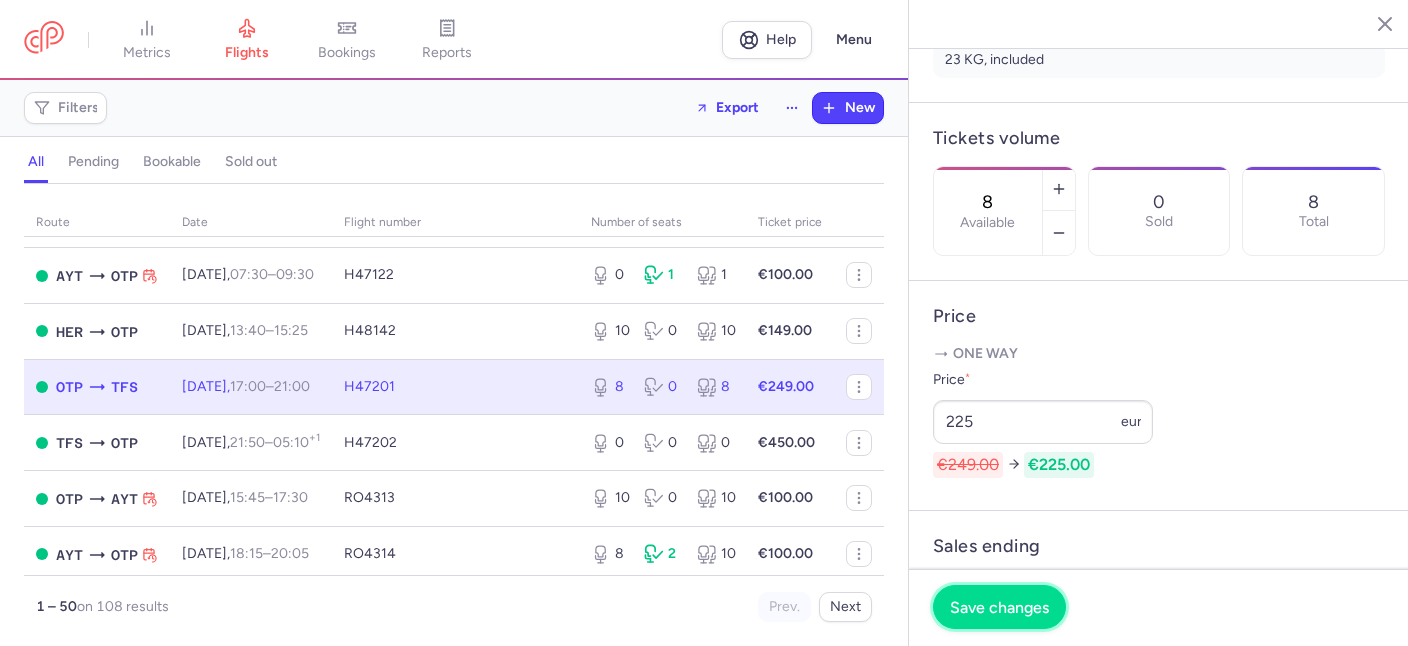 click on "Save changes" at bounding box center (999, 607) 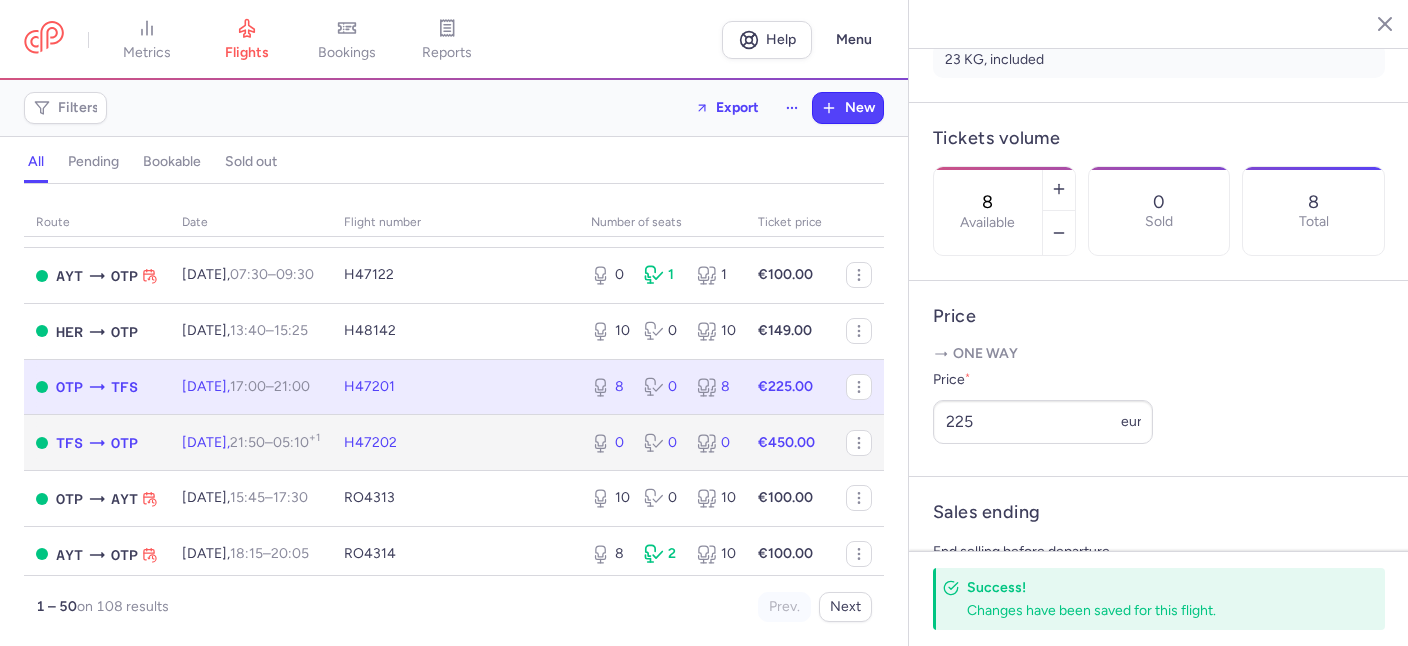 click on "H47202" 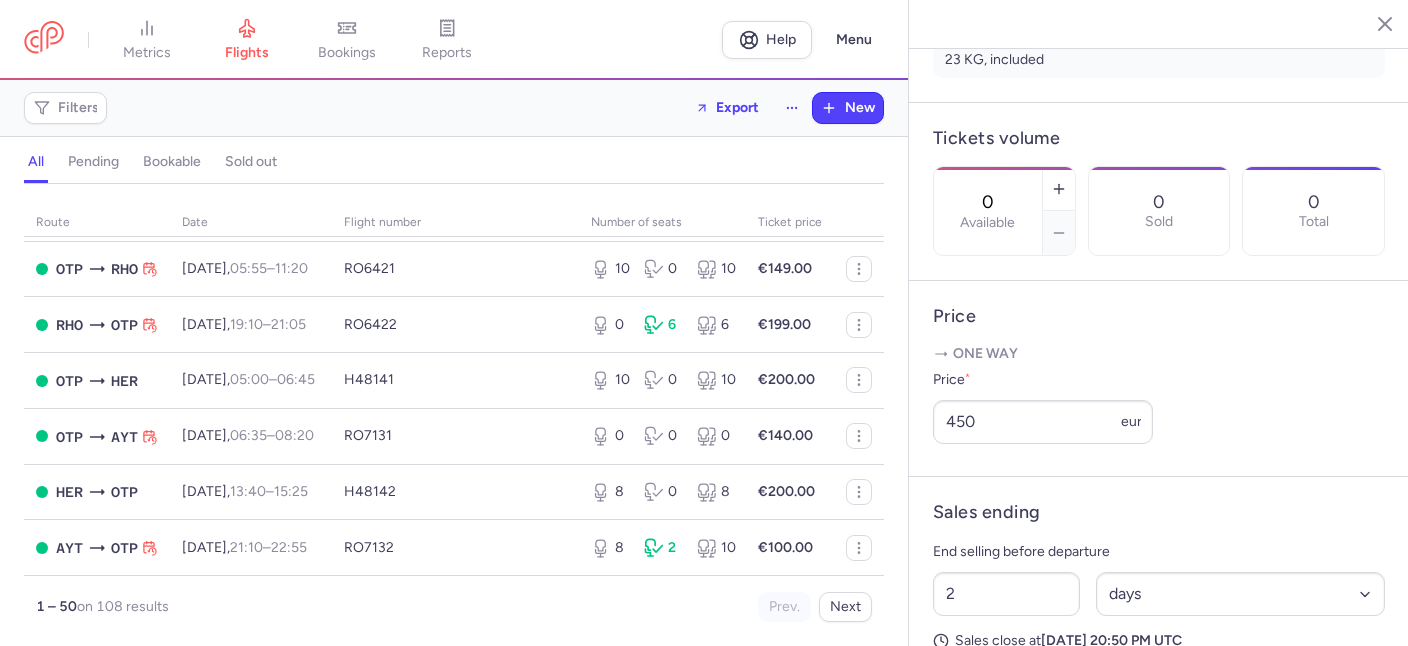 scroll, scrollTop: 2558, scrollLeft: 0, axis: vertical 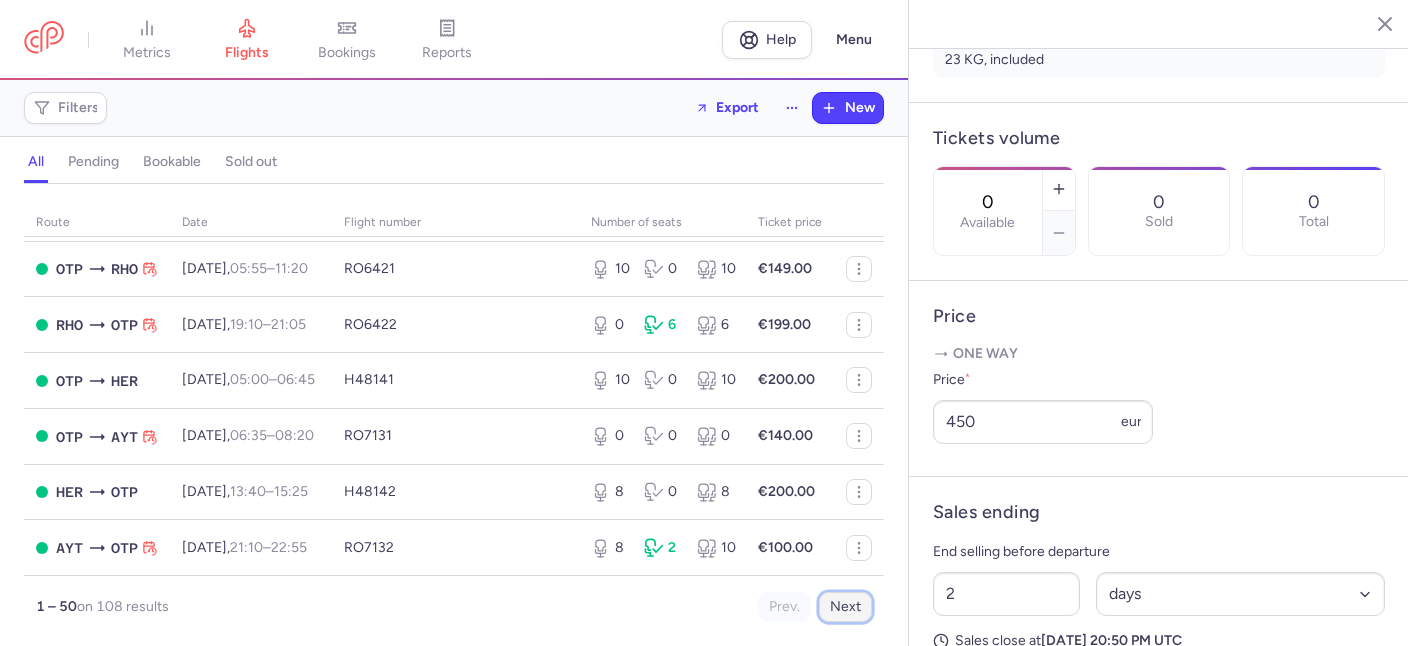 click on "Next" at bounding box center [845, 607] 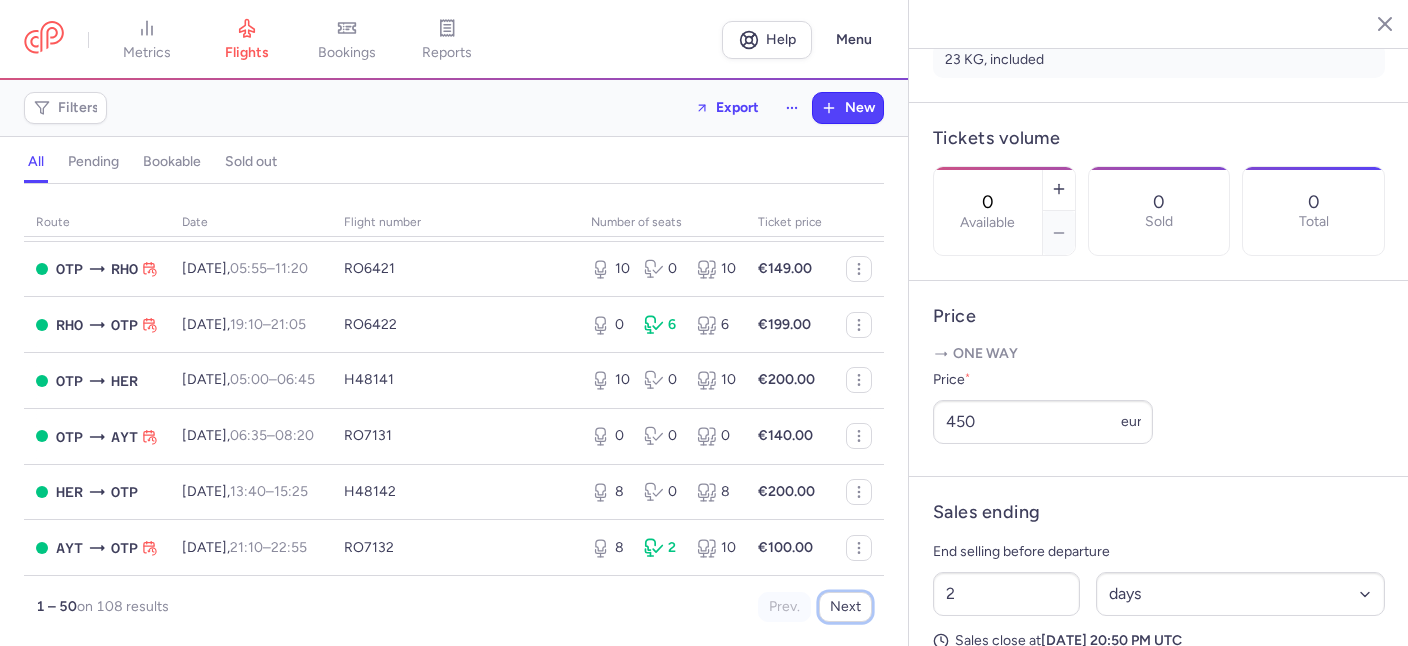scroll, scrollTop: 0, scrollLeft: 0, axis: both 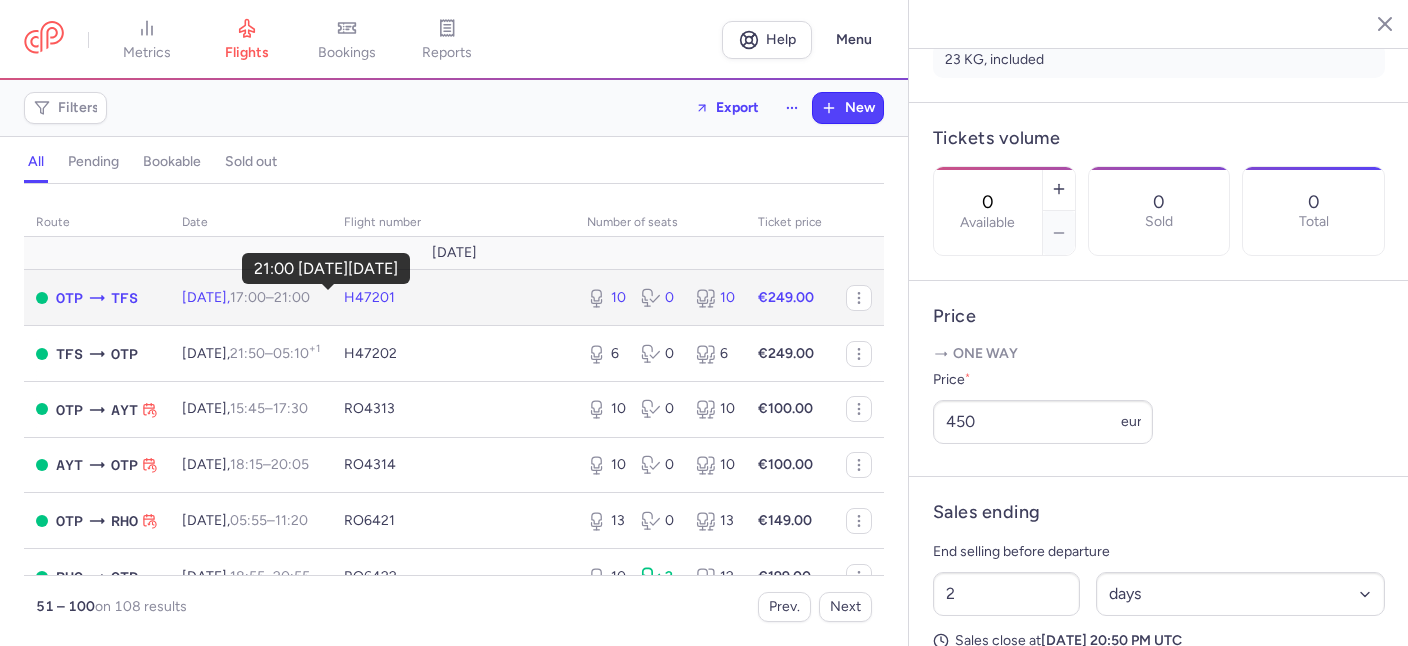 click on "21:00  +0" at bounding box center [292, 297] 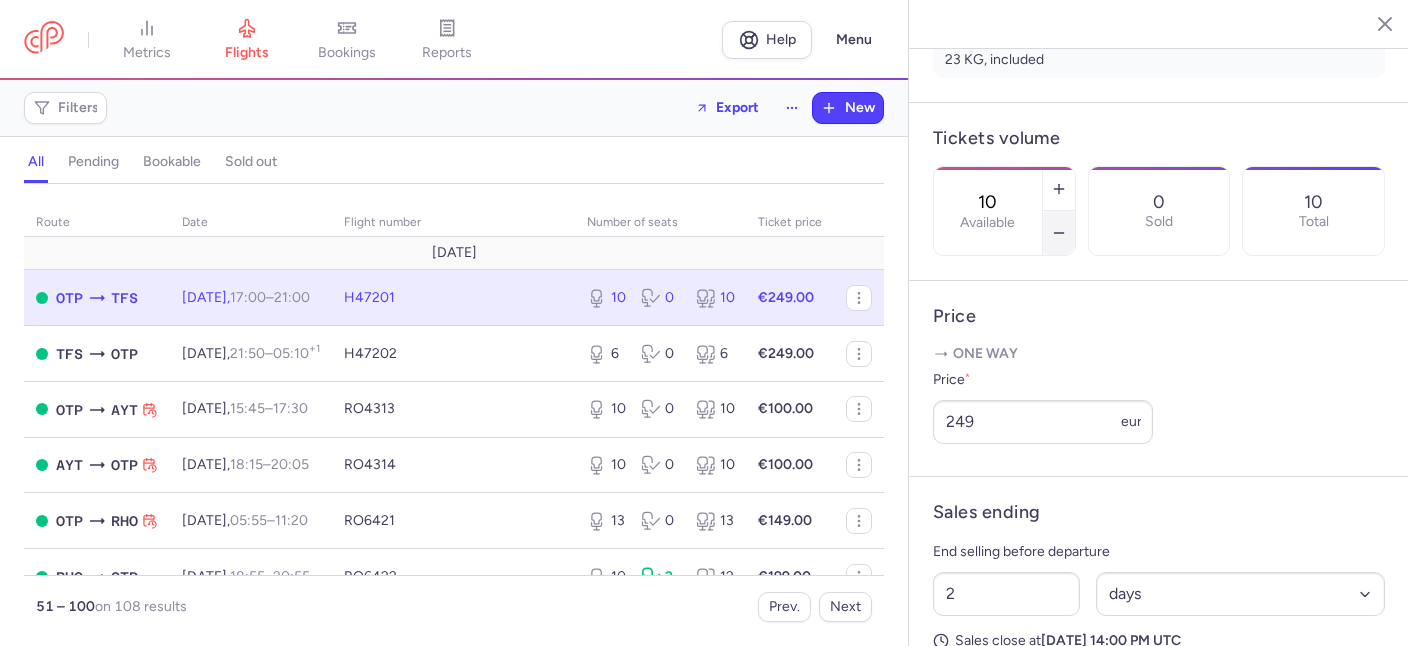 click at bounding box center (1059, 233) 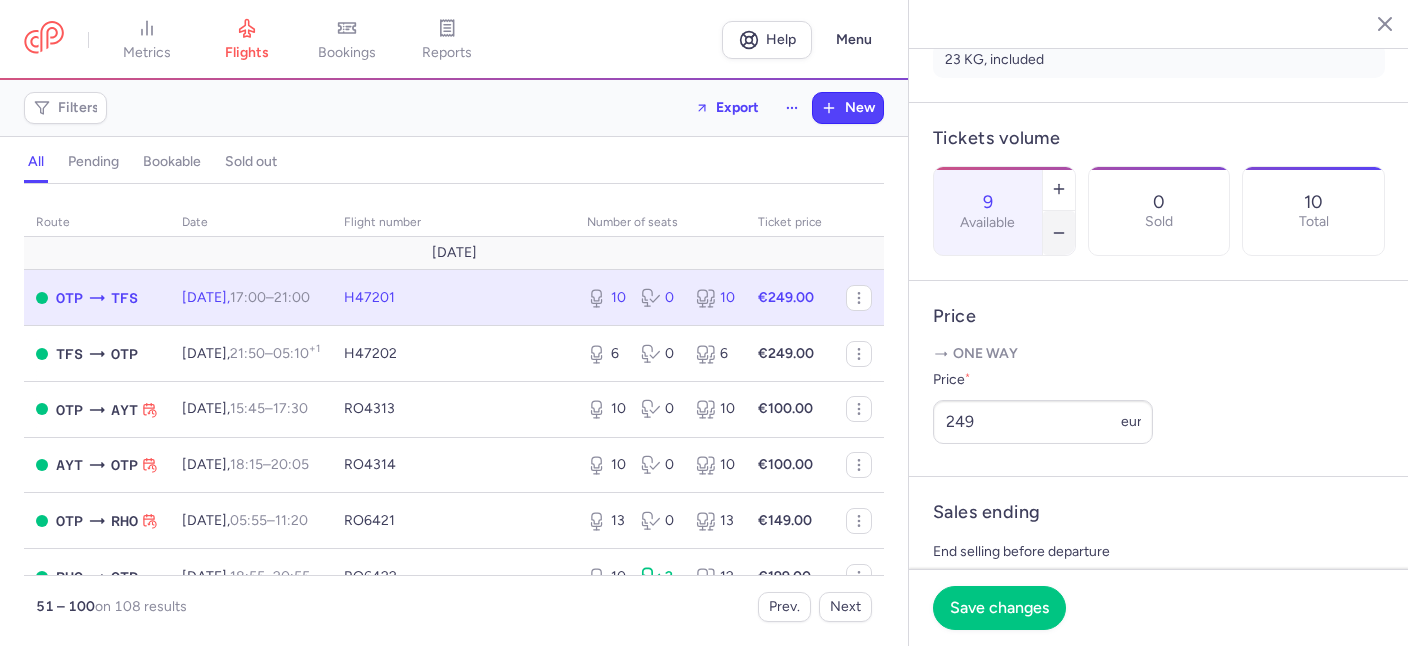 click 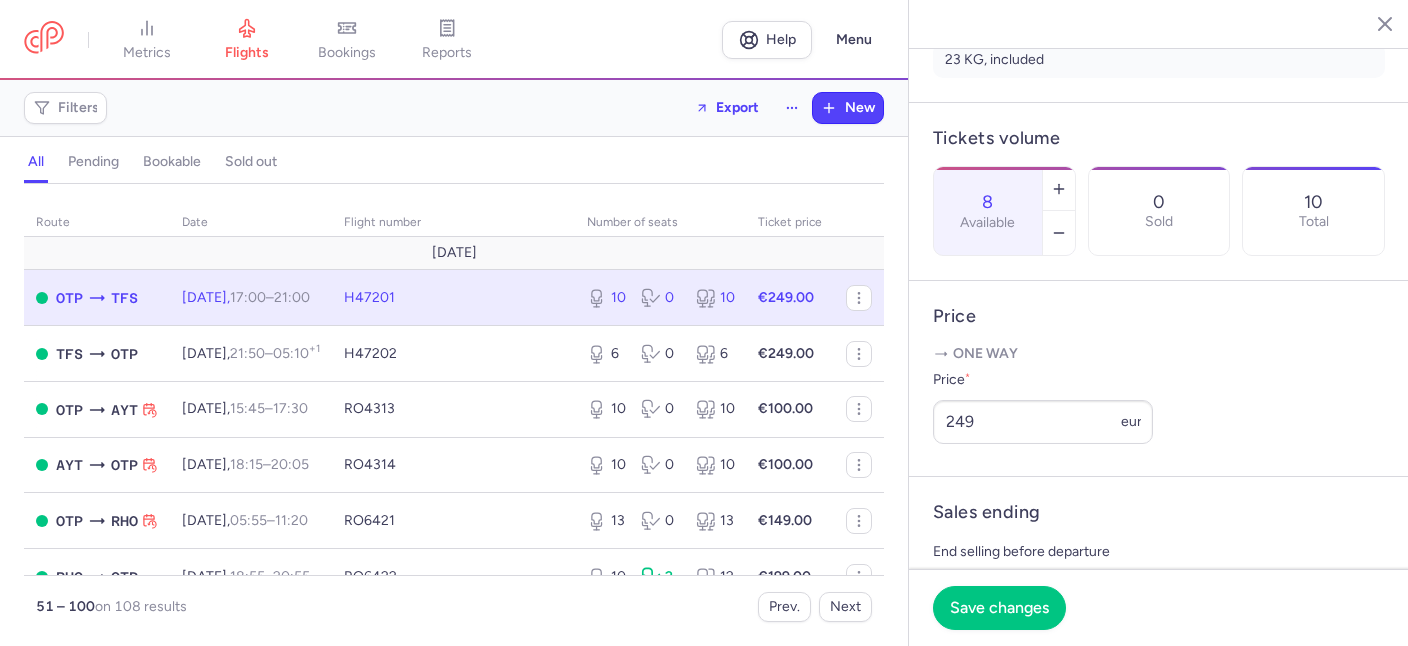 click on "Price  One way  Price  * 249 eur" at bounding box center [1159, 379] 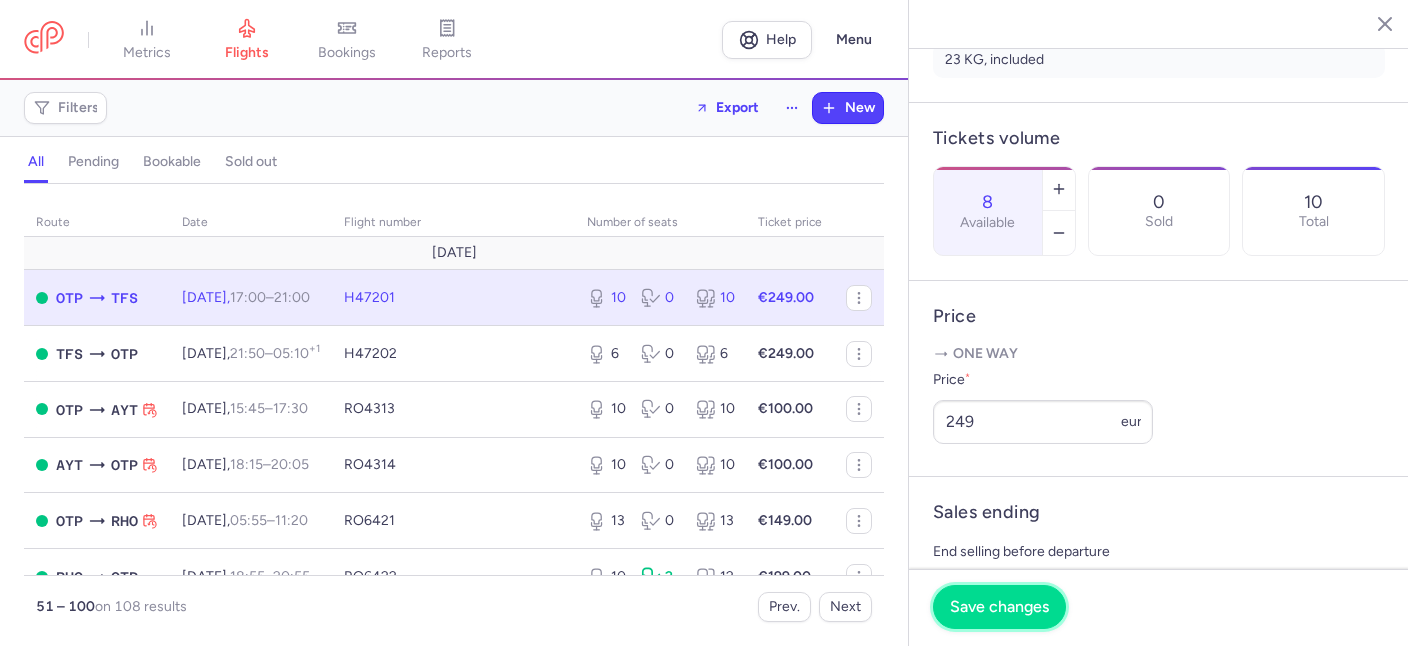 click on "Save changes" at bounding box center (999, 607) 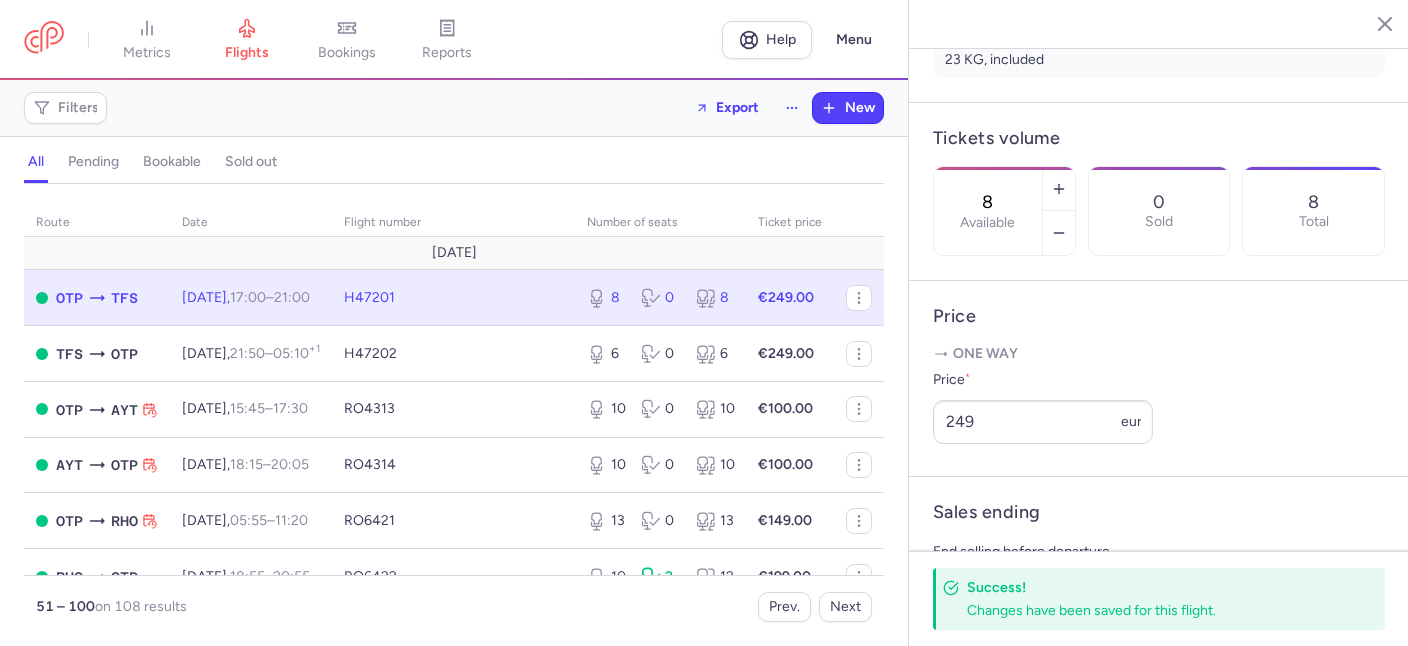 click on "8 0 8" 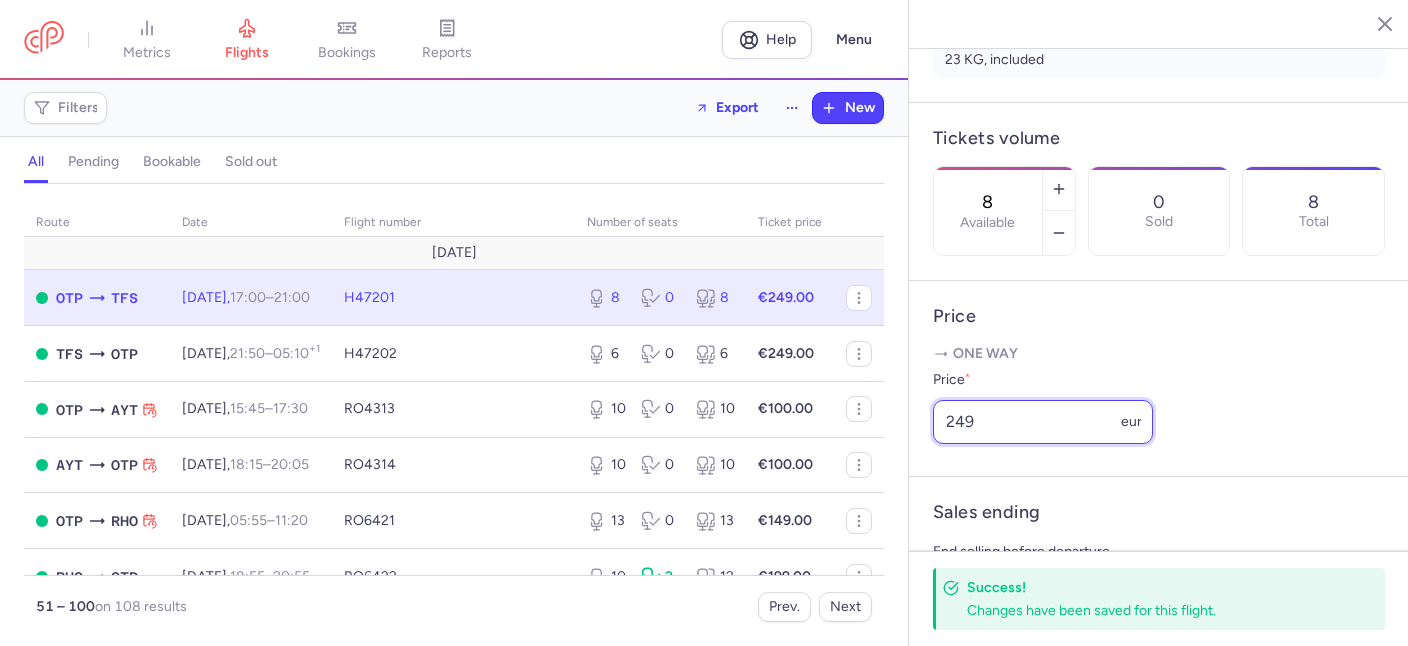 drag, startPoint x: 1000, startPoint y: 370, endPoint x: 882, endPoint y: 365, distance: 118.10589 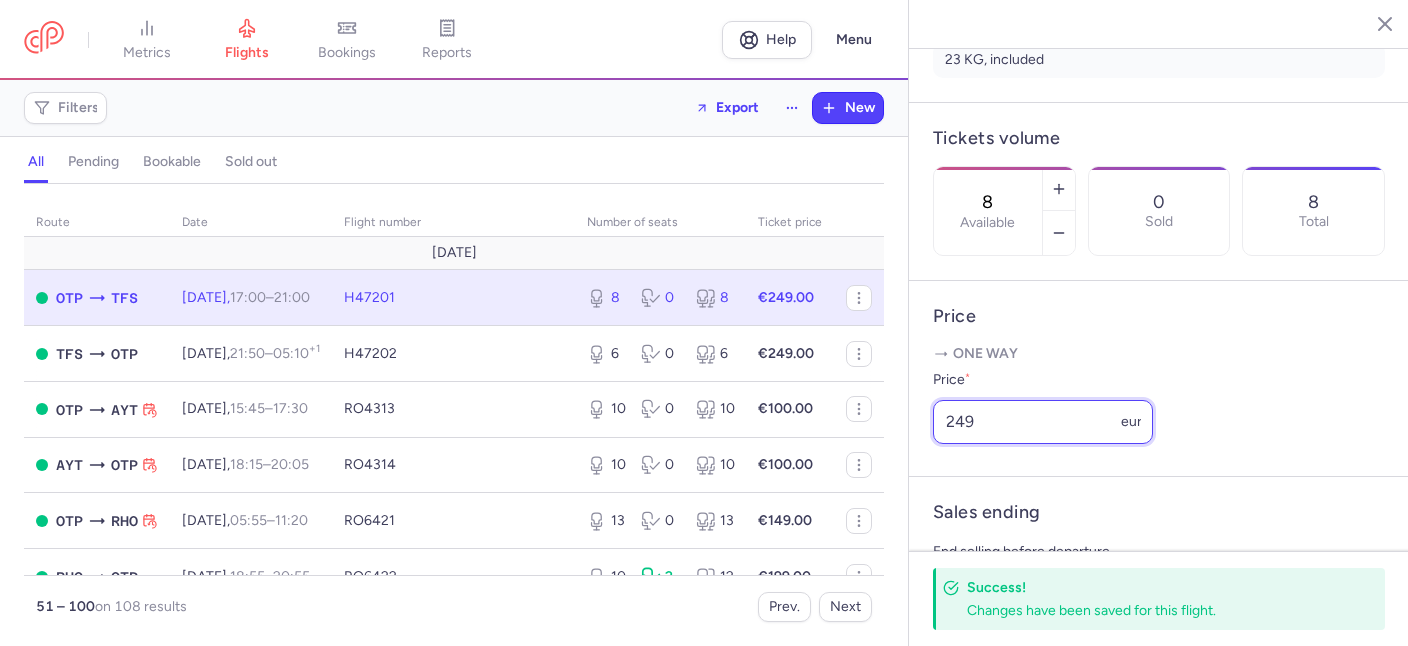 click on "249" at bounding box center (1043, 422) 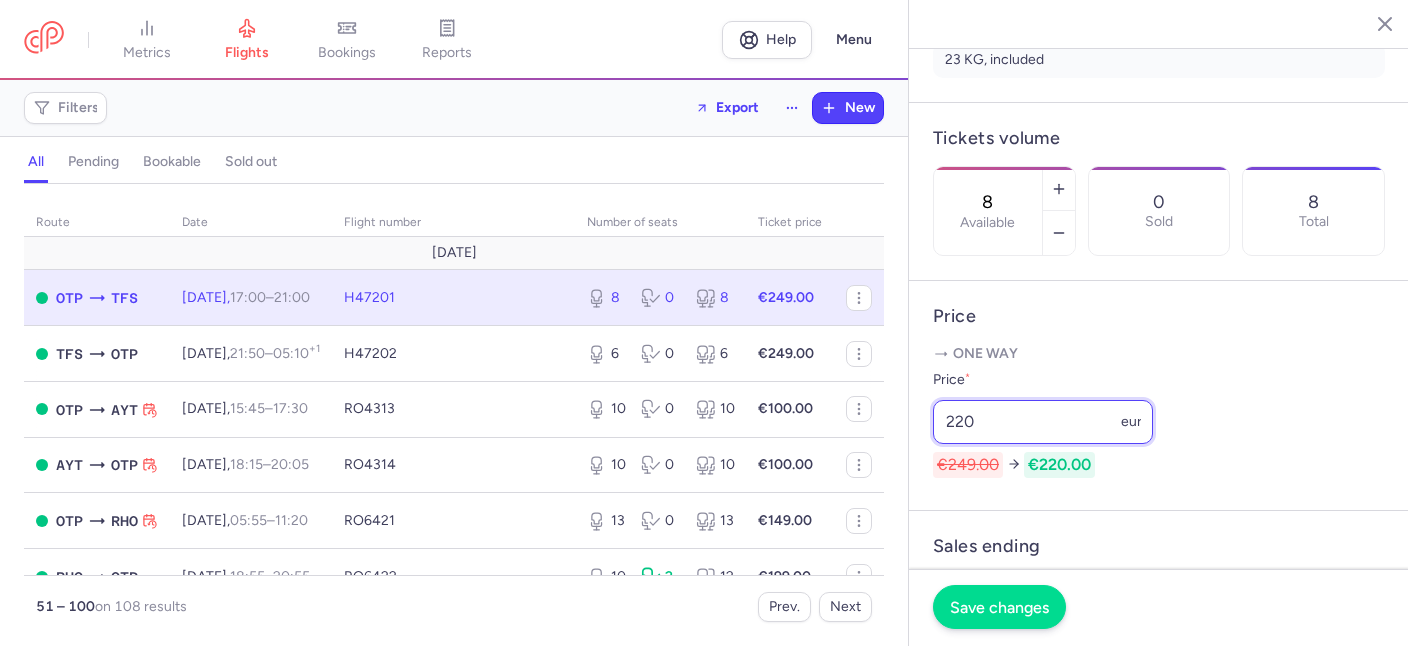 type on "220" 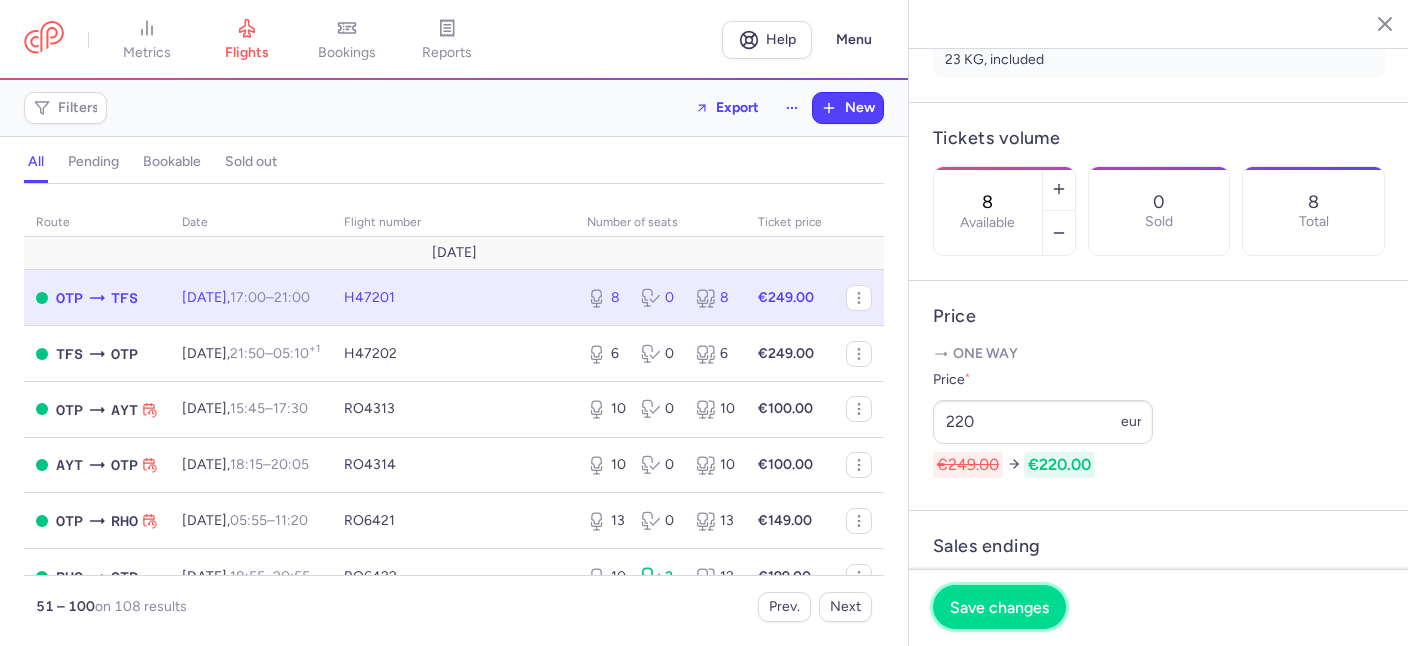 click on "Save changes" at bounding box center (999, 607) 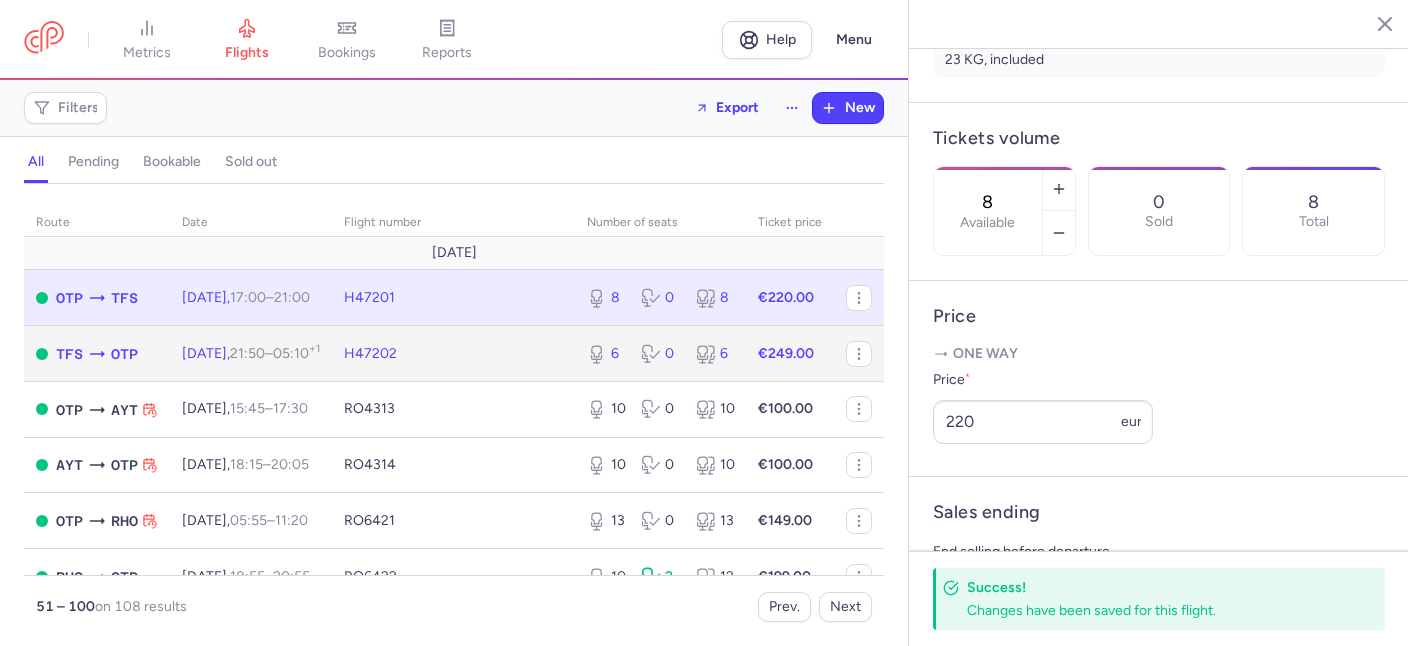 click on "H47202" 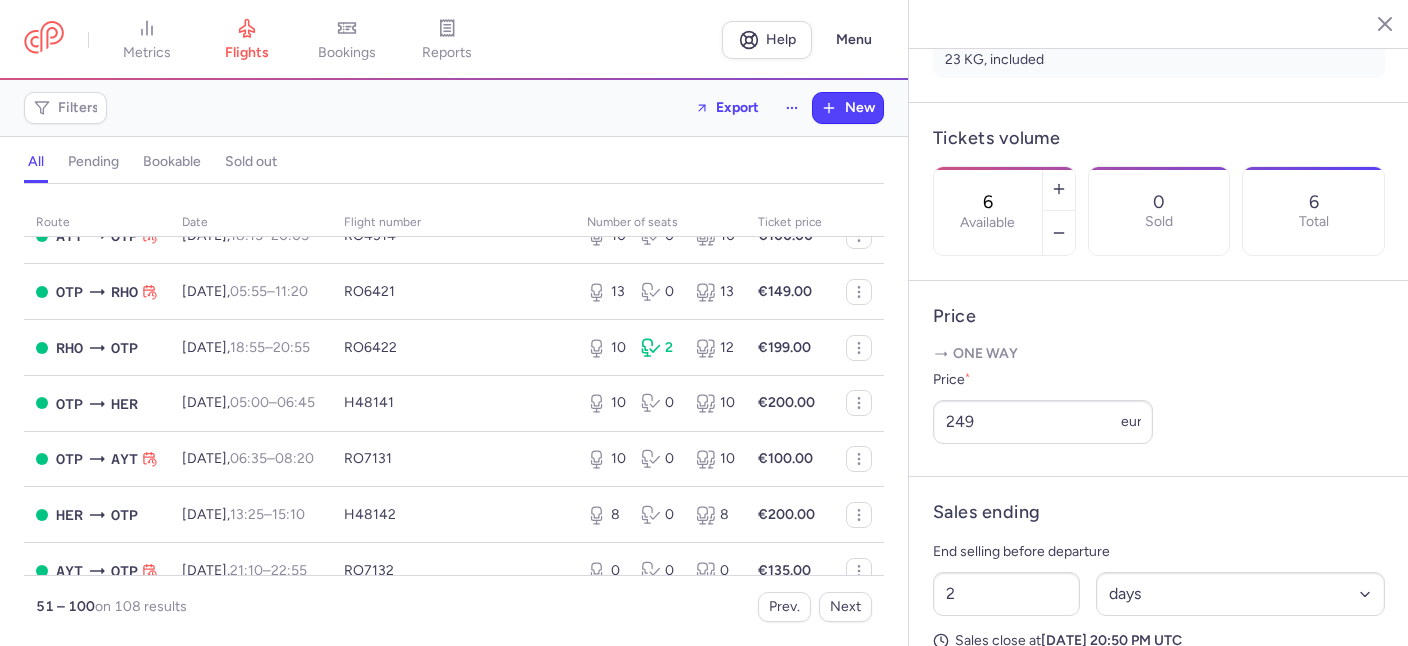 scroll, scrollTop: 458, scrollLeft: 0, axis: vertical 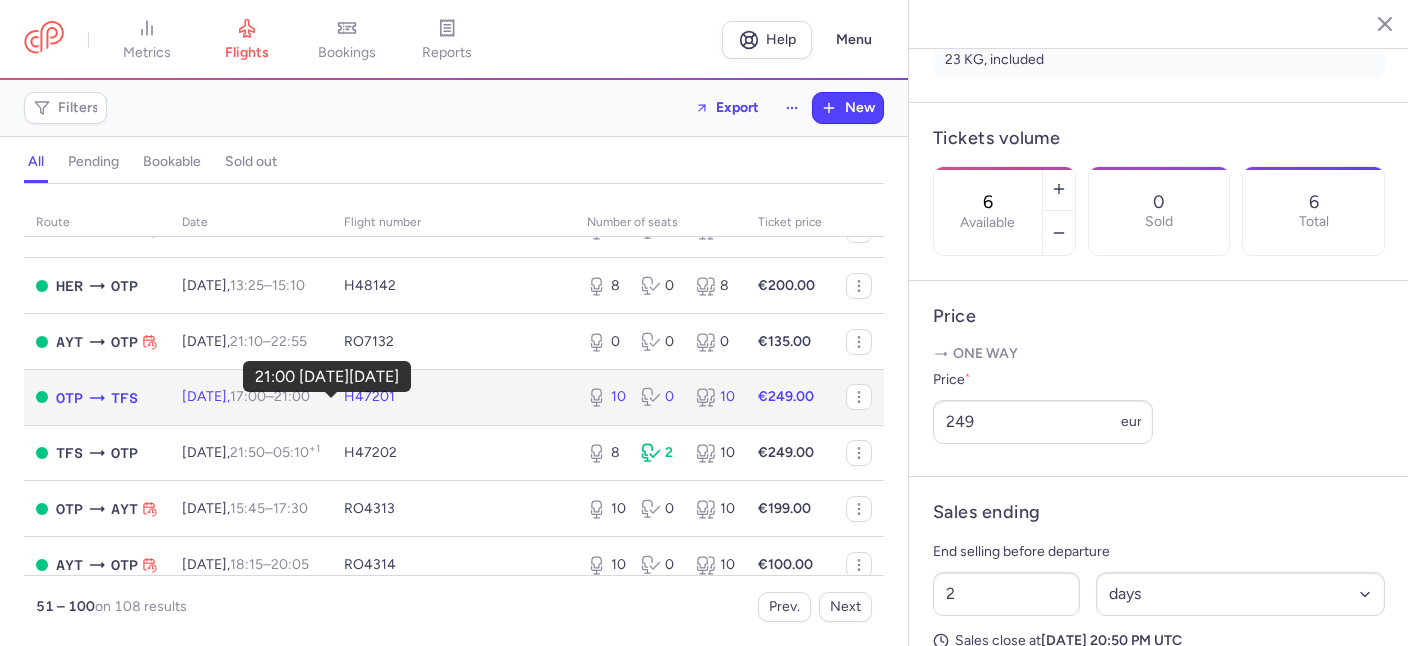 click on "21:00  +0" at bounding box center [292, 396] 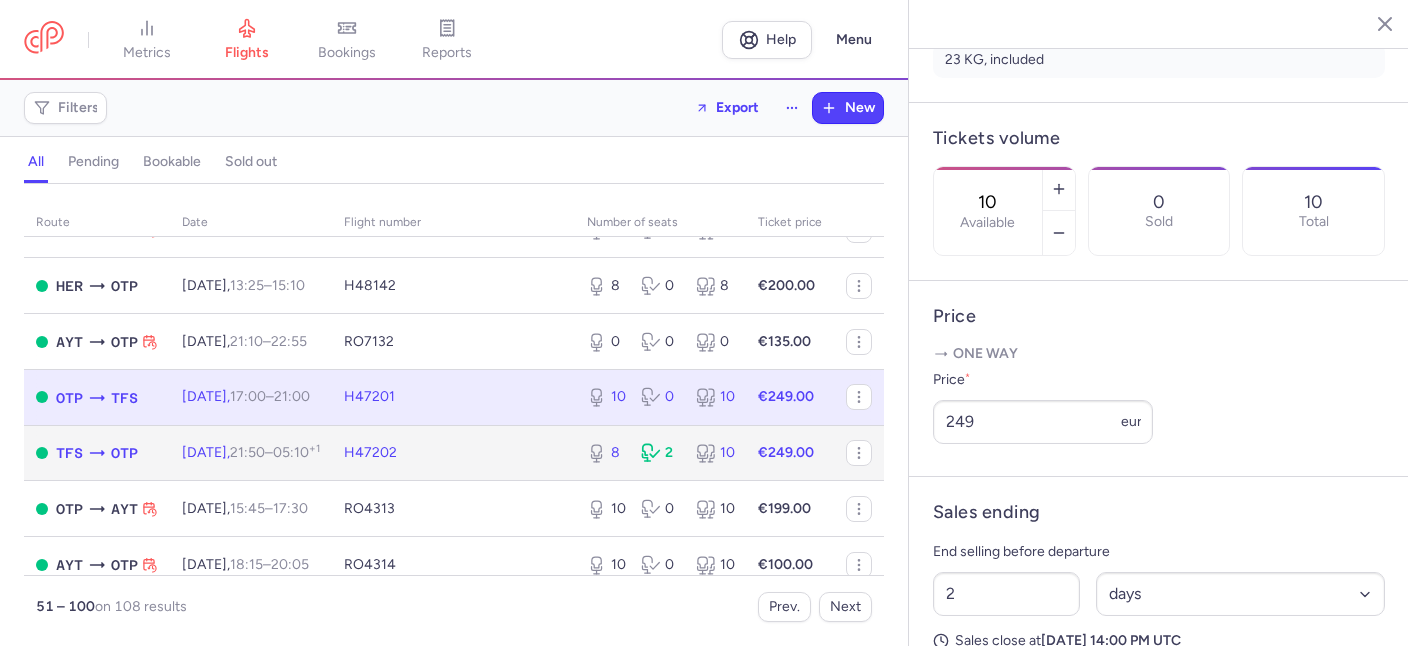 click on "H47202" 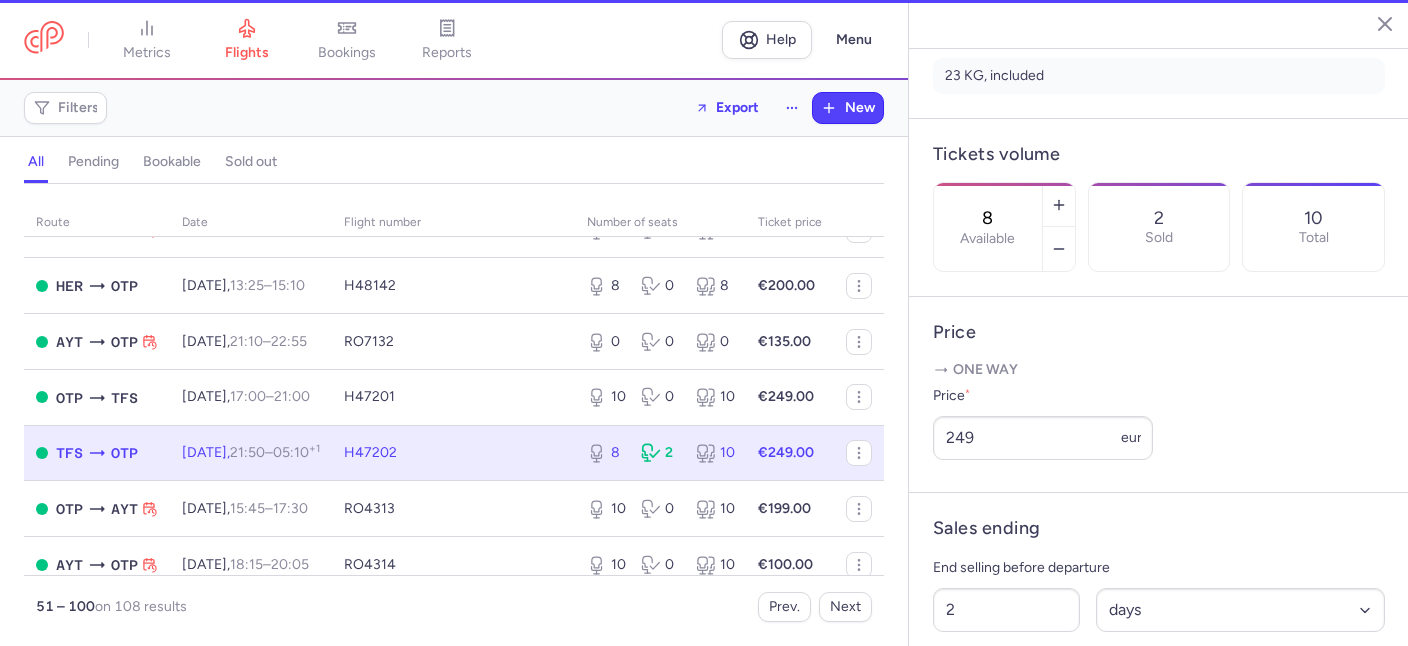 scroll, scrollTop: 531, scrollLeft: 0, axis: vertical 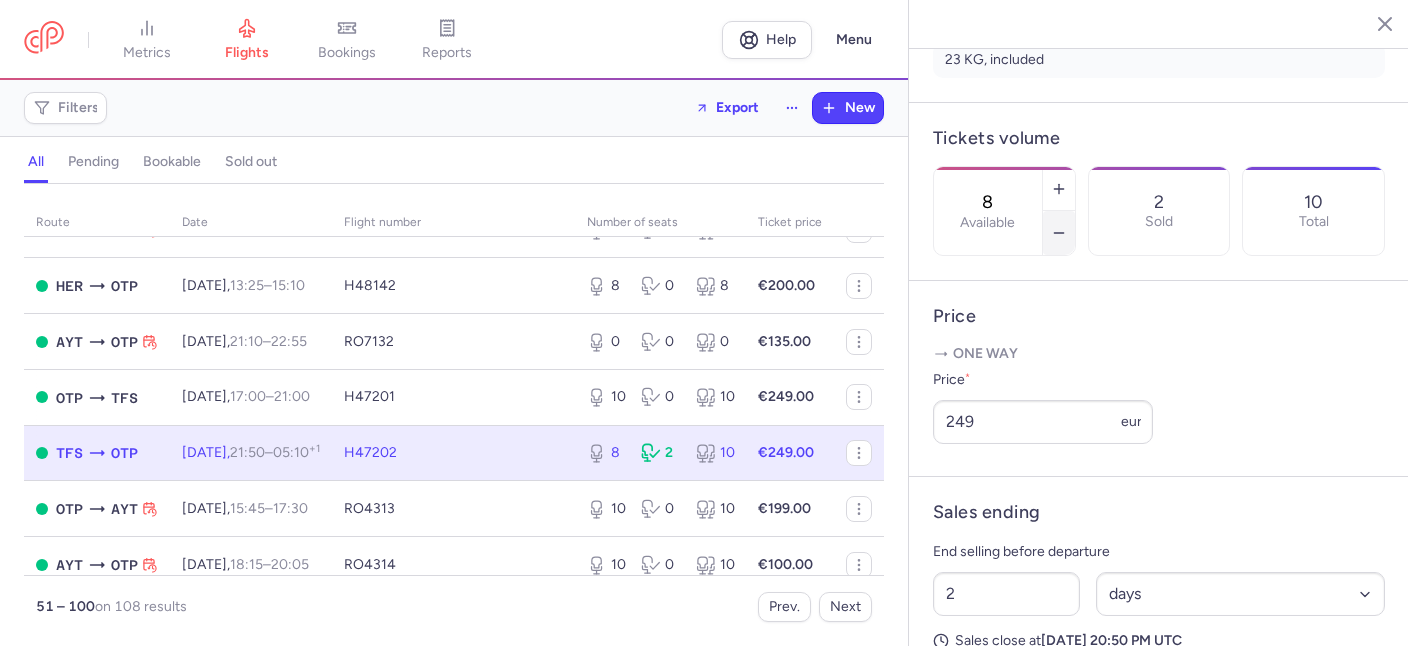 click 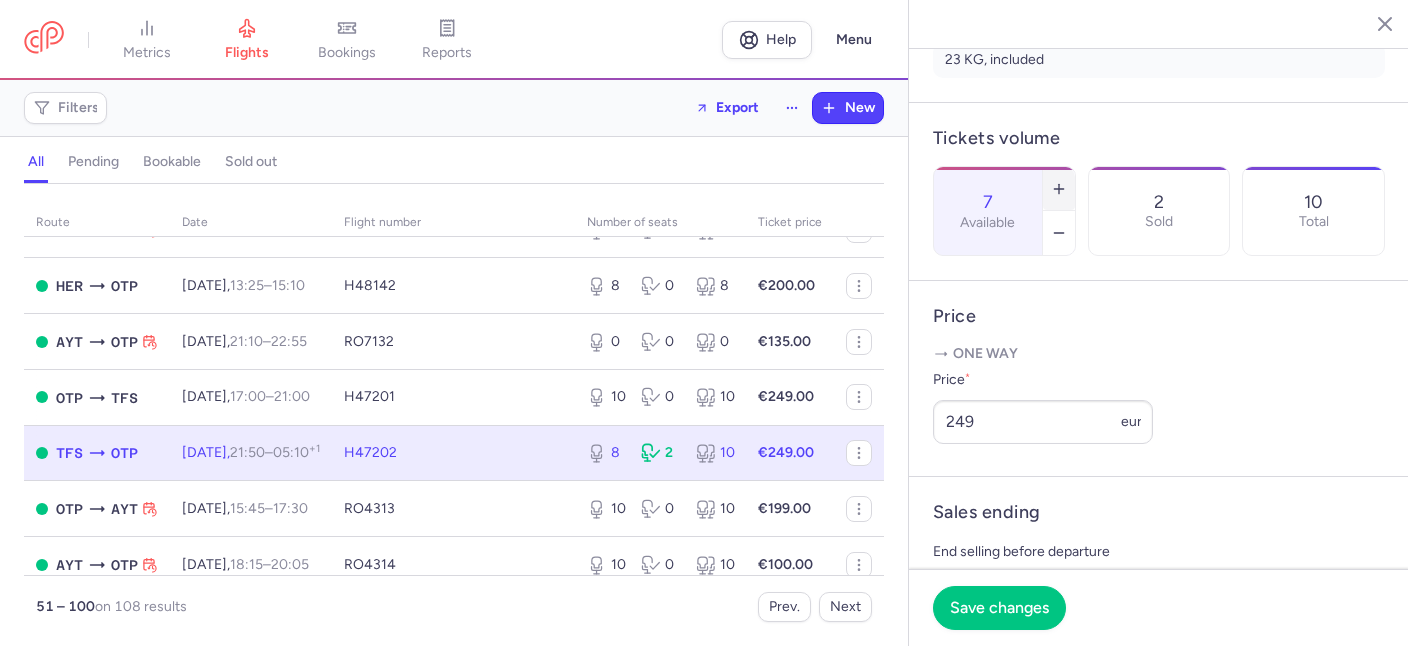 click 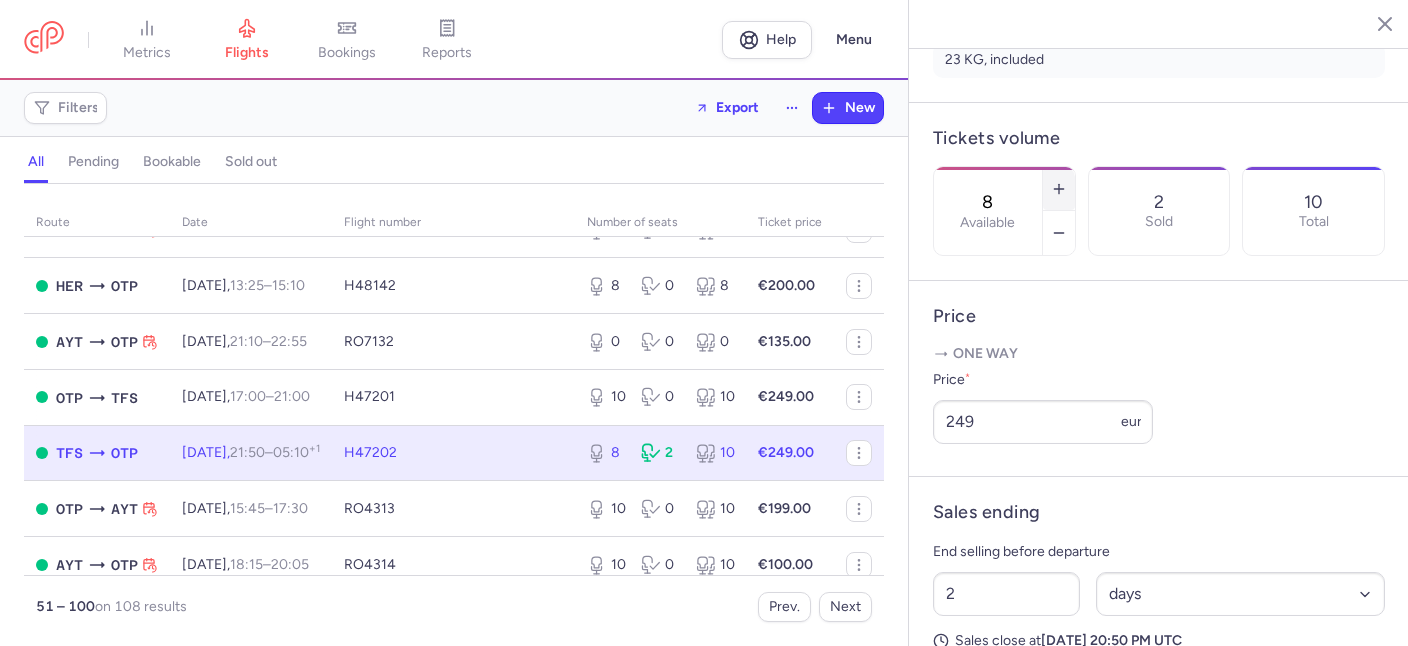 click 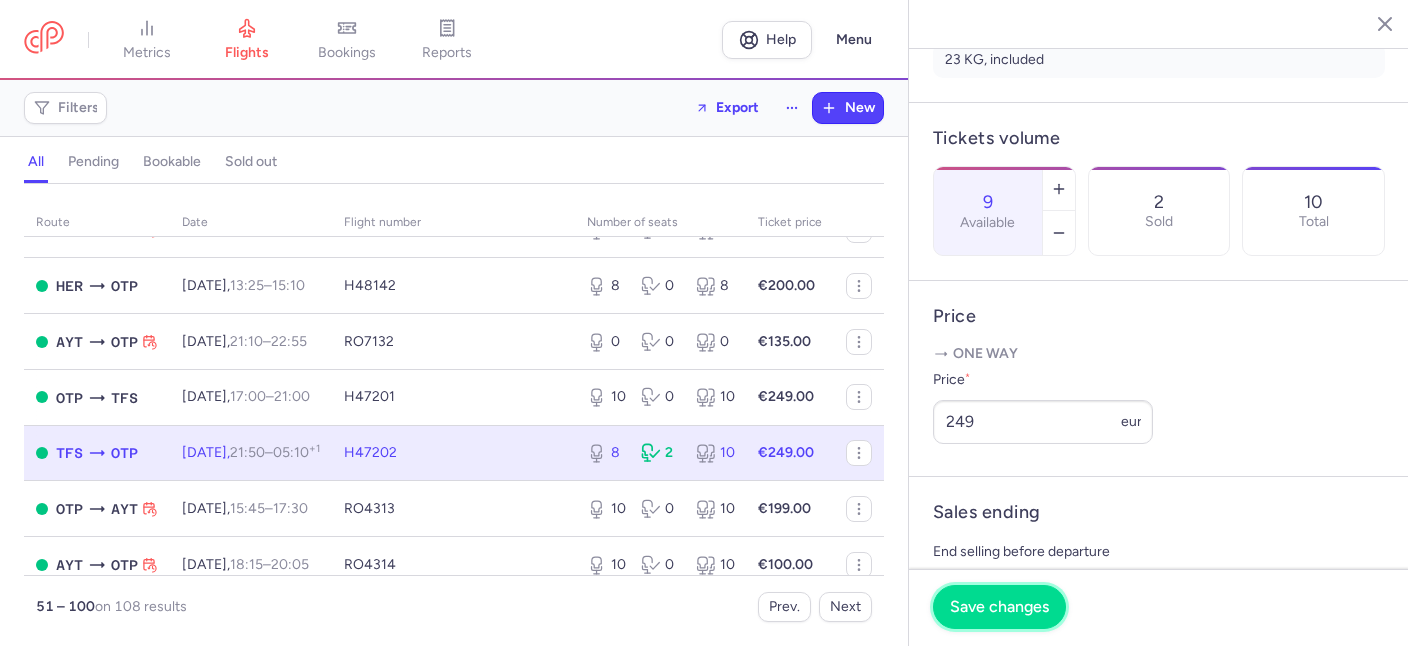 click on "Save changes" at bounding box center (999, 607) 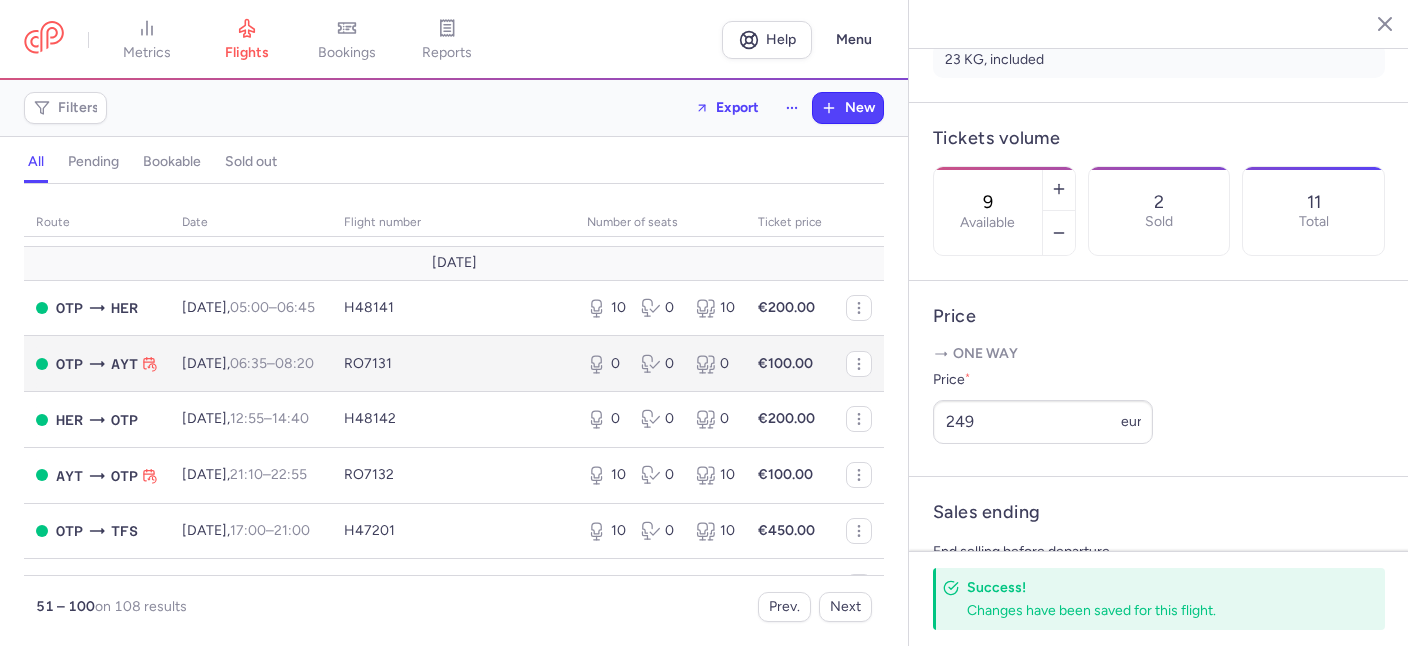 scroll, scrollTop: 1030, scrollLeft: 0, axis: vertical 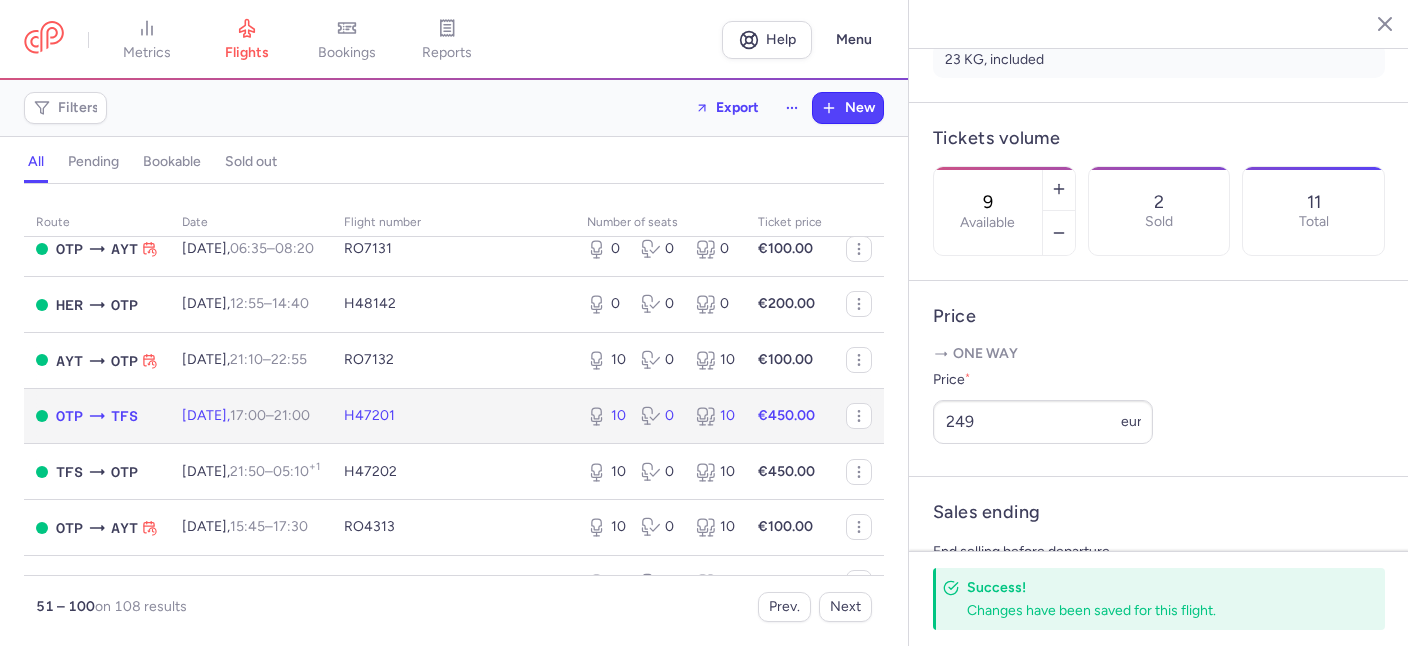 click on "[DATE]  17:00  –  21:00  +0" 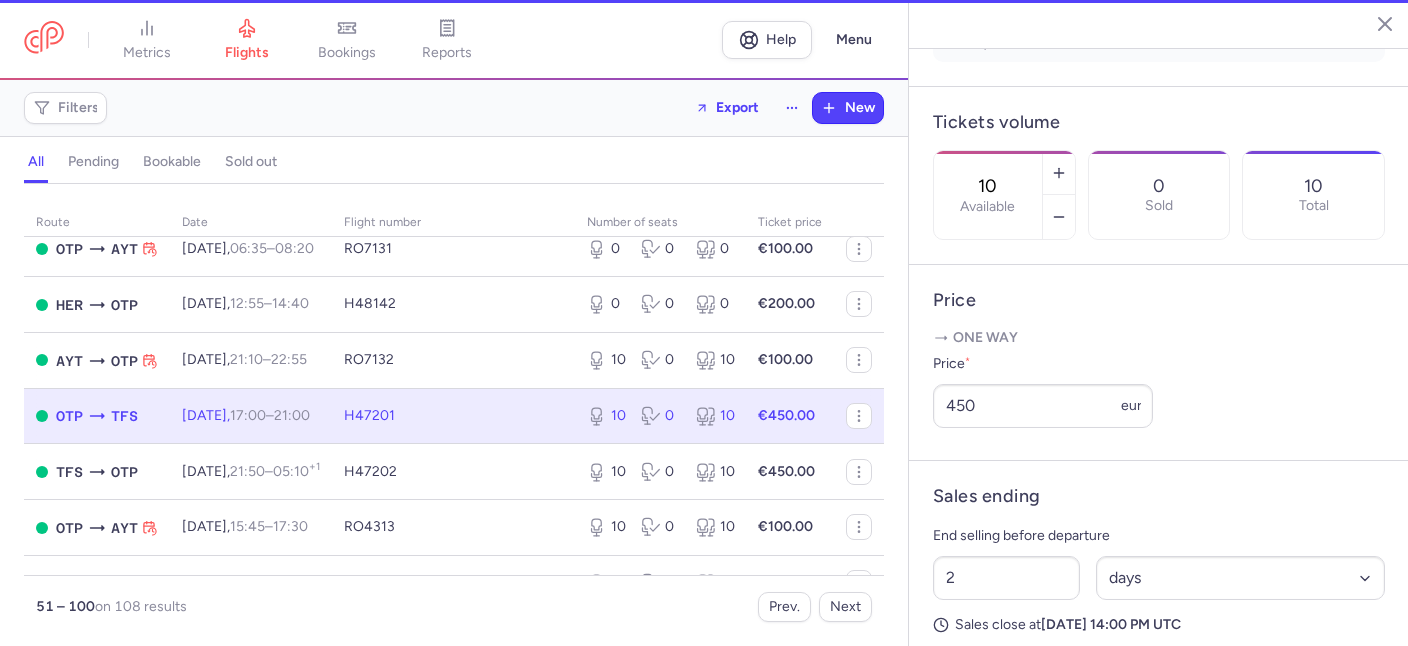 scroll, scrollTop: 515, scrollLeft: 0, axis: vertical 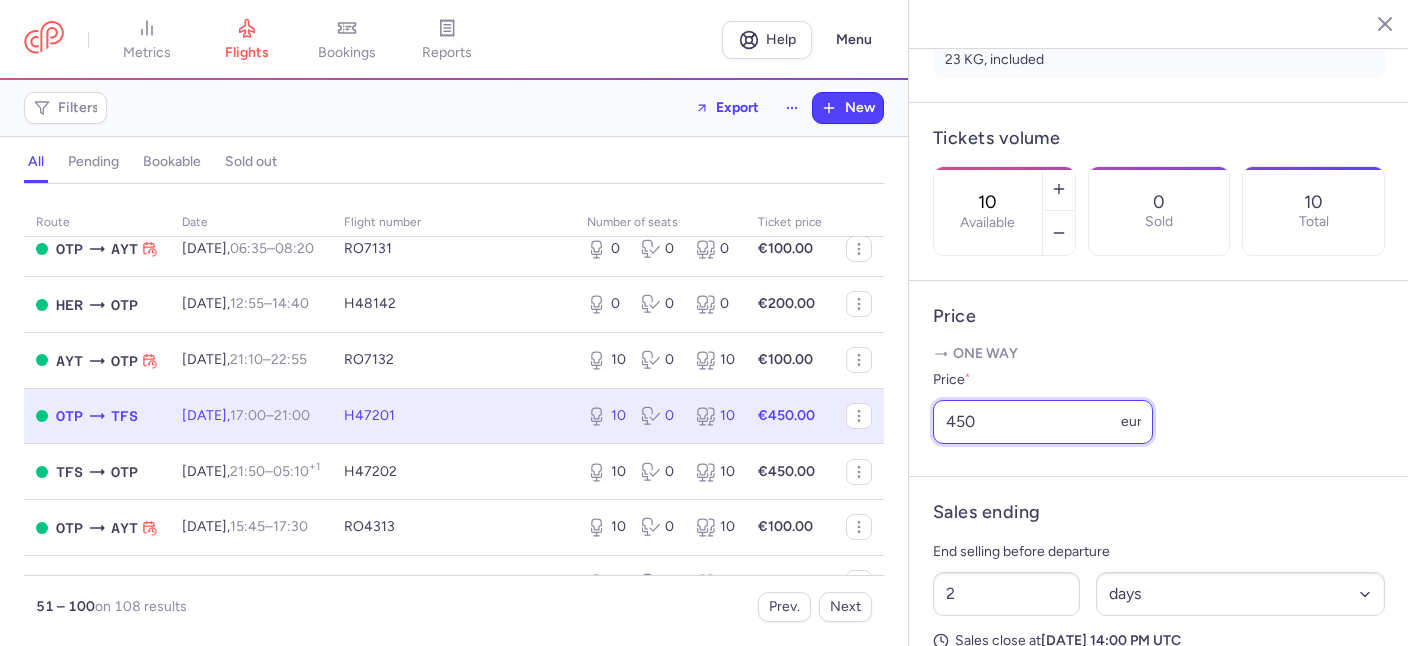 drag, startPoint x: 997, startPoint y: 362, endPoint x: 903, endPoint y: 360, distance: 94.02127 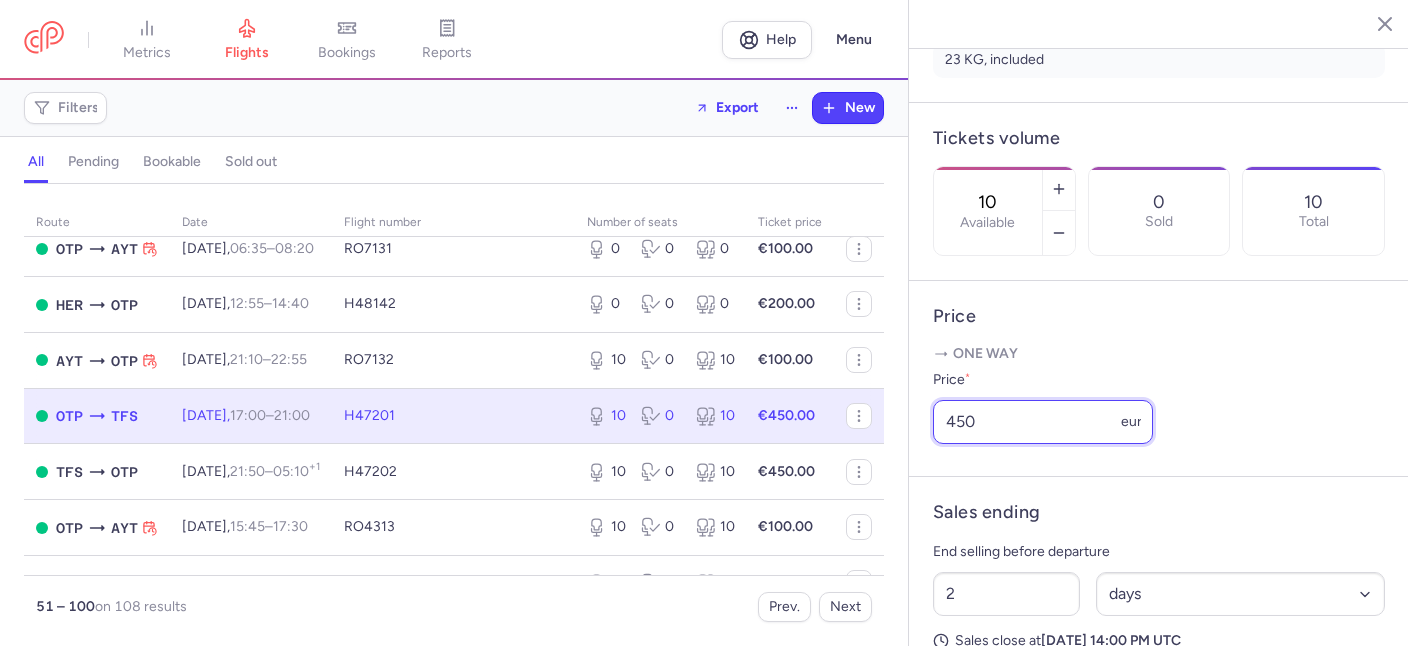 click on "450" at bounding box center [1043, 422] 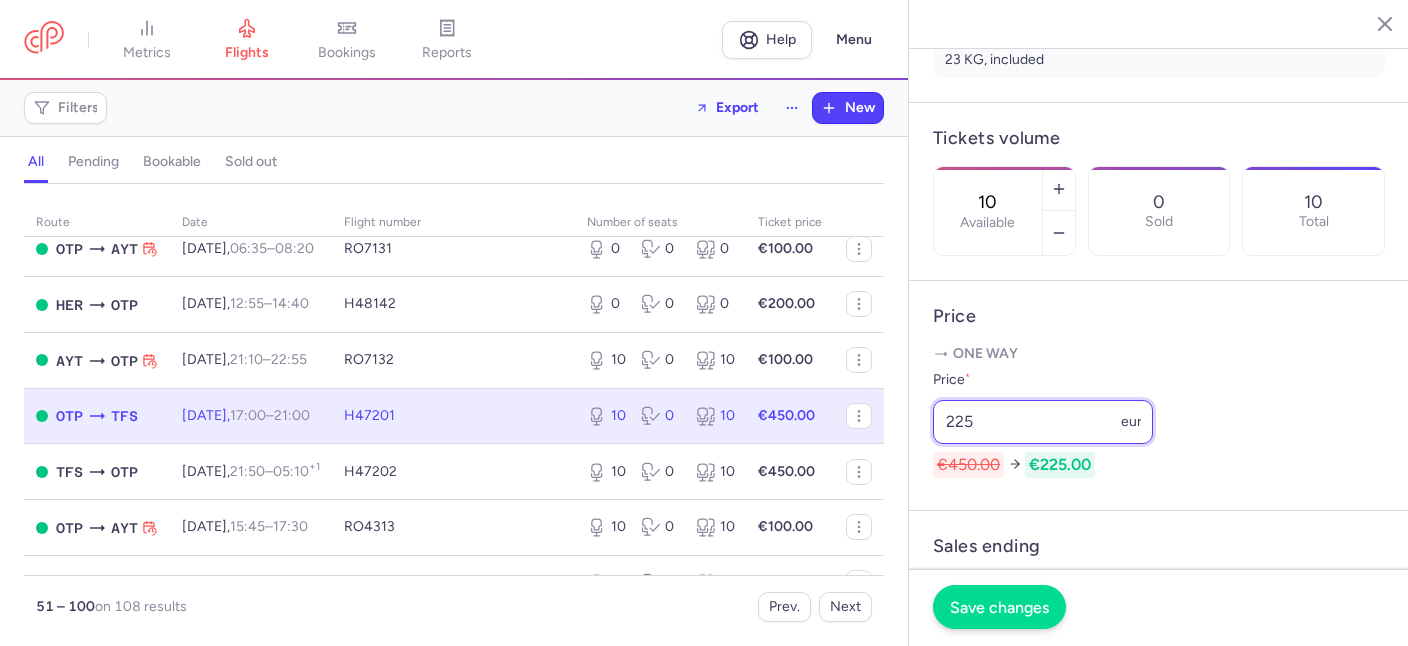 type on "225" 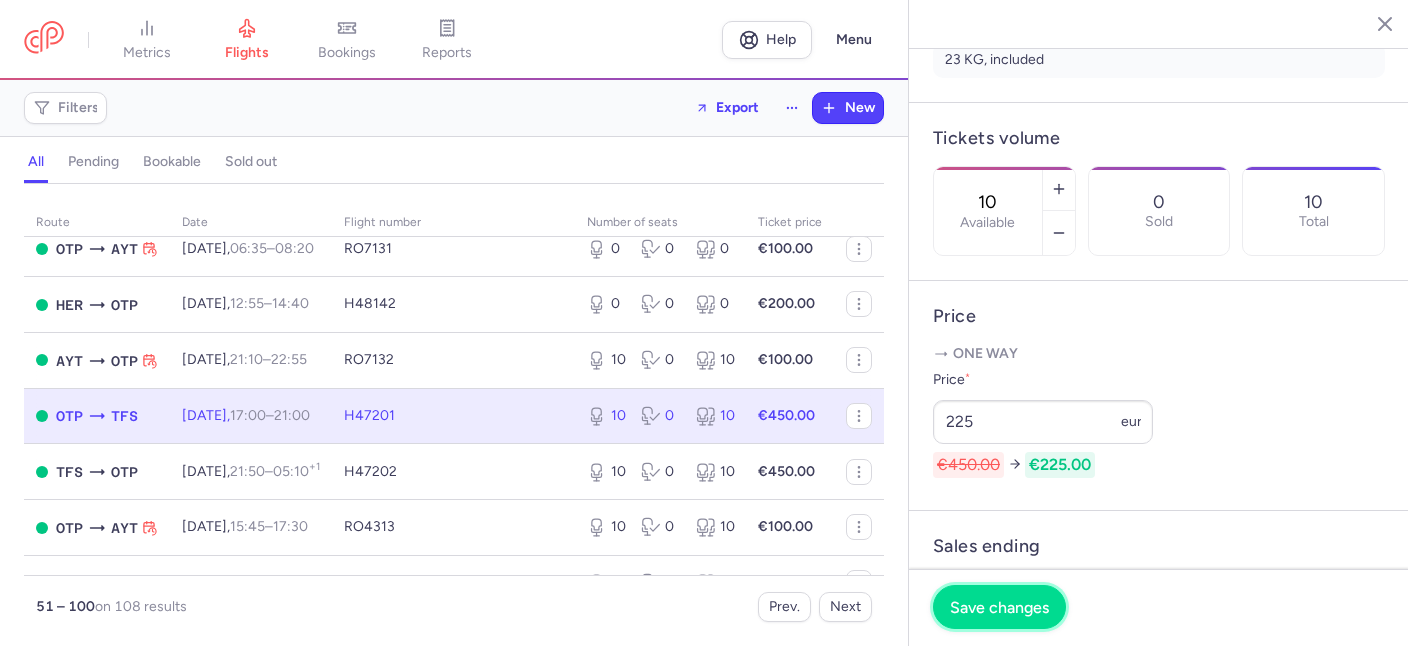 click on "Save changes" at bounding box center [999, 607] 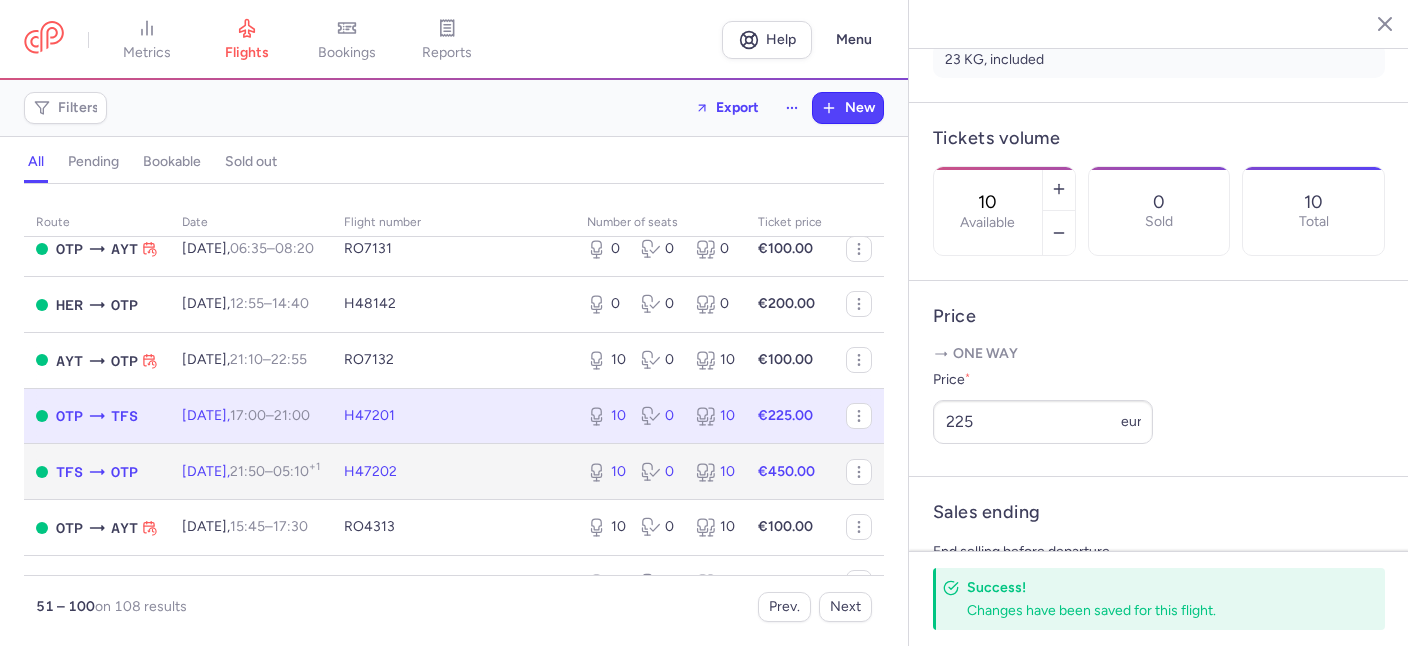 click on "H47202" 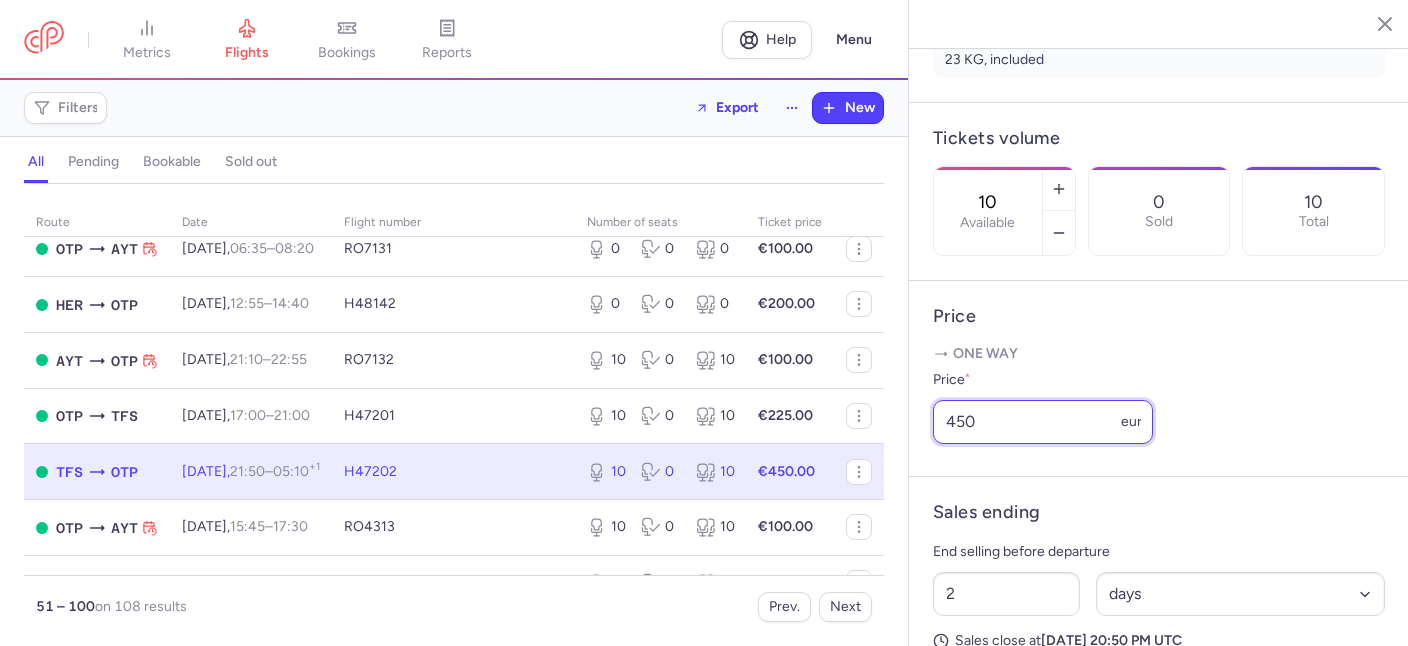 drag, startPoint x: 1008, startPoint y: 369, endPoint x: 863, endPoint y: 367, distance: 145.0138 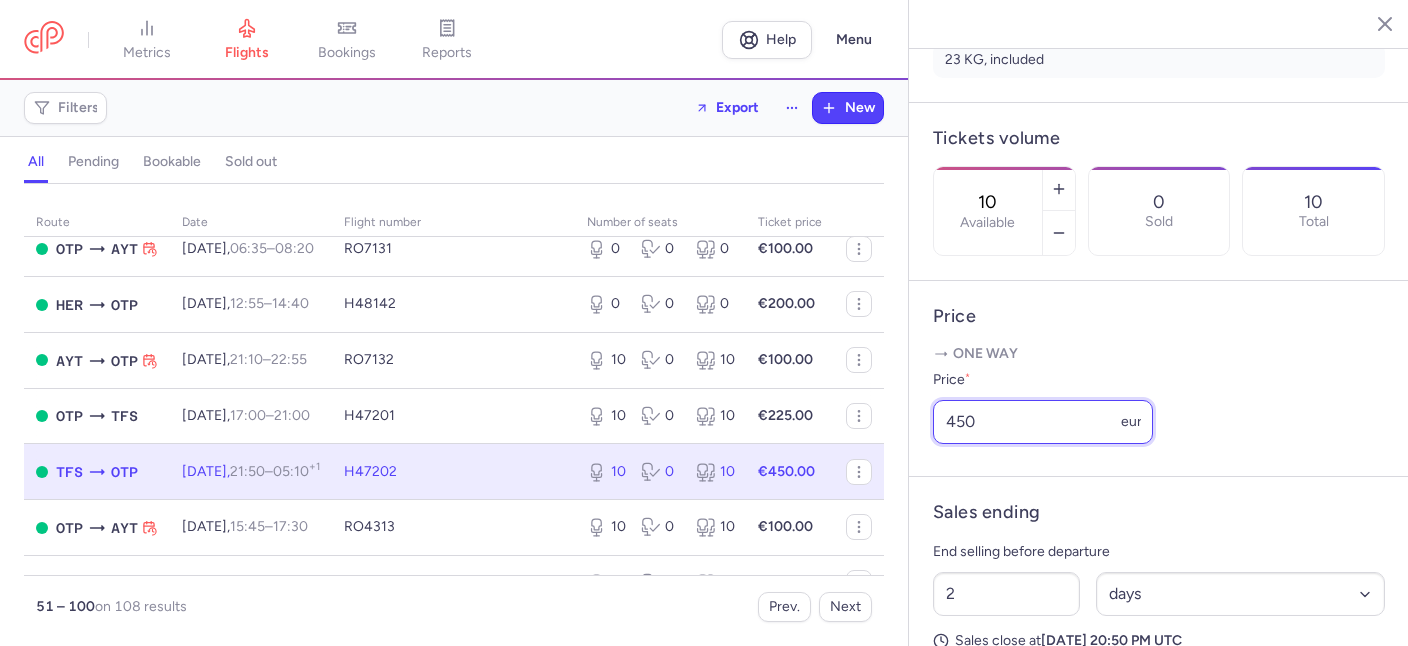 click on "450" at bounding box center [1043, 422] 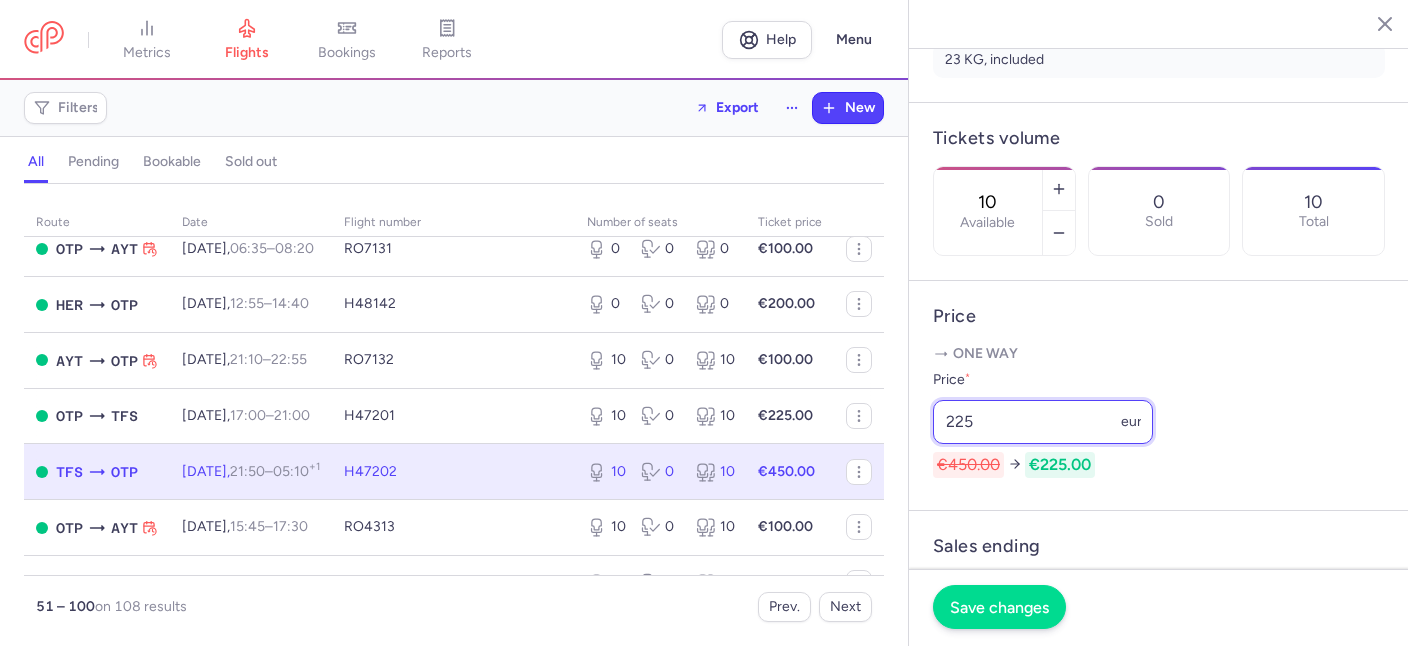 type on "225" 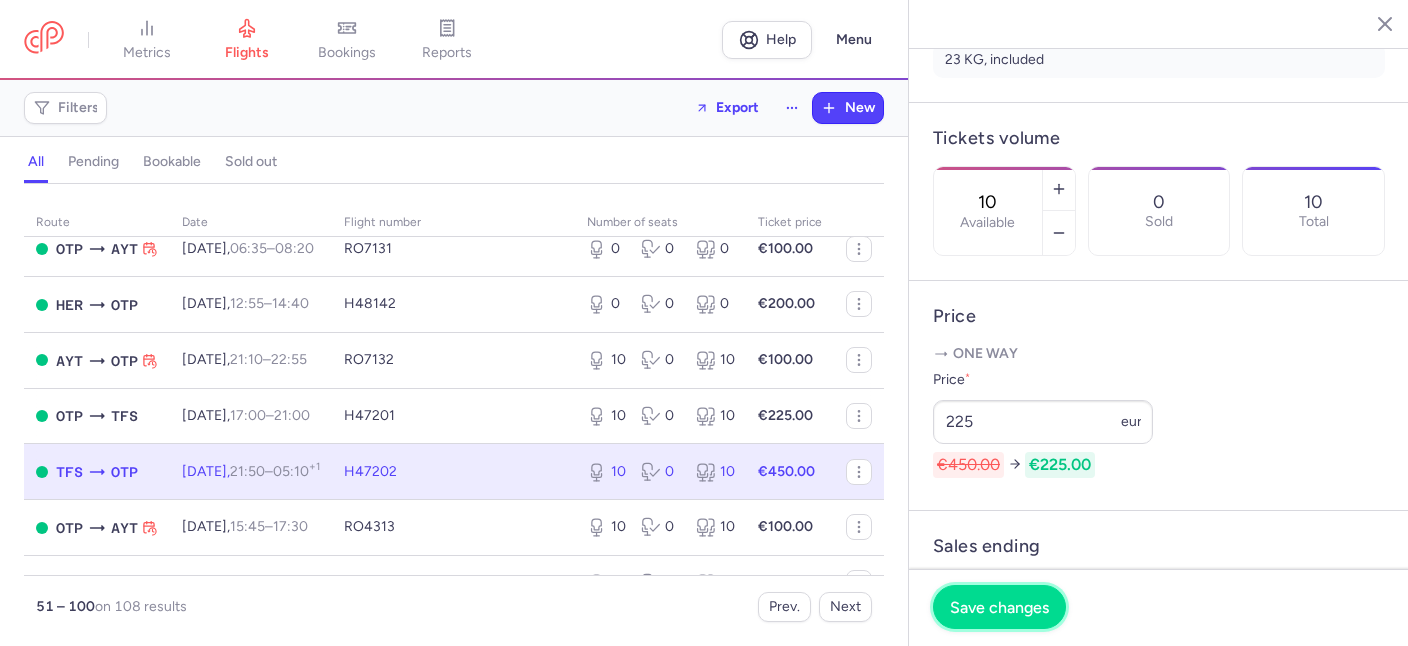 click on "Save changes" at bounding box center [999, 607] 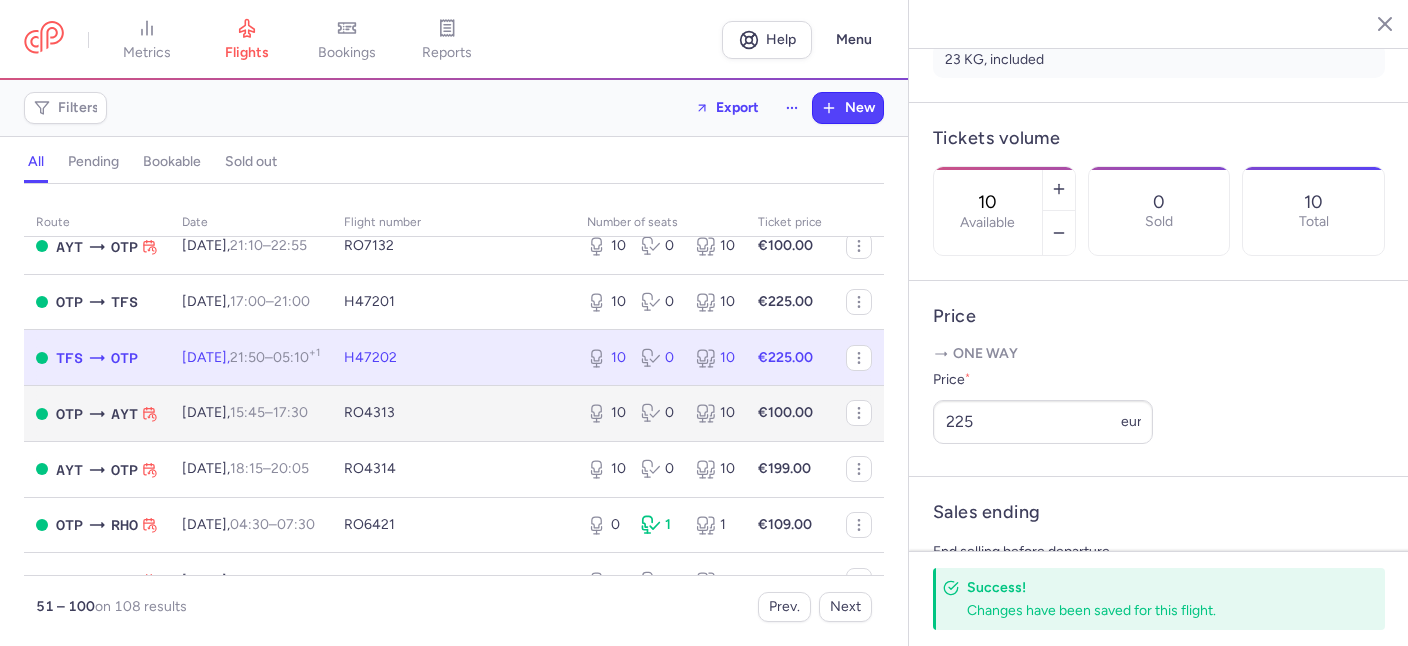 scroll, scrollTop: 1373, scrollLeft: 0, axis: vertical 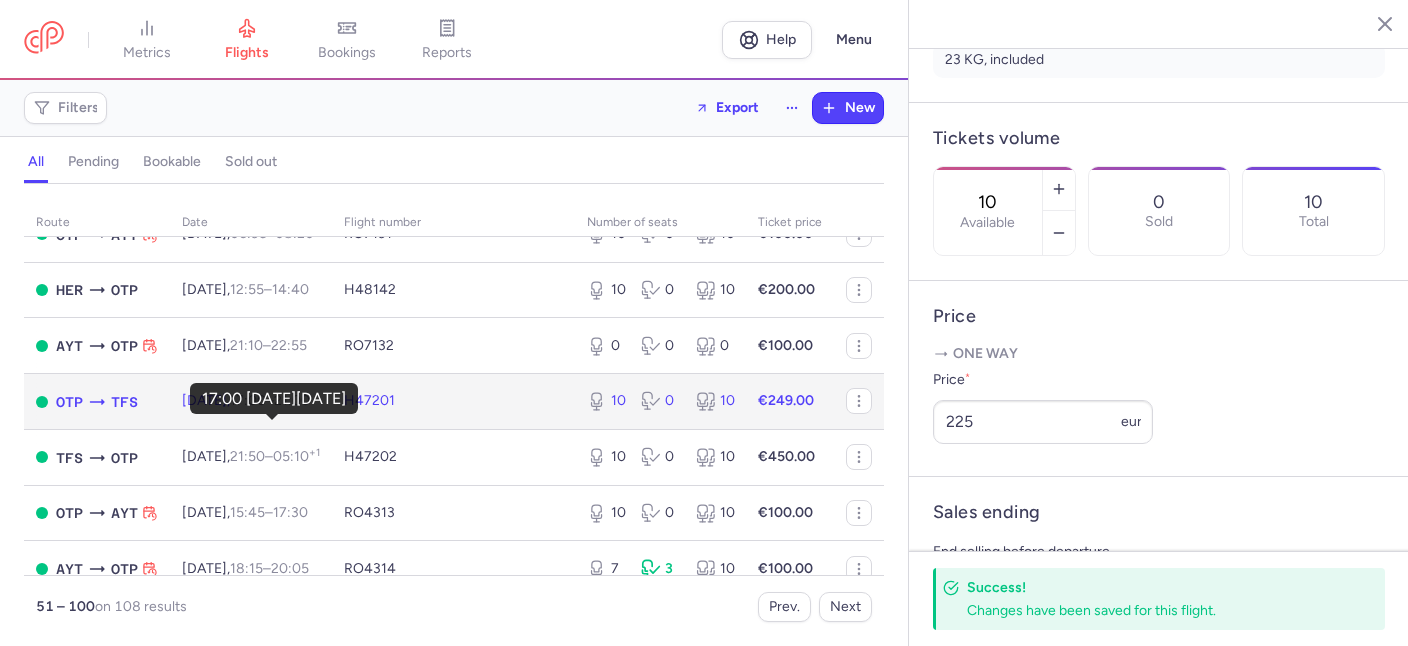 click on "17:00" at bounding box center [248, 400] 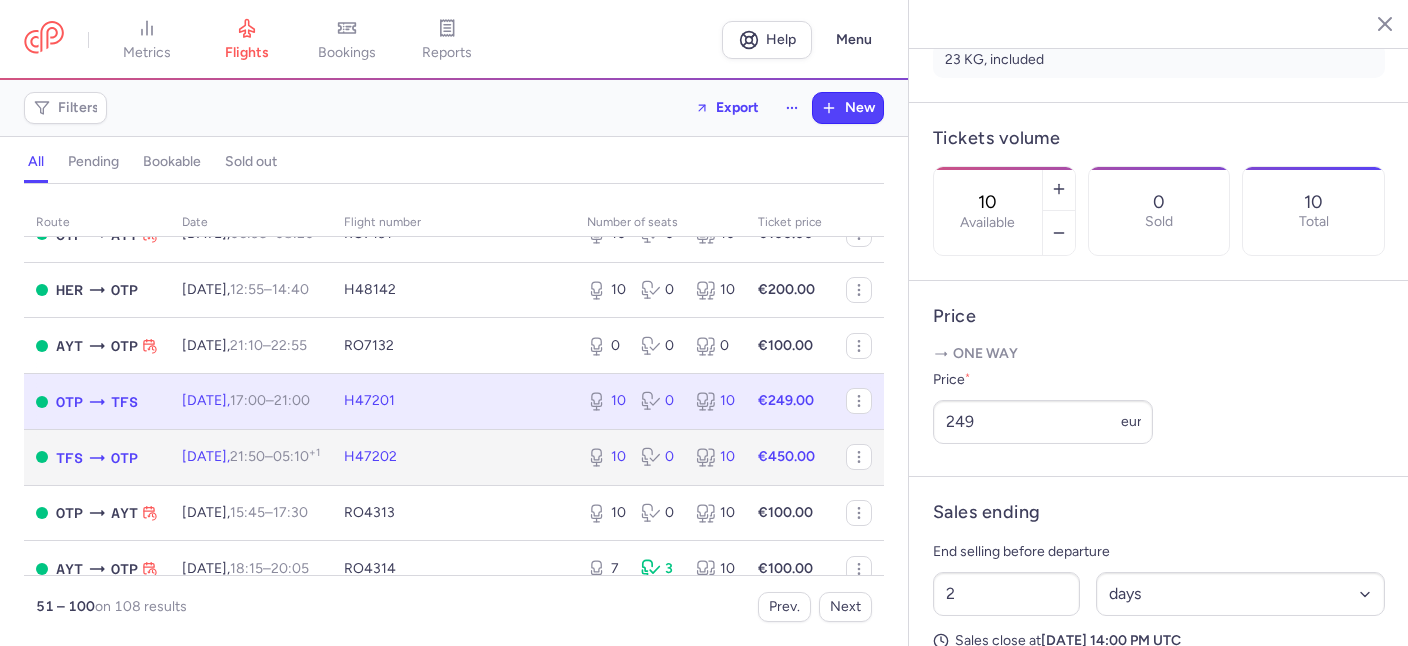 click on "[DATE]  21:50  –  05:10  +1" 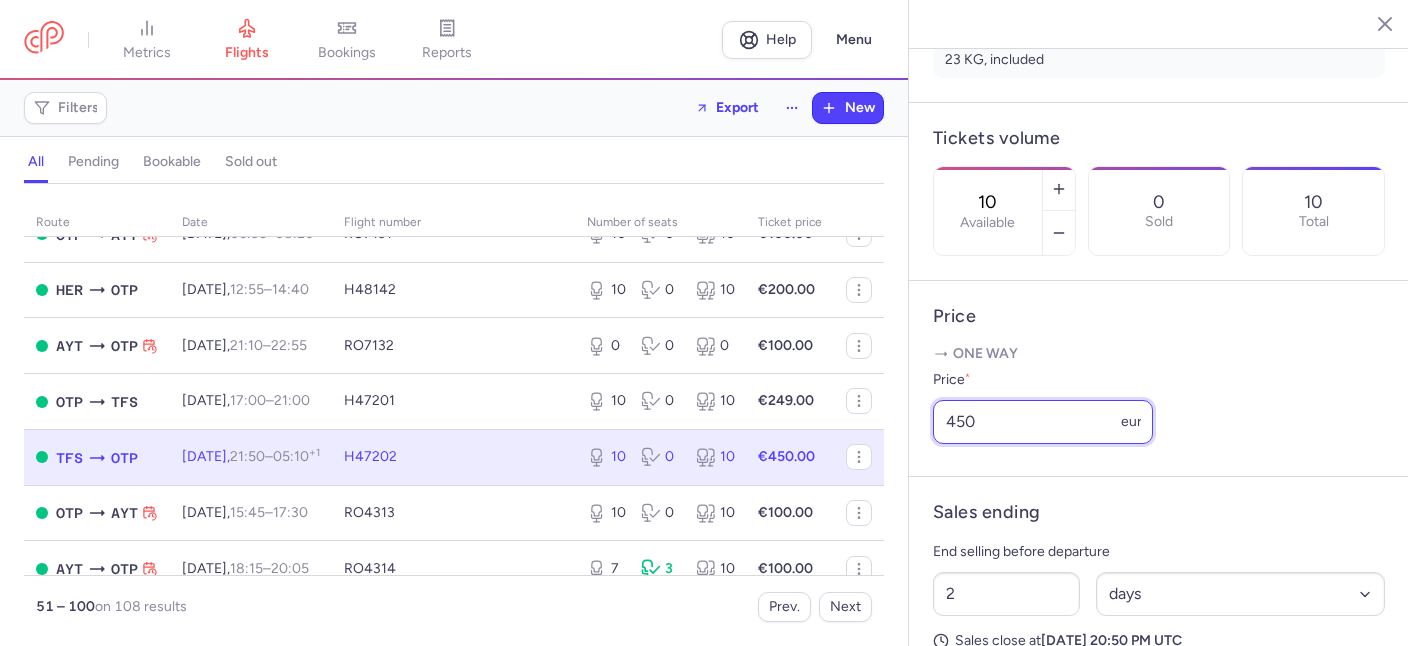drag, startPoint x: 1013, startPoint y: 368, endPoint x: 839, endPoint y: 355, distance: 174.48495 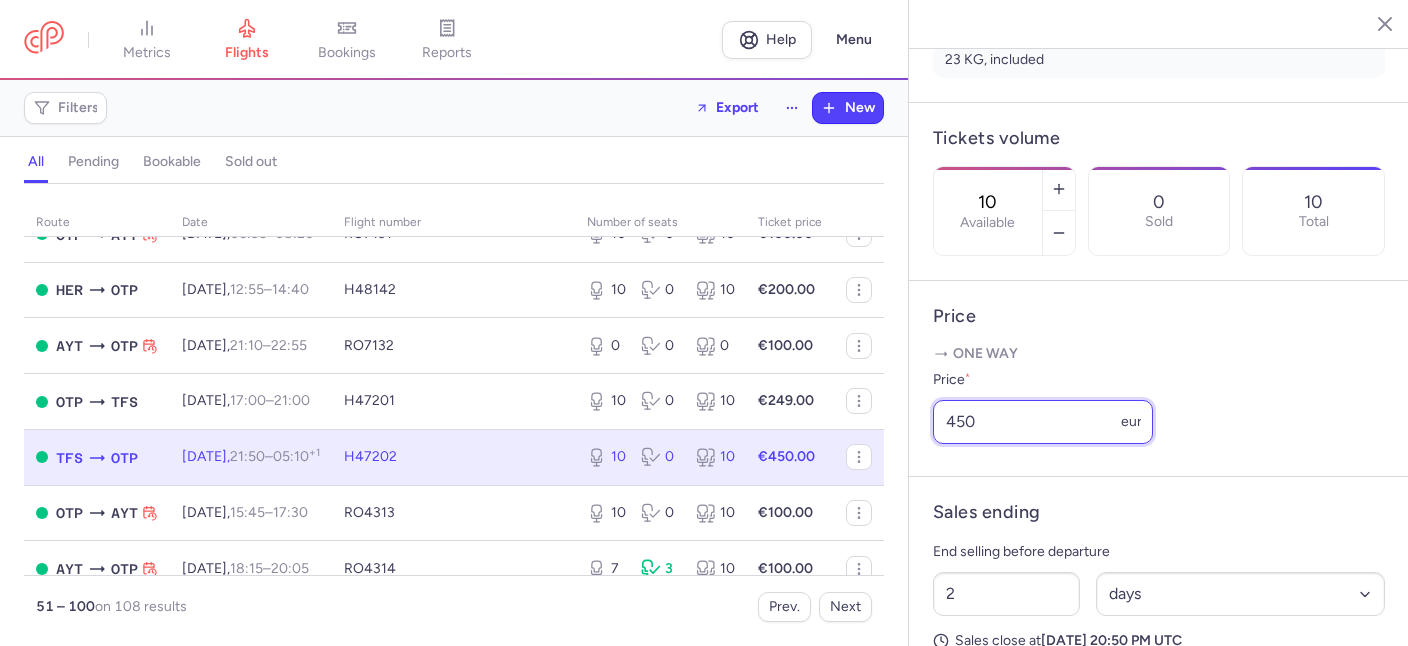 click on "450" at bounding box center (1043, 422) 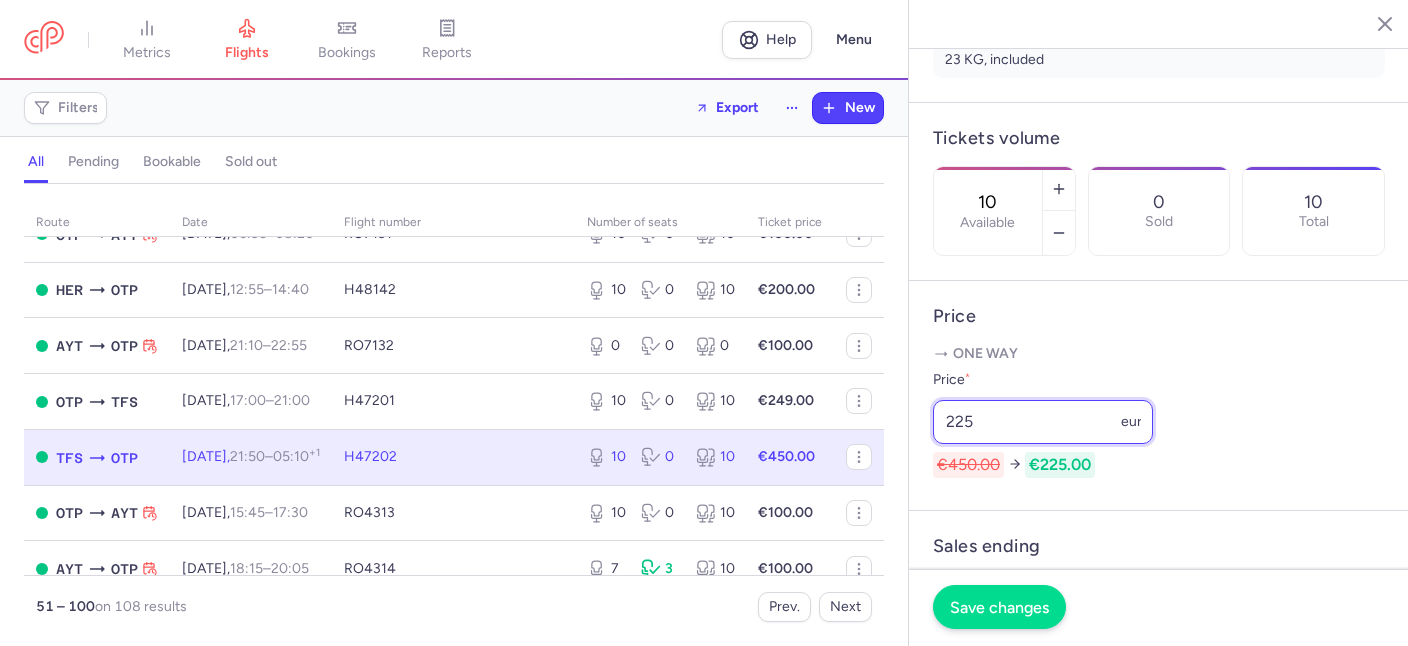 type on "225" 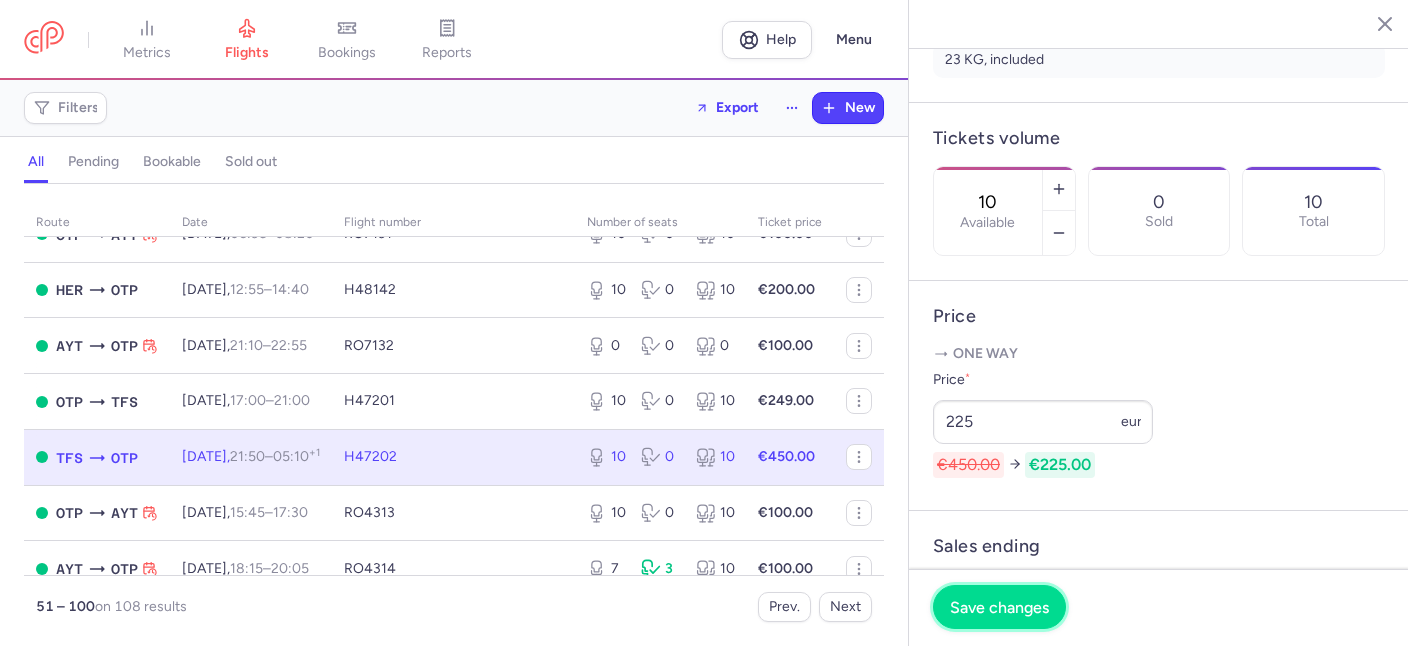 click on "Save changes" at bounding box center (999, 607) 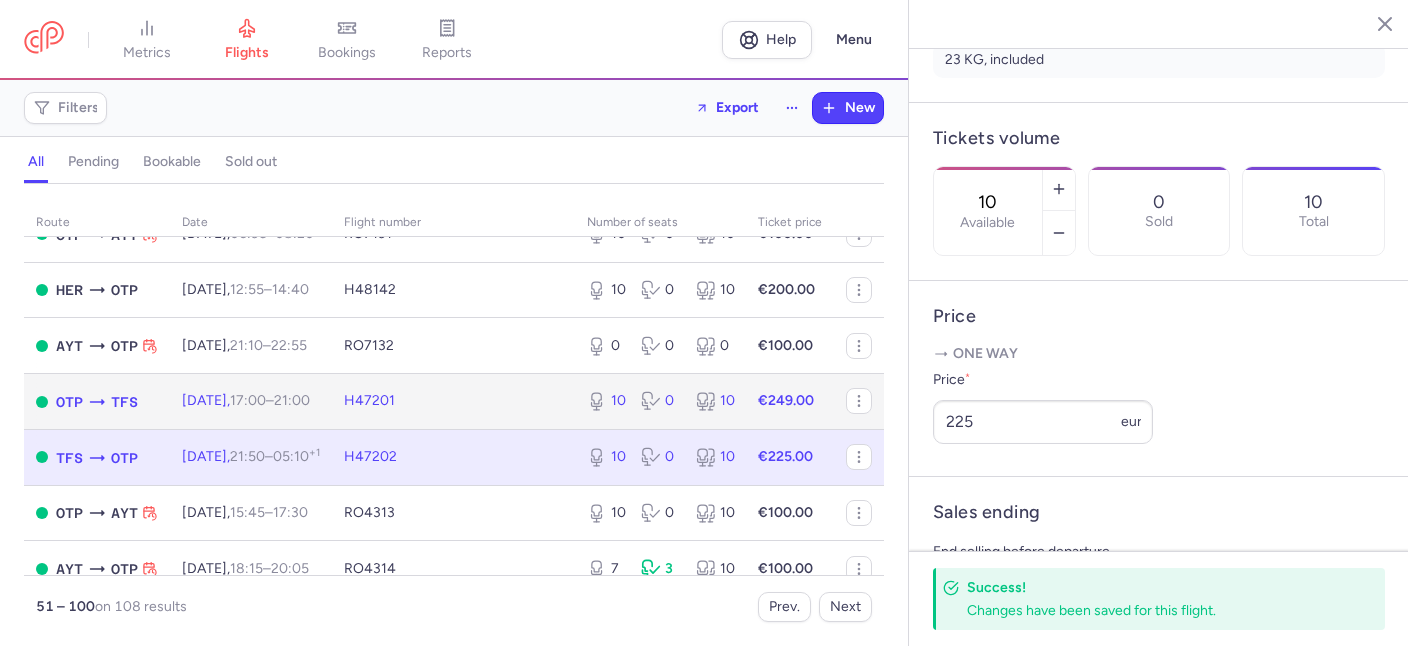 click on "H47201" 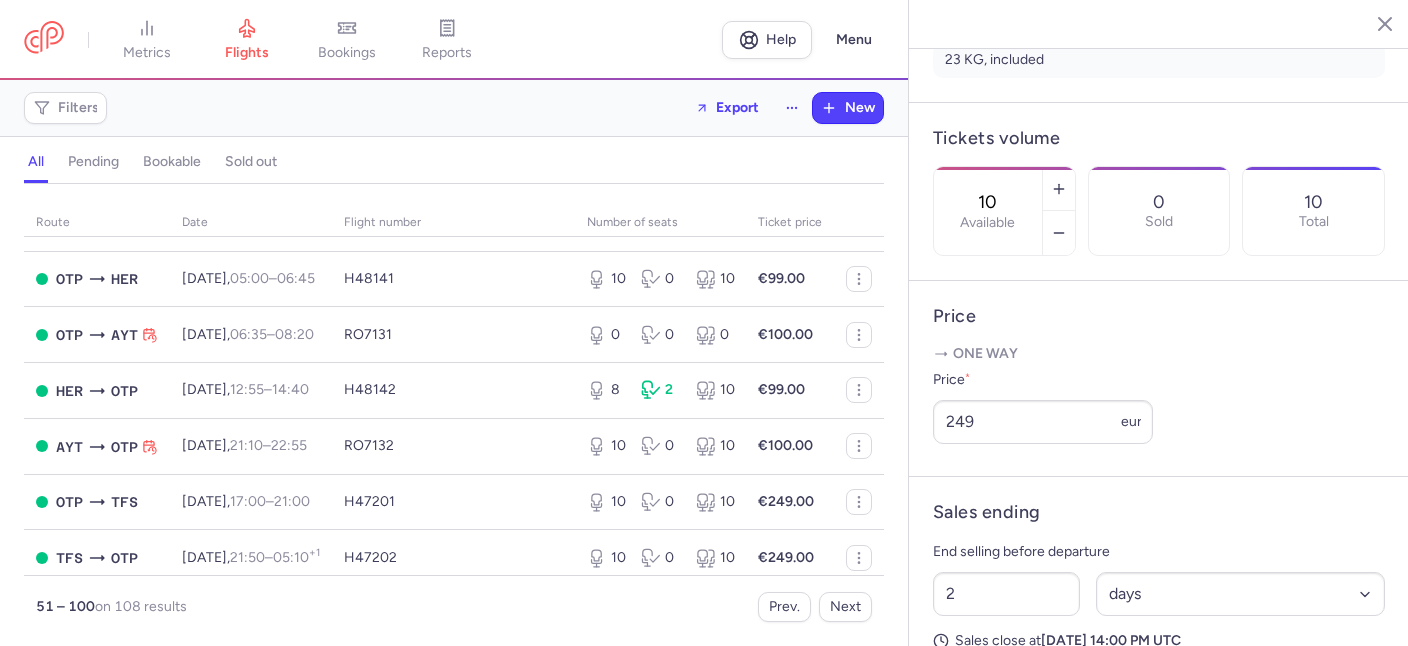 scroll, scrollTop: 2174, scrollLeft: 0, axis: vertical 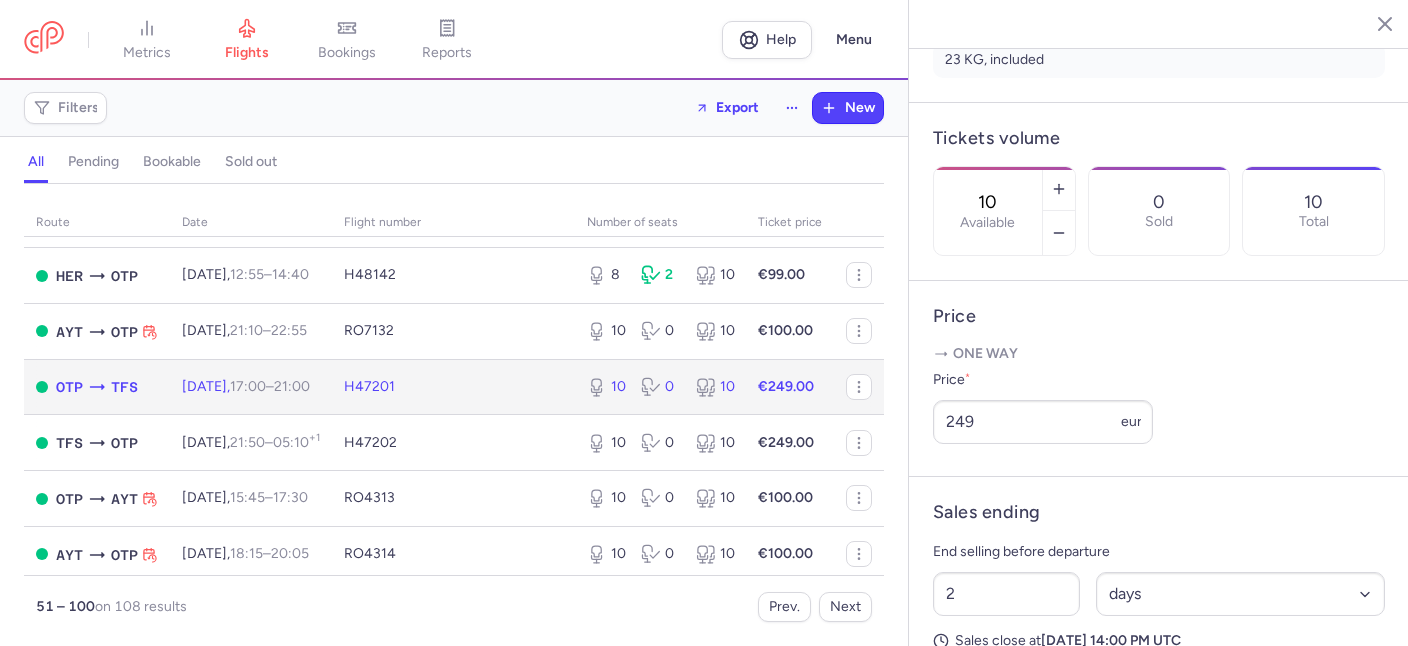 click on "21:00  +0" at bounding box center [292, 386] 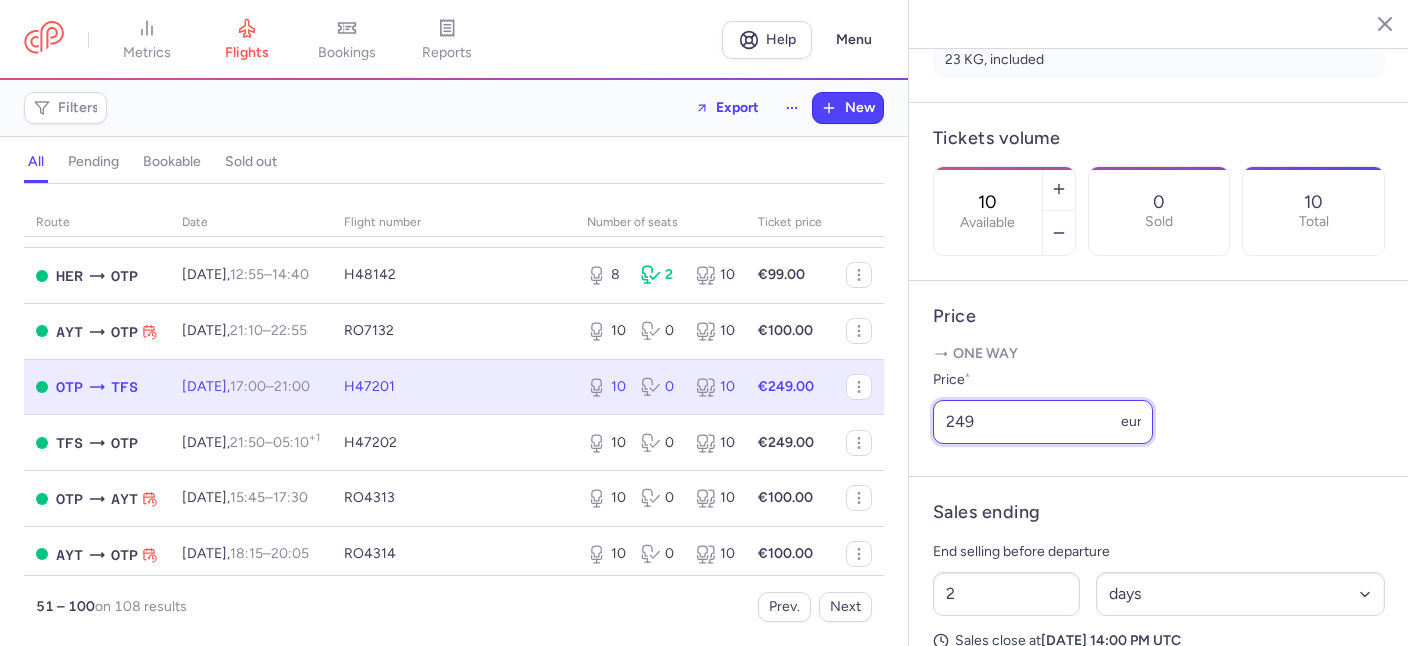 drag, startPoint x: 1000, startPoint y: 365, endPoint x: 921, endPoint y: 356, distance: 79.51101 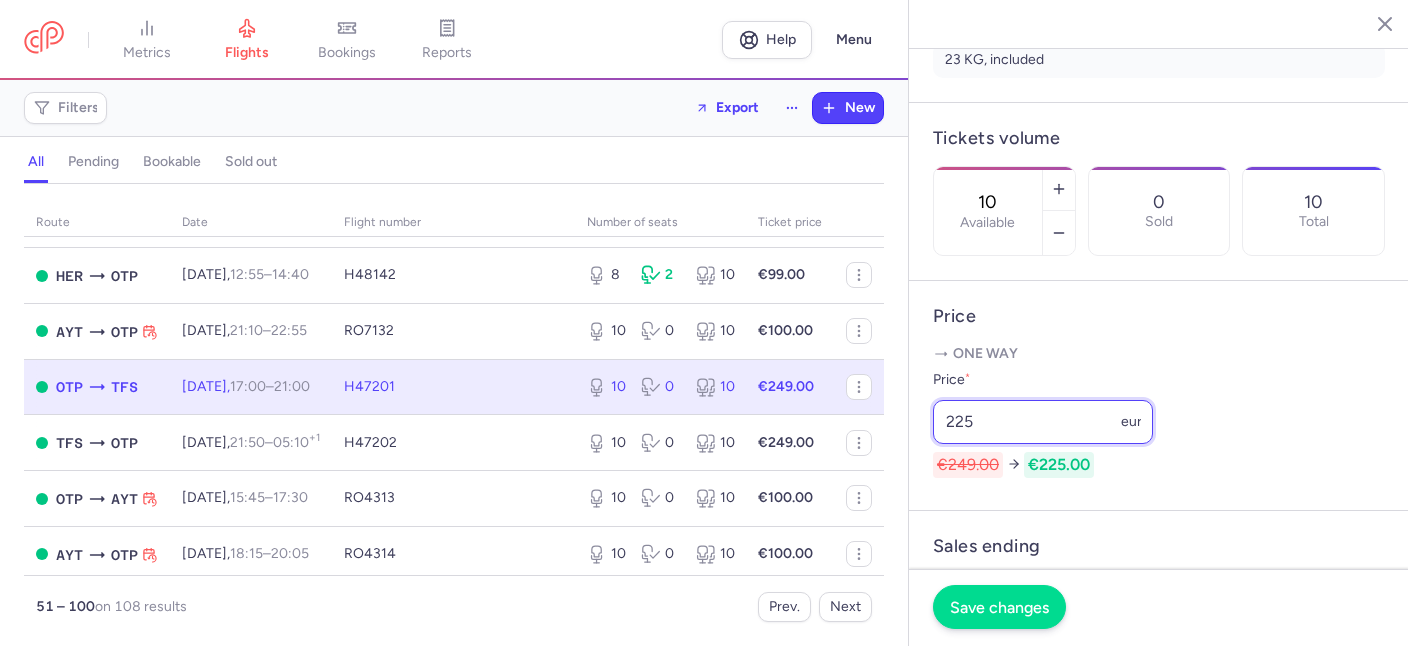 type on "225" 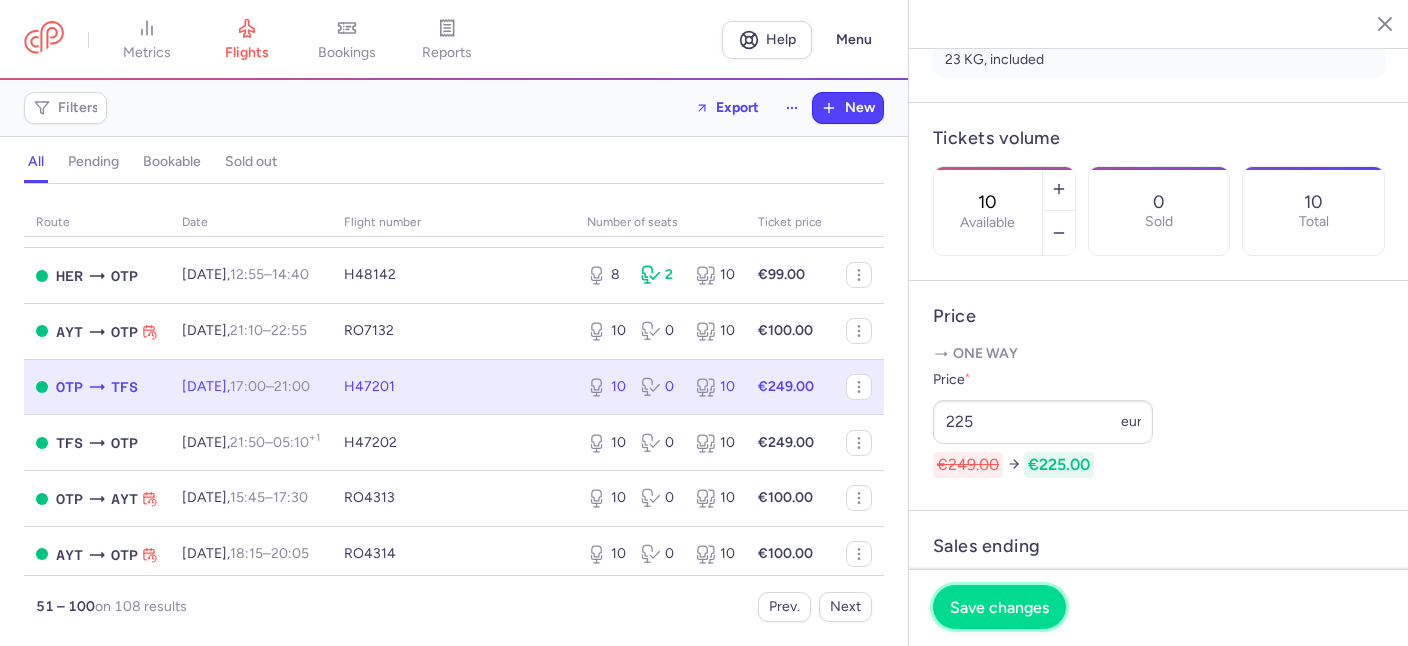 click on "Save changes" at bounding box center [999, 607] 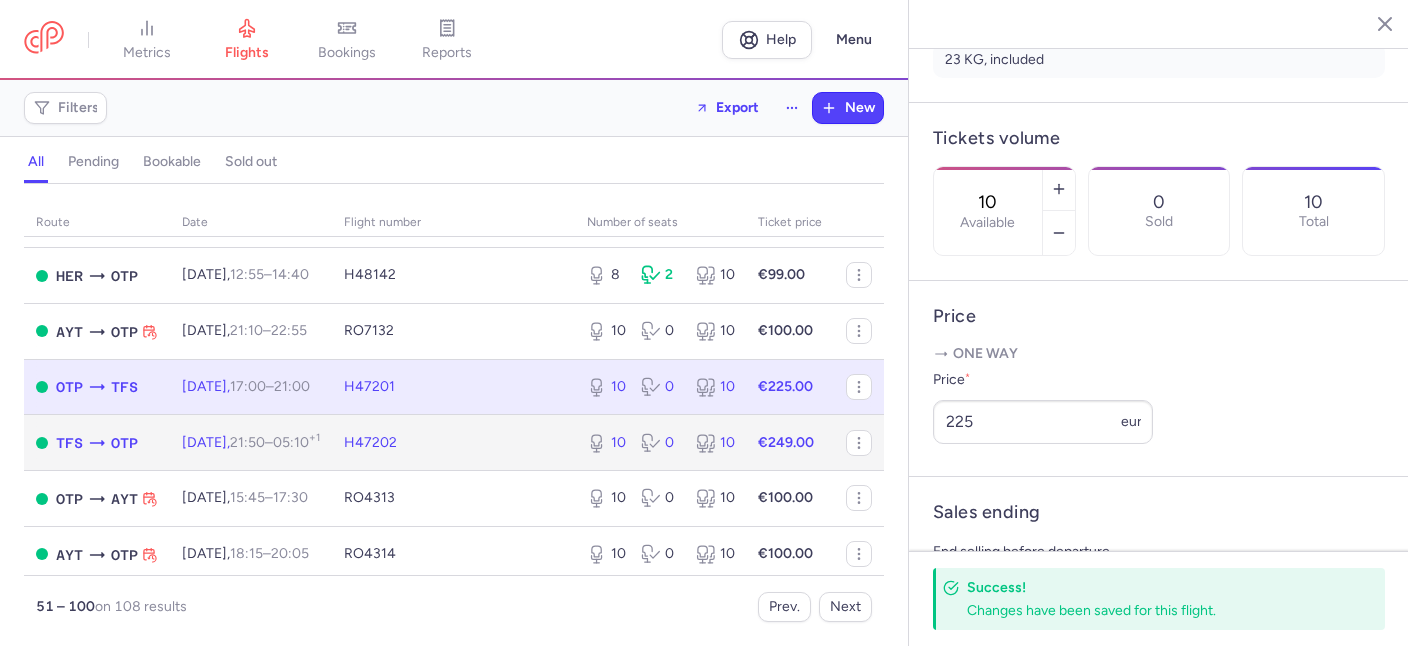 click on "H47202" 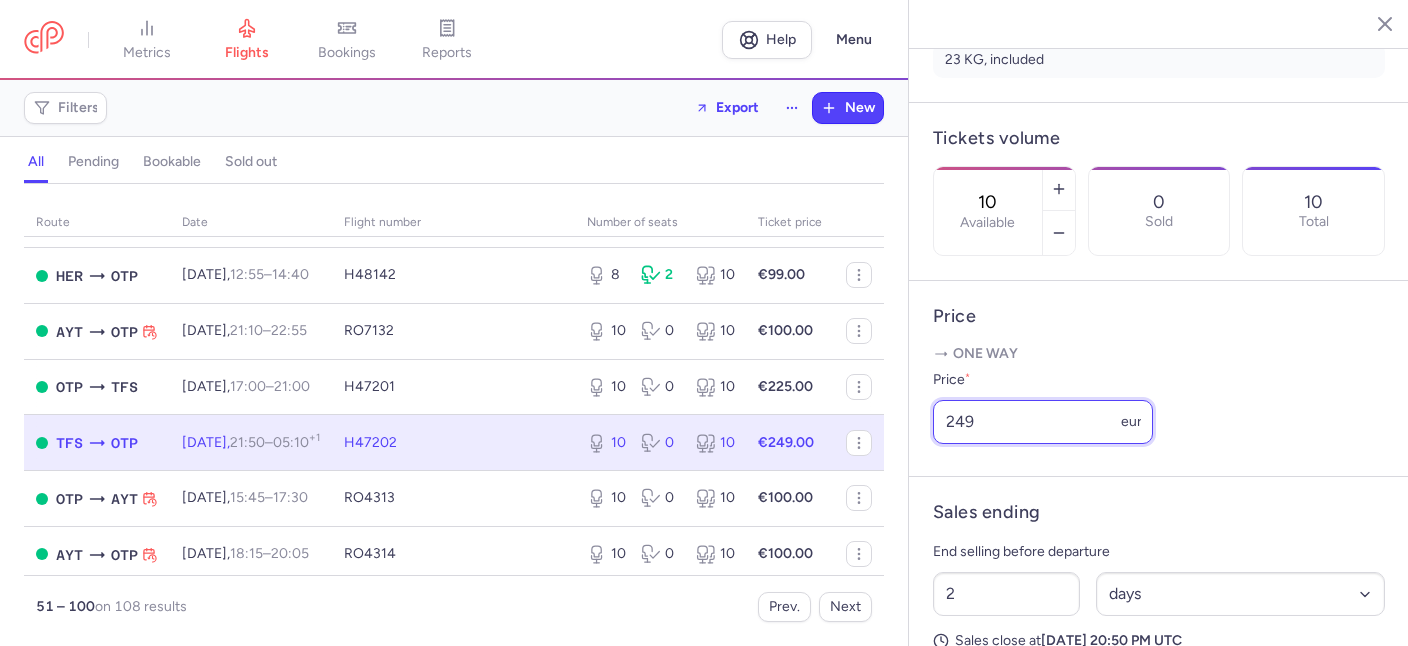 drag, startPoint x: 1002, startPoint y: 367, endPoint x: 839, endPoint y: 359, distance: 163.1962 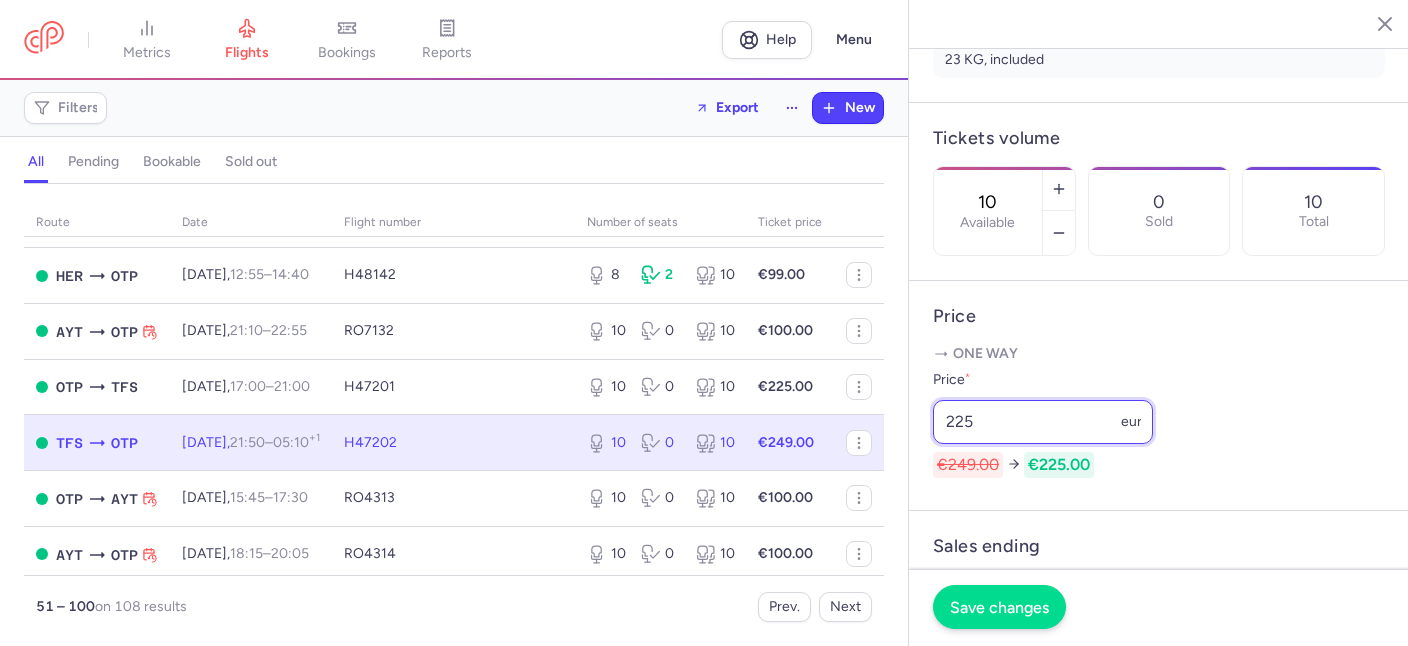 type on "225" 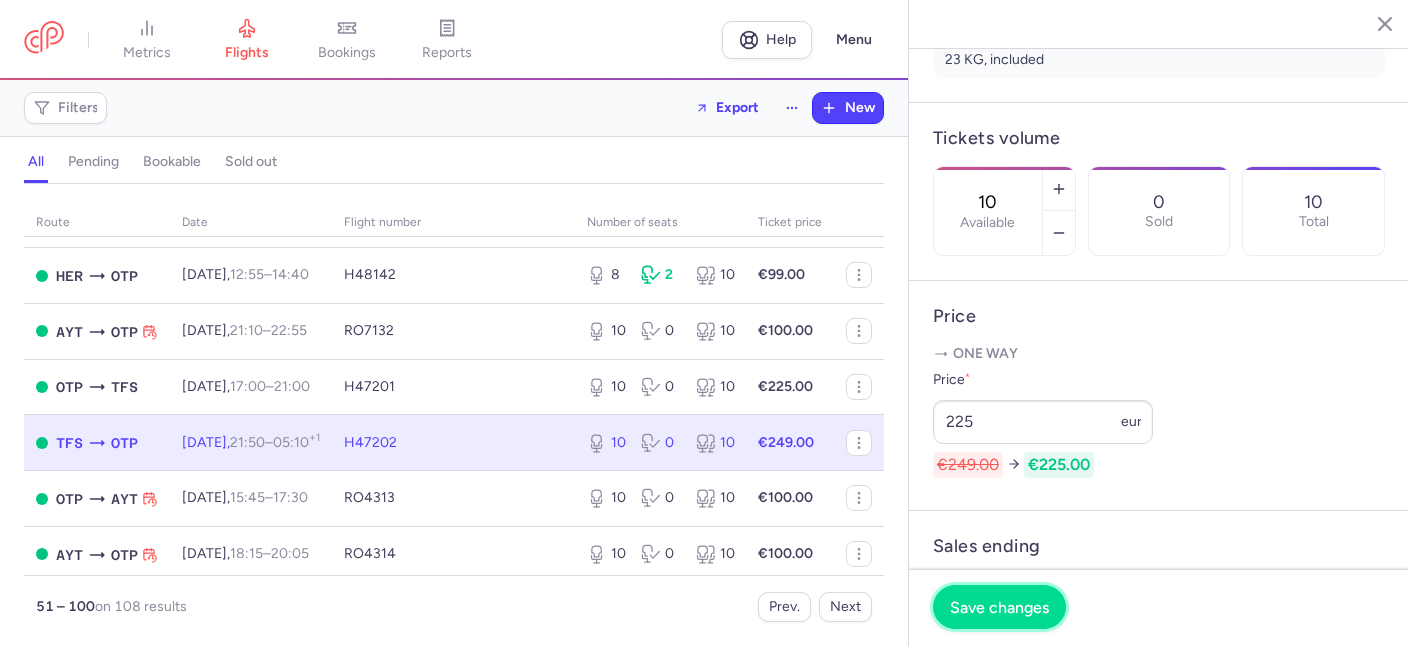 click on "Save changes" at bounding box center (999, 607) 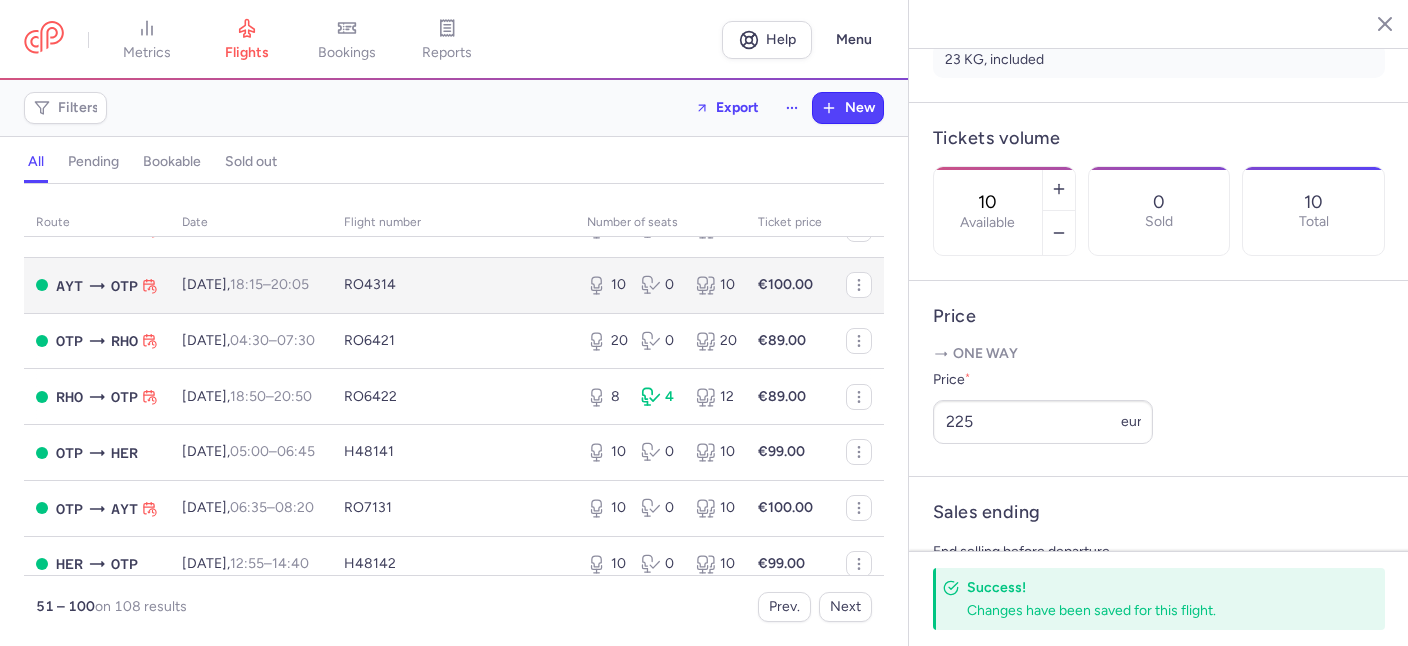 scroll, scrollTop: 2329, scrollLeft: 0, axis: vertical 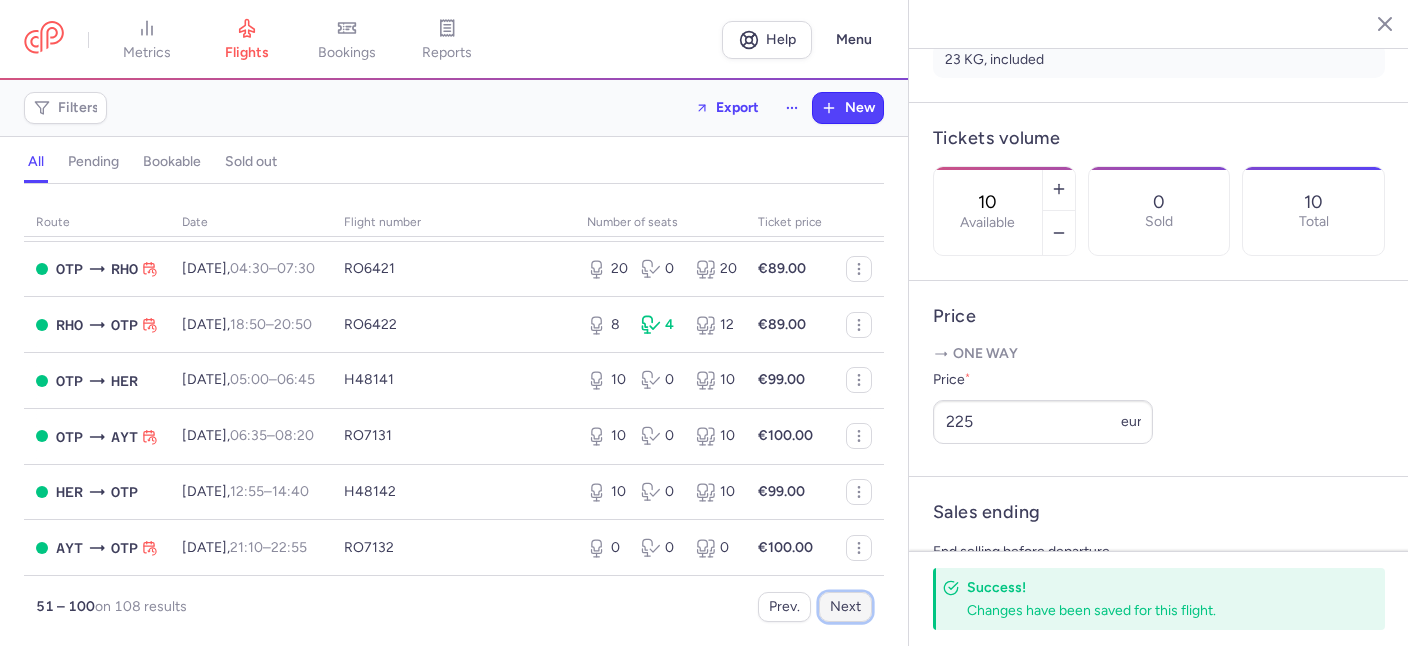 click on "Next" at bounding box center [845, 607] 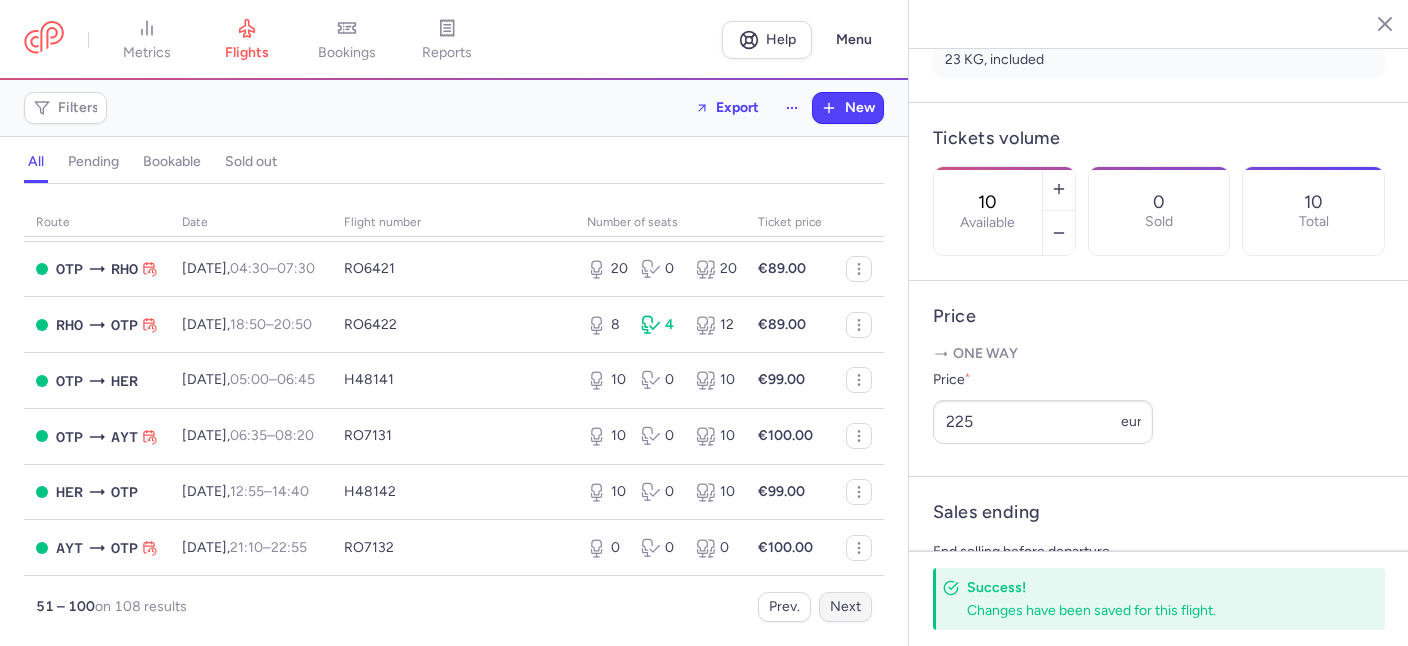 scroll, scrollTop: 0, scrollLeft: 0, axis: both 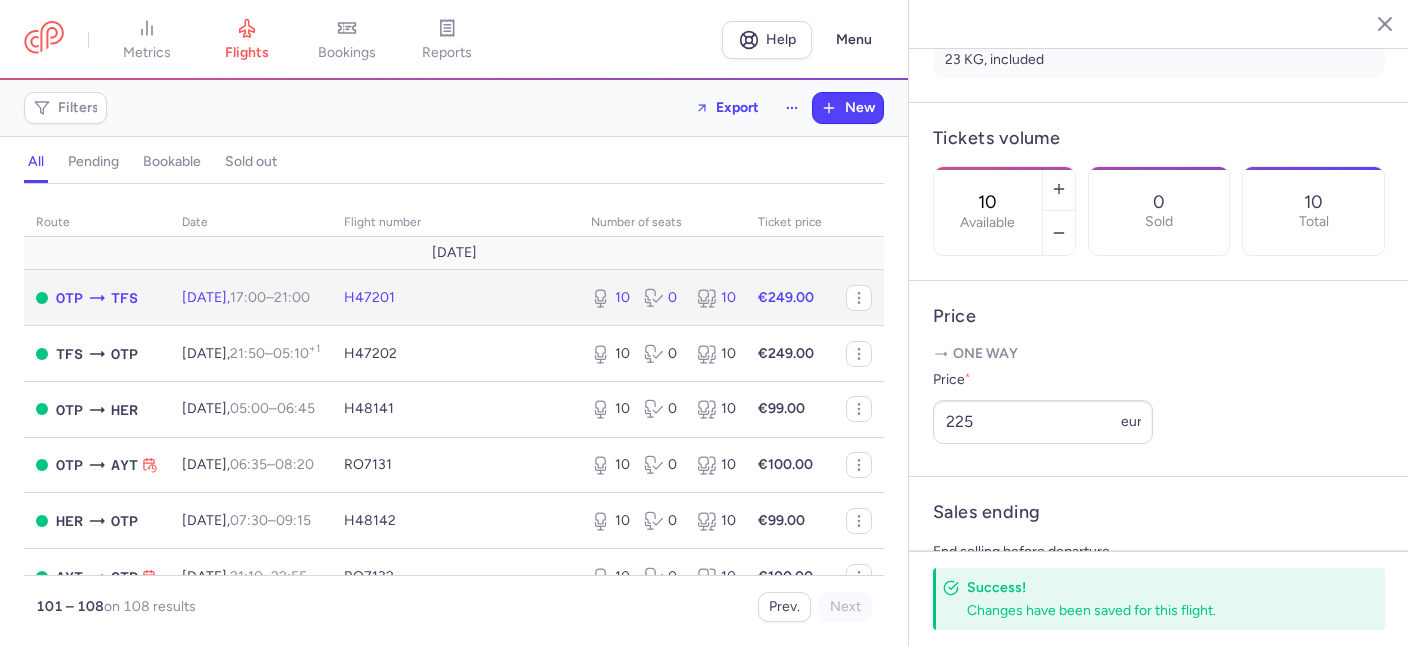 click on "[DATE]  17:00  –  21:00  +0" 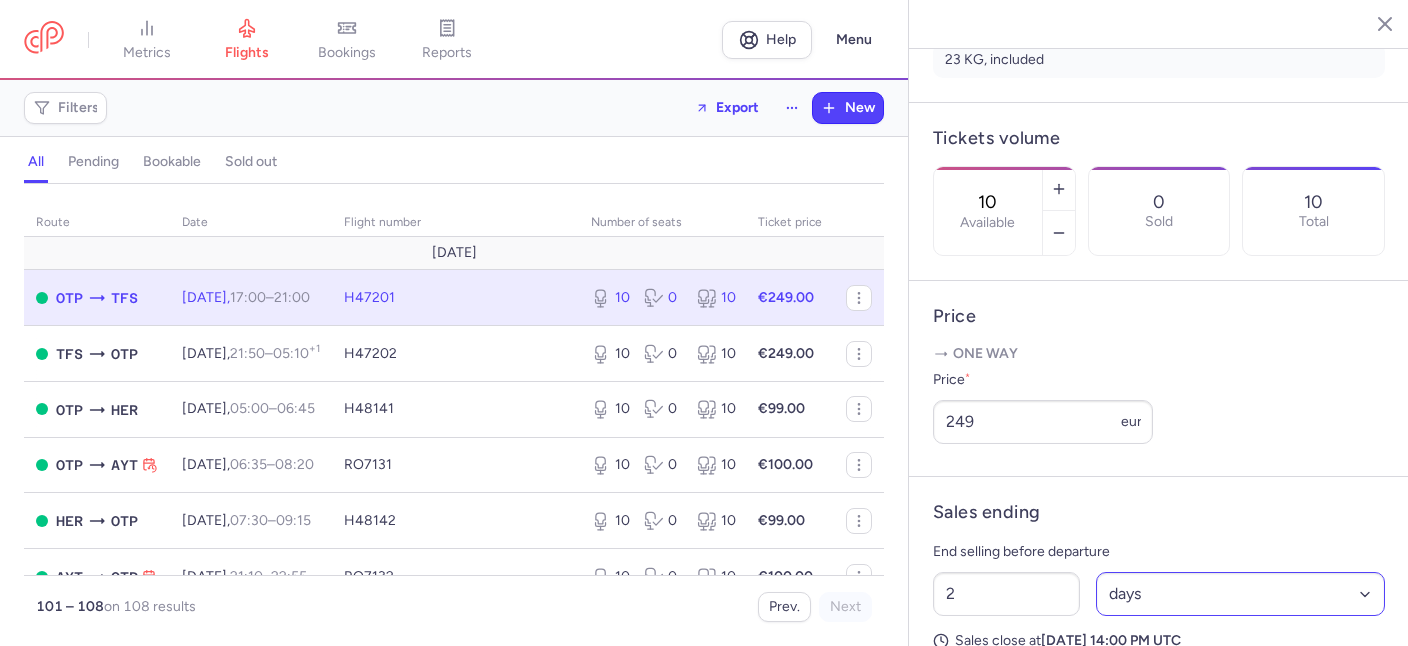 scroll, scrollTop: 629, scrollLeft: 0, axis: vertical 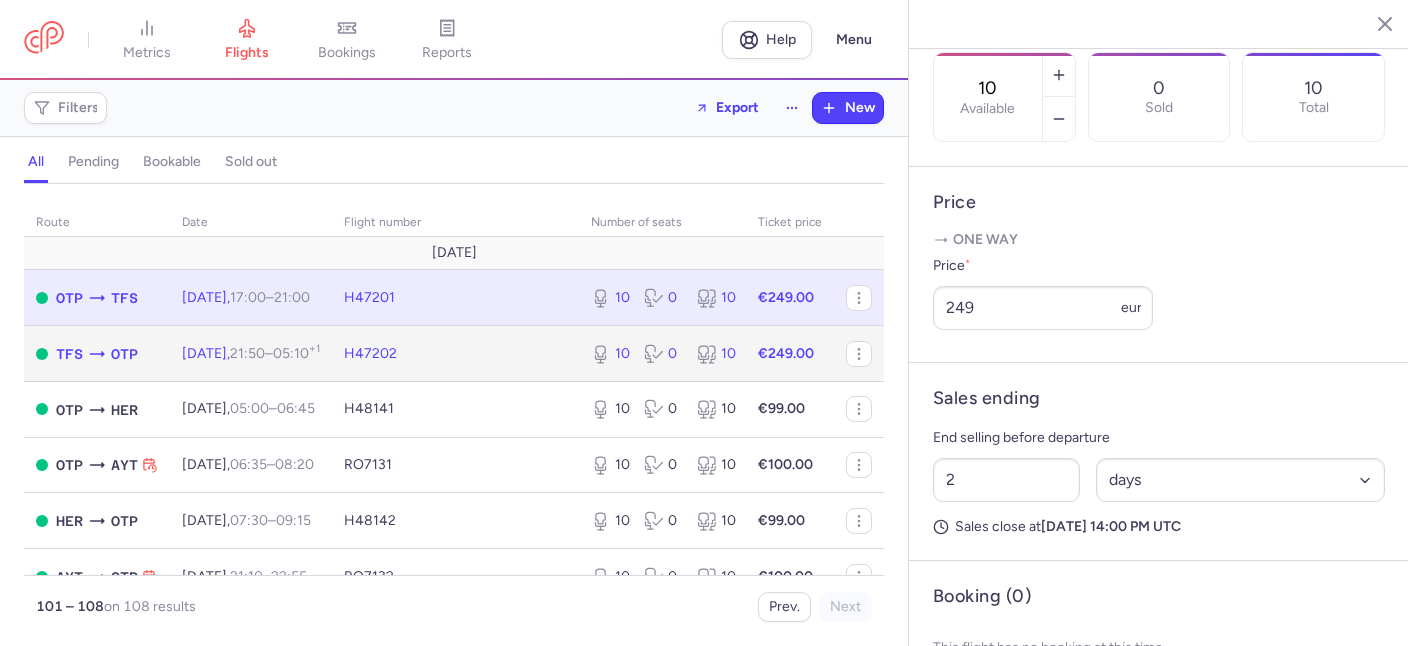 click on "[DATE]  21:50  –  05:10  +1" 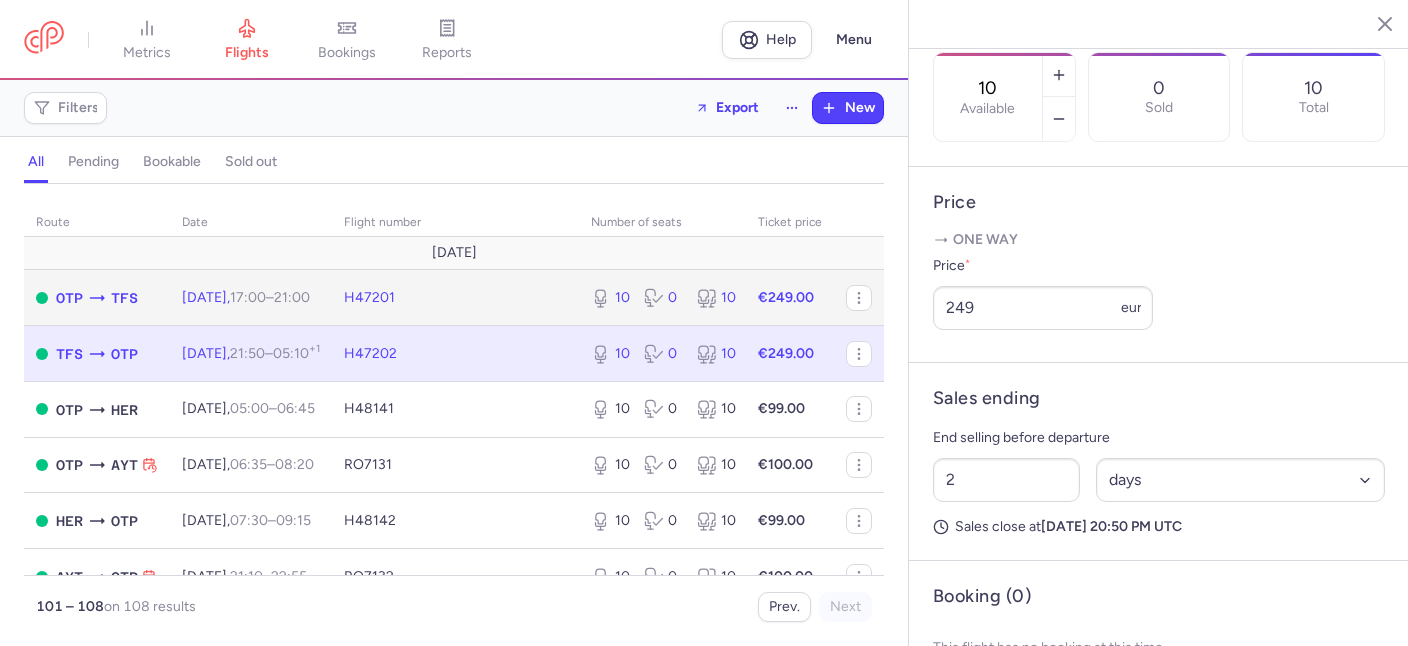 click on "H47201" 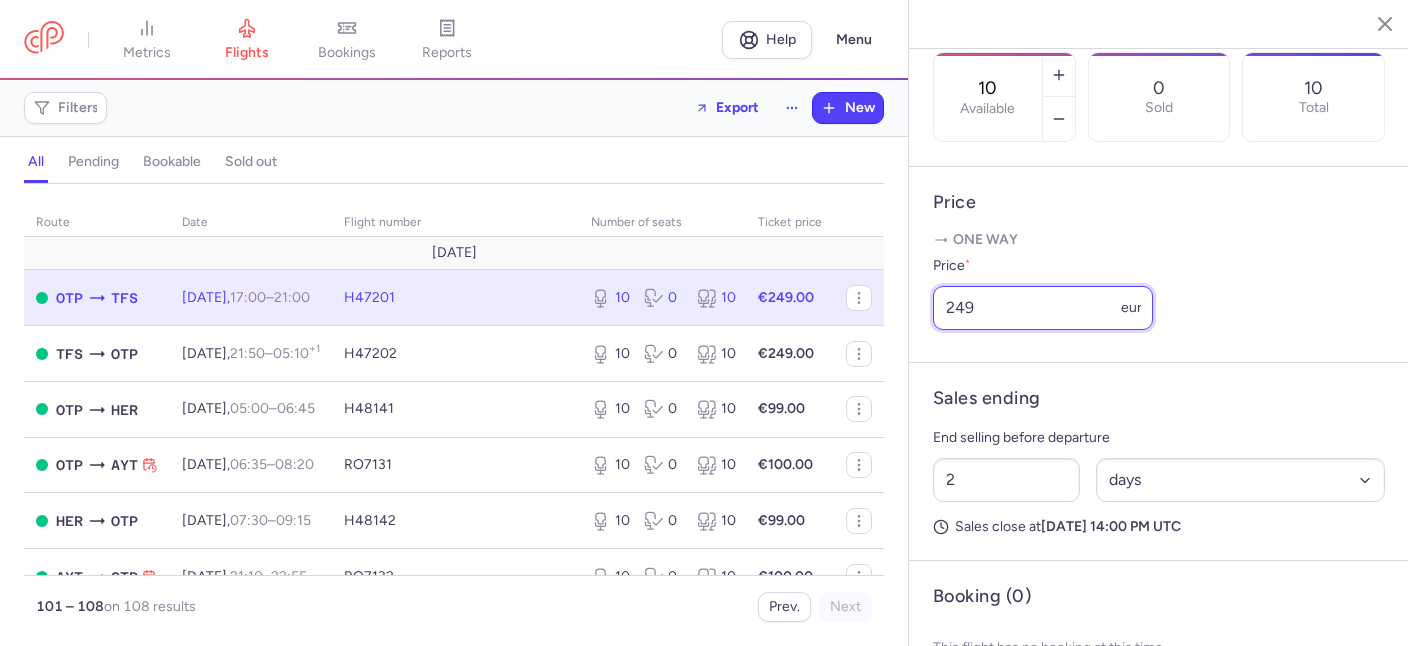 drag, startPoint x: 1024, startPoint y: 264, endPoint x: 839, endPoint y: 230, distance: 188.09837 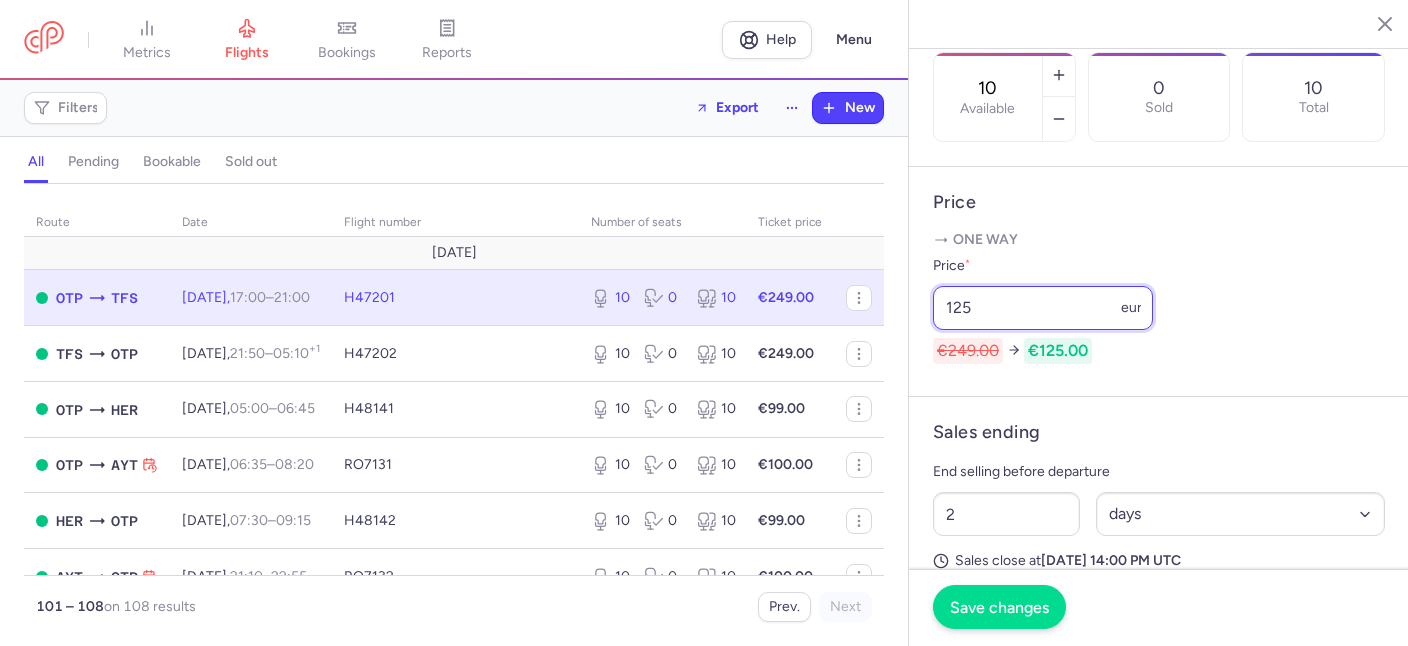 type on "125" 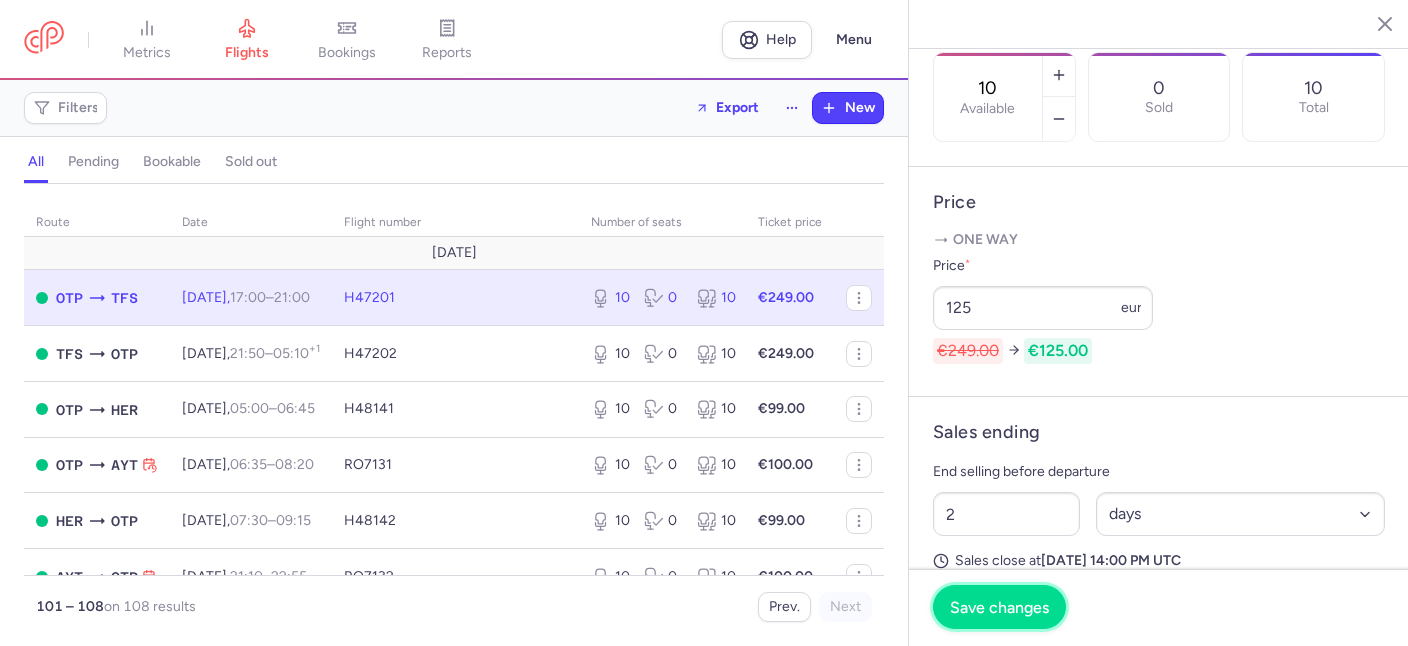 click on "Save changes" at bounding box center [999, 607] 